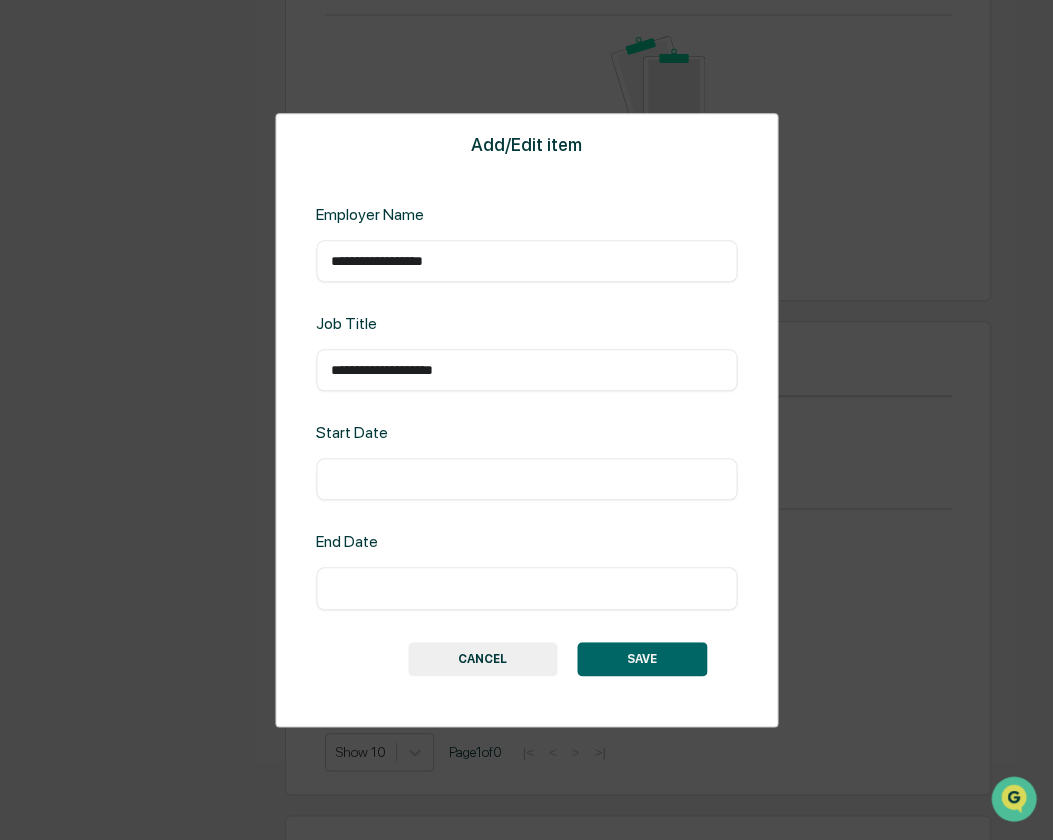scroll, scrollTop: 0, scrollLeft: 0, axis: both 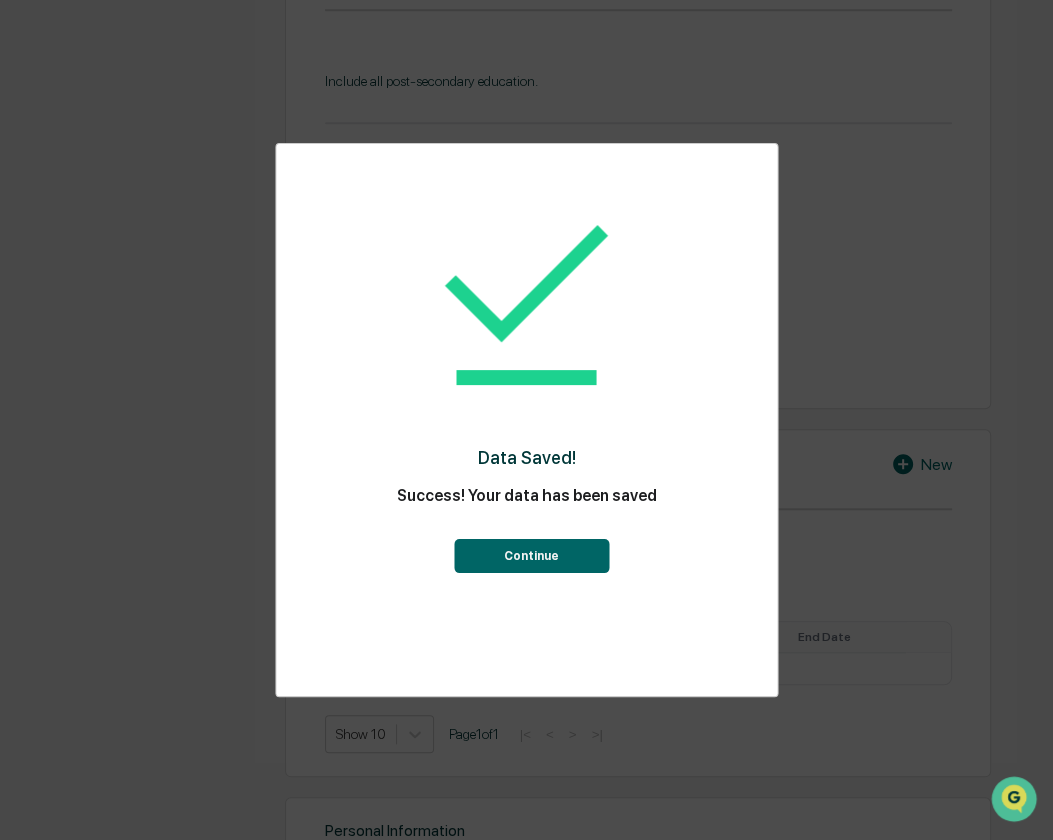 click on "Continue" at bounding box center (531, 556) 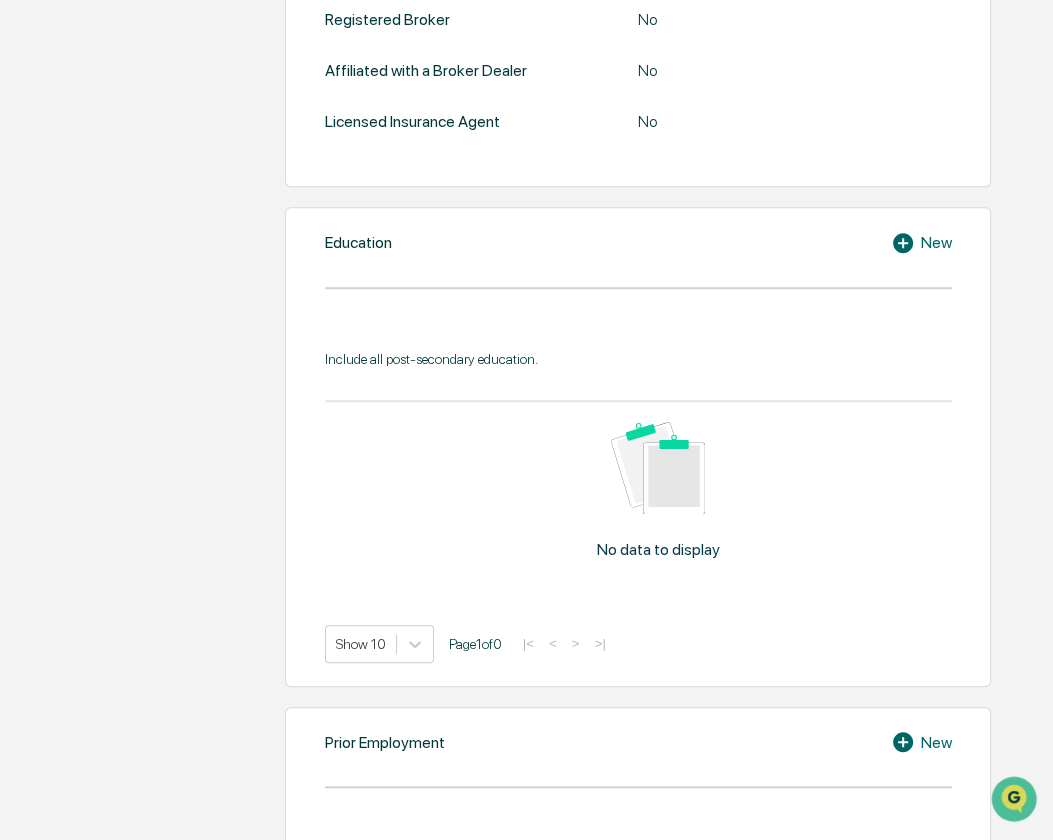 scroll, scrollTop: 887, scrollLeft: 0, axis: vertical 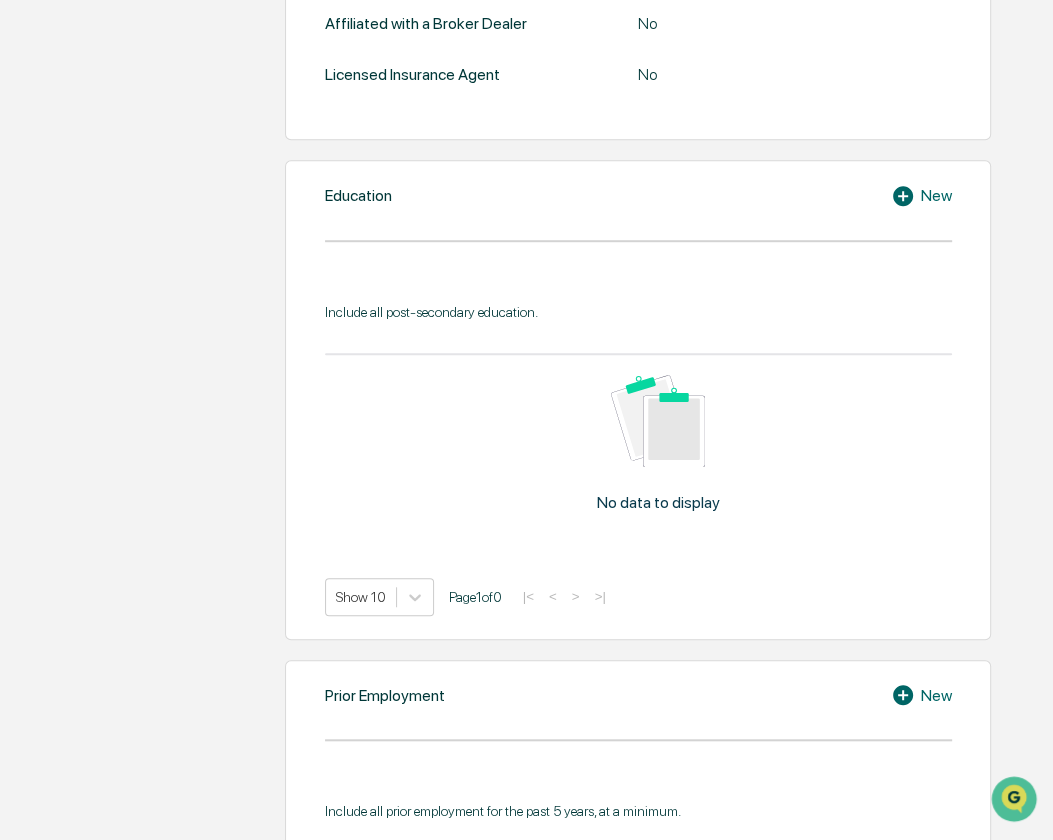 click 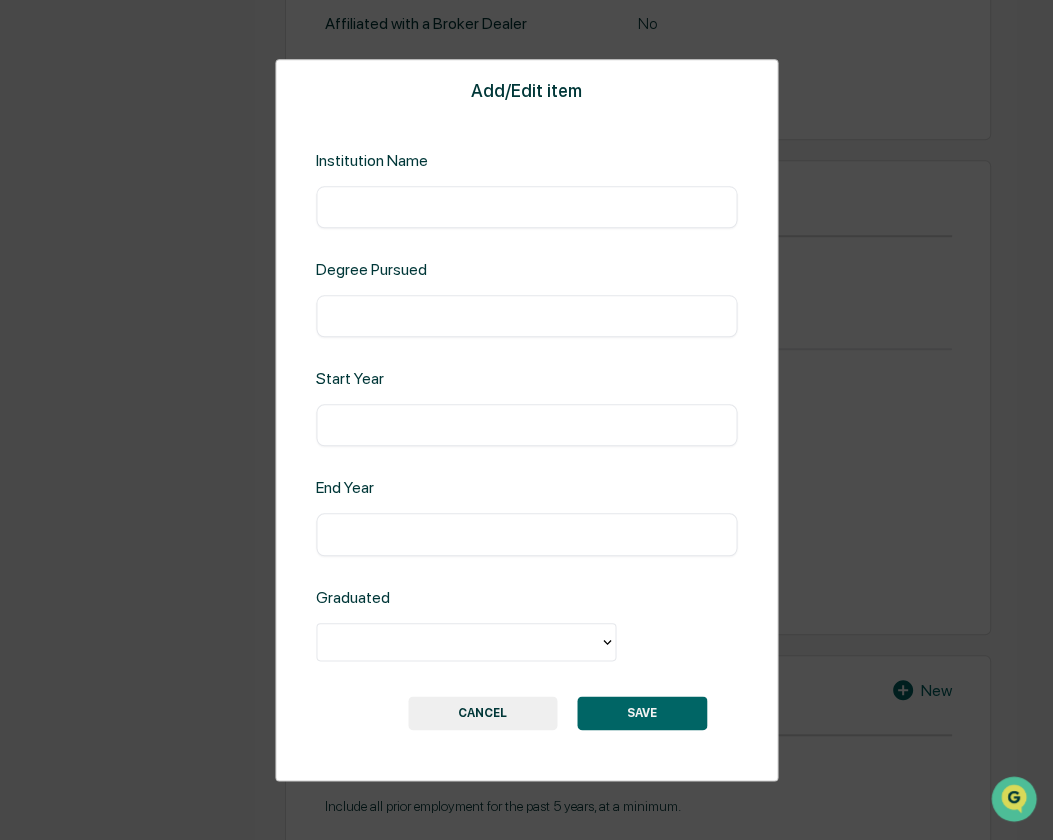 click at bounding box center (526, 207) 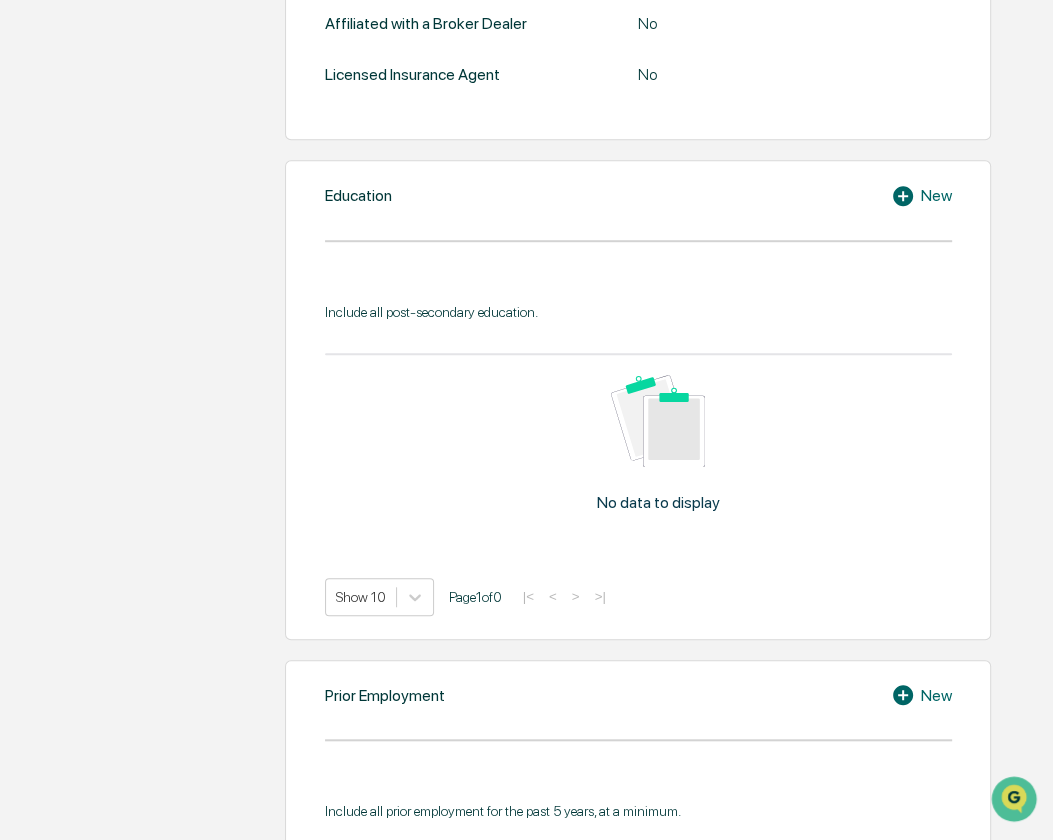 click 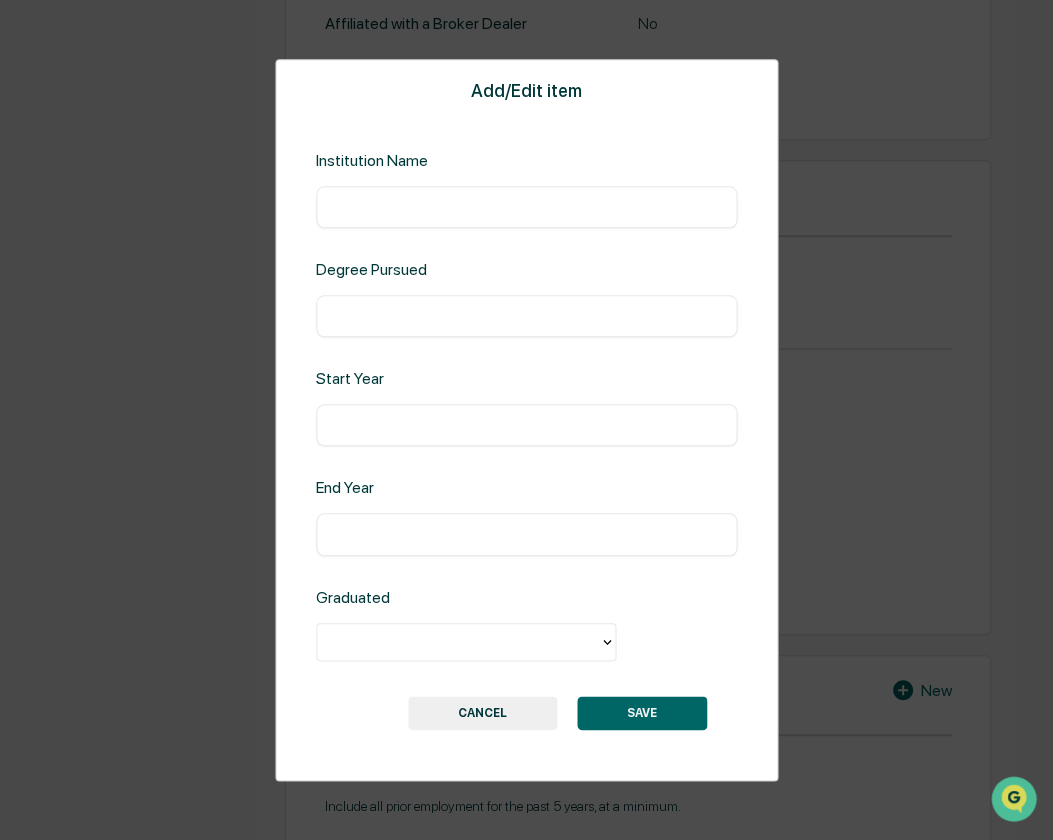 click at bounding box center (526, 207) 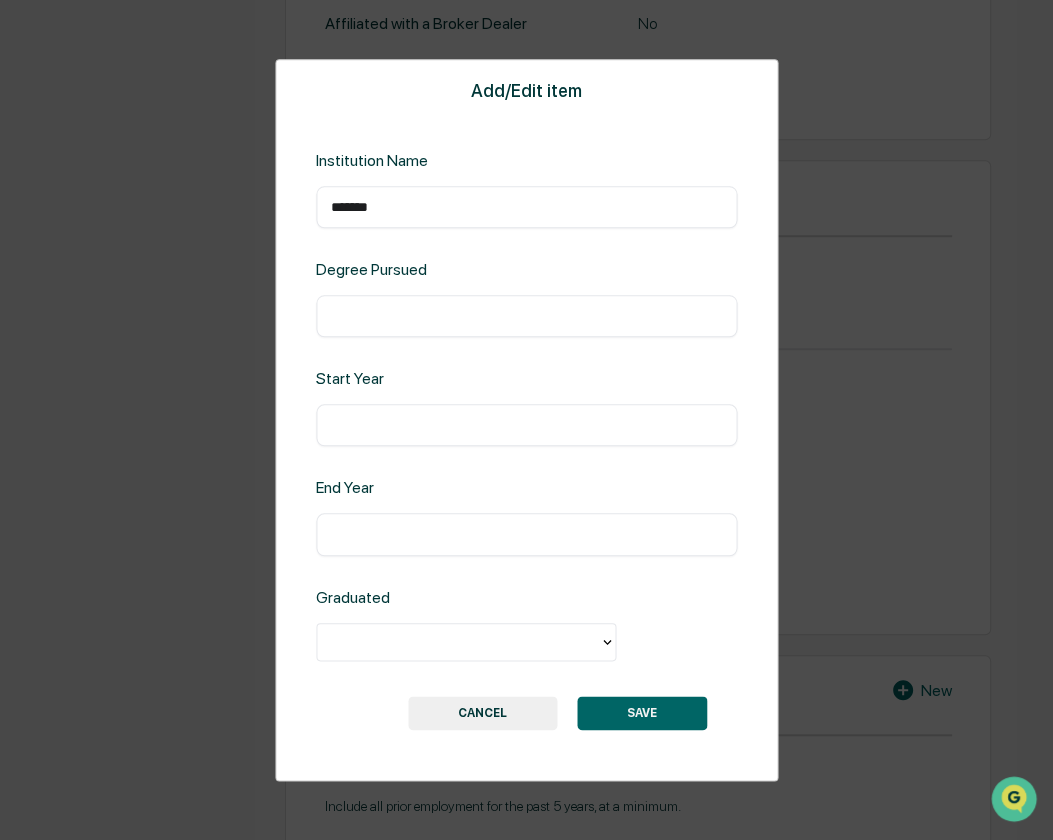 type on "*******" 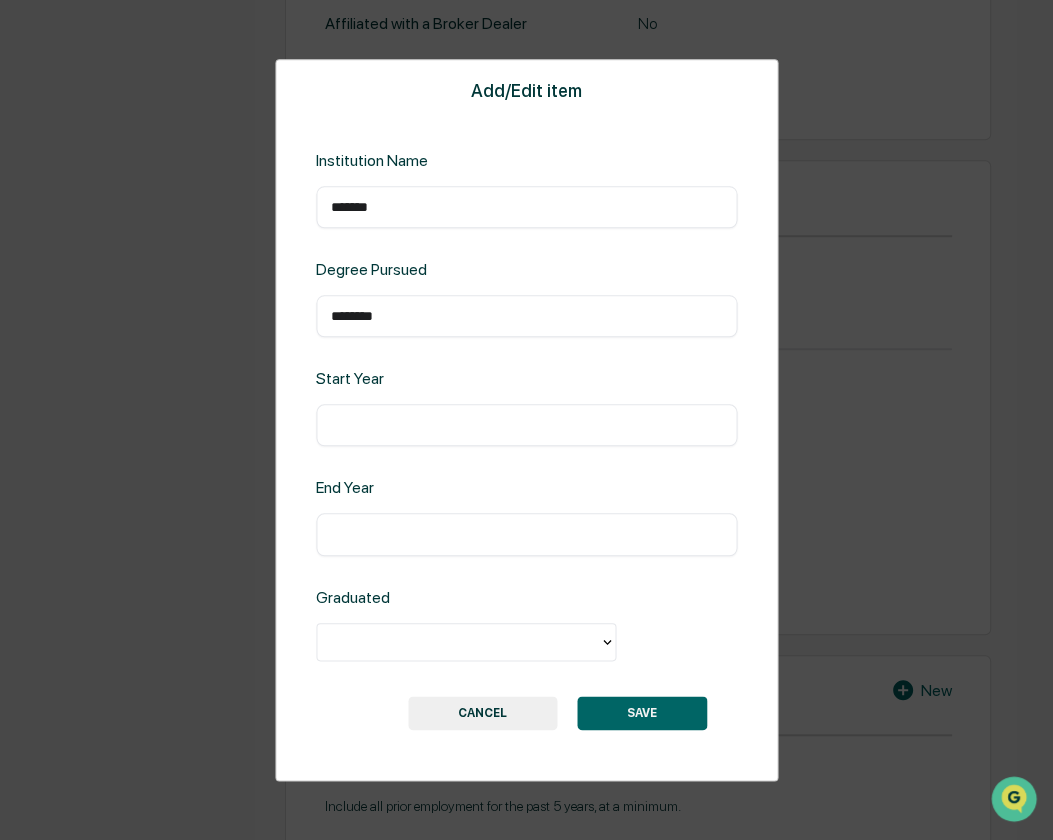 type on "********" 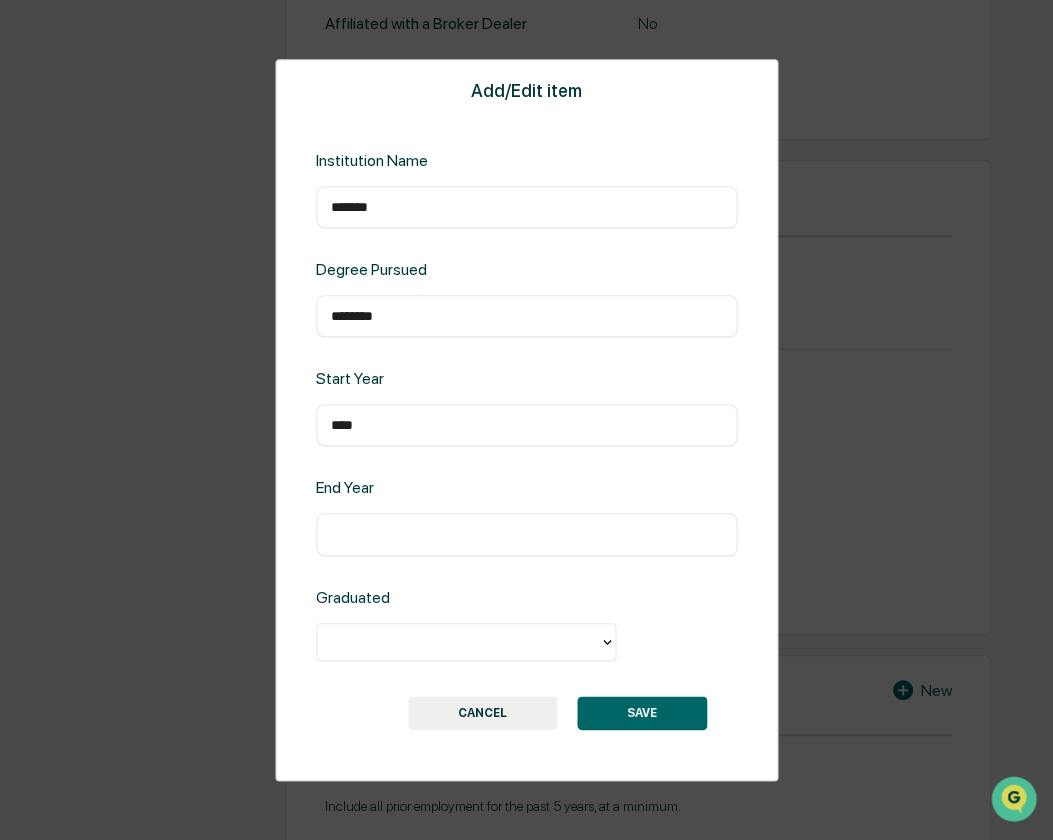 type on "****" 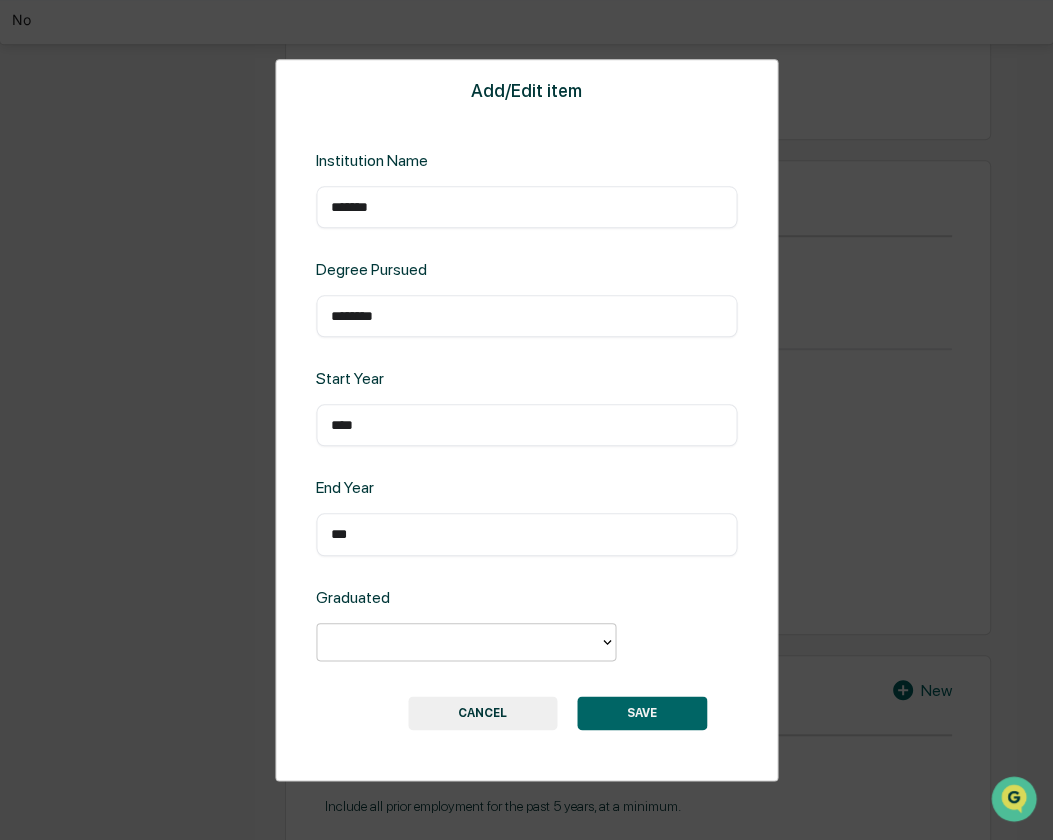 click at bounding box center (458, 641) 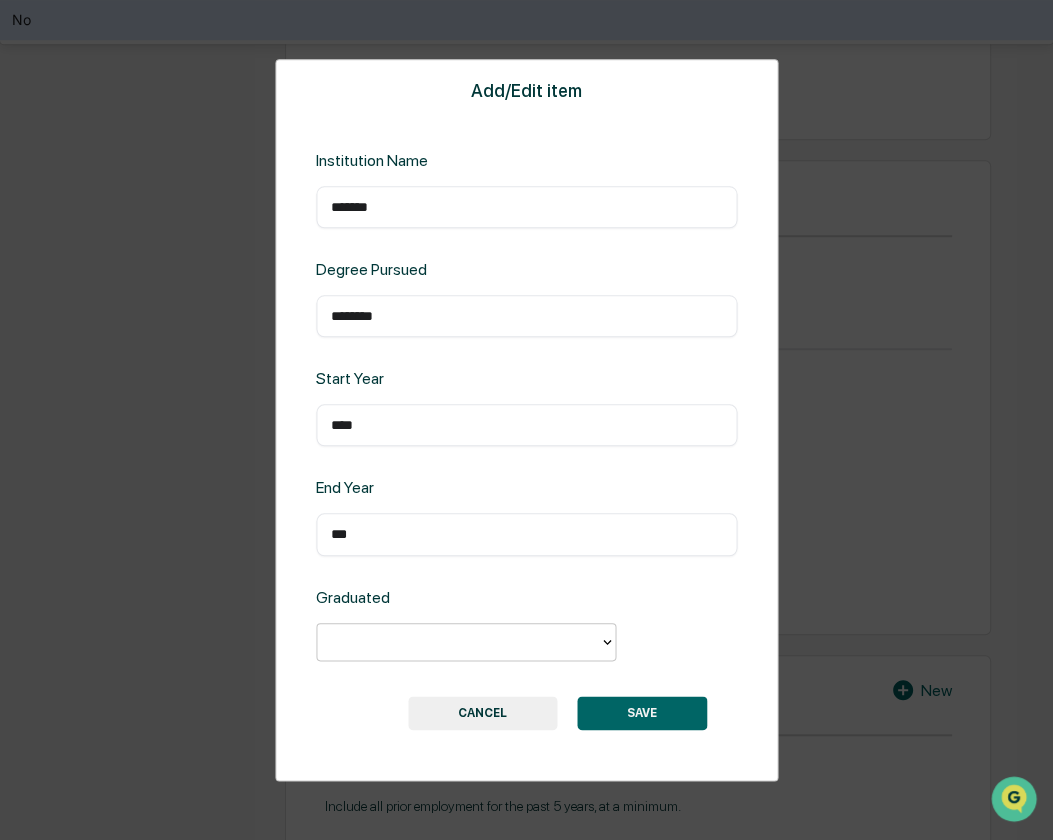 click on "No" at bounding box center [526, 20] 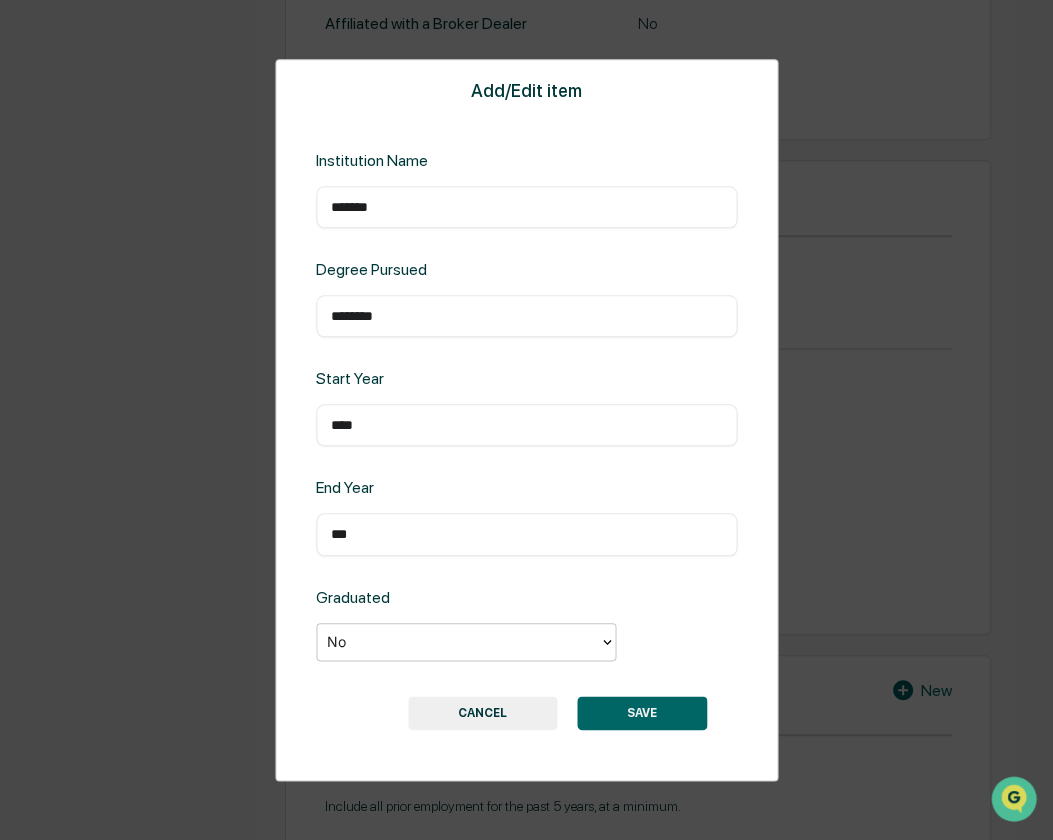 click on "***" at bounding box center [526, 535] 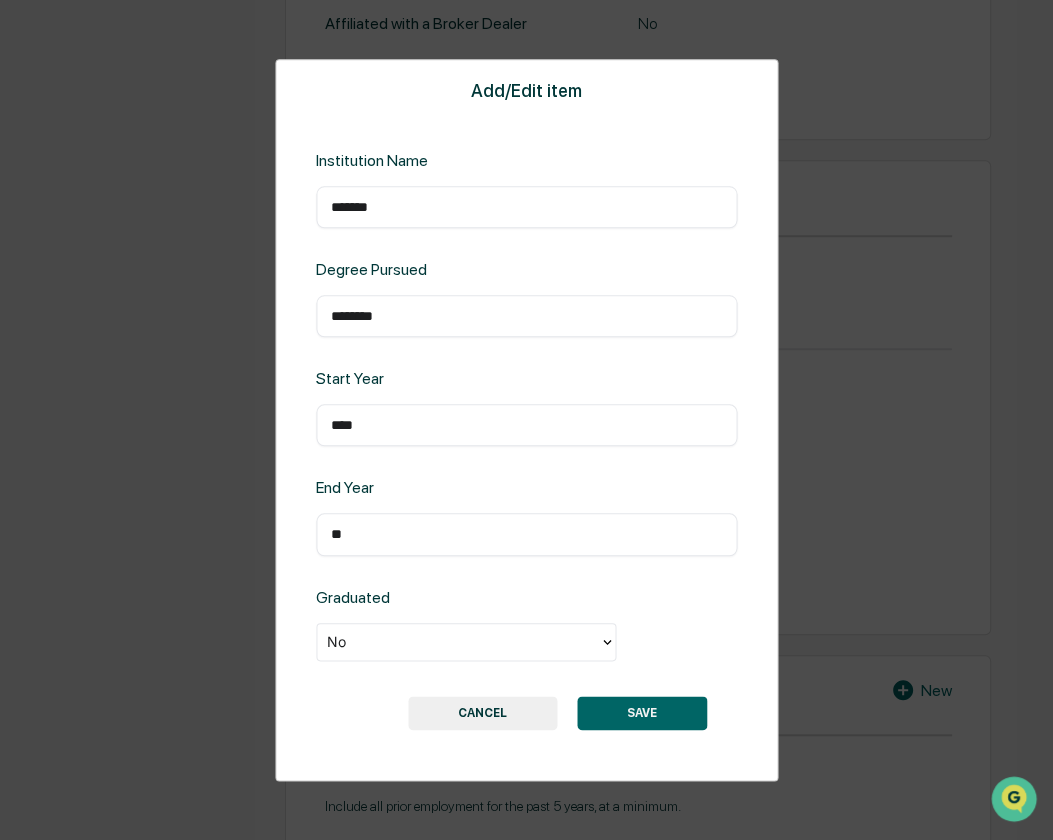 type on "*" 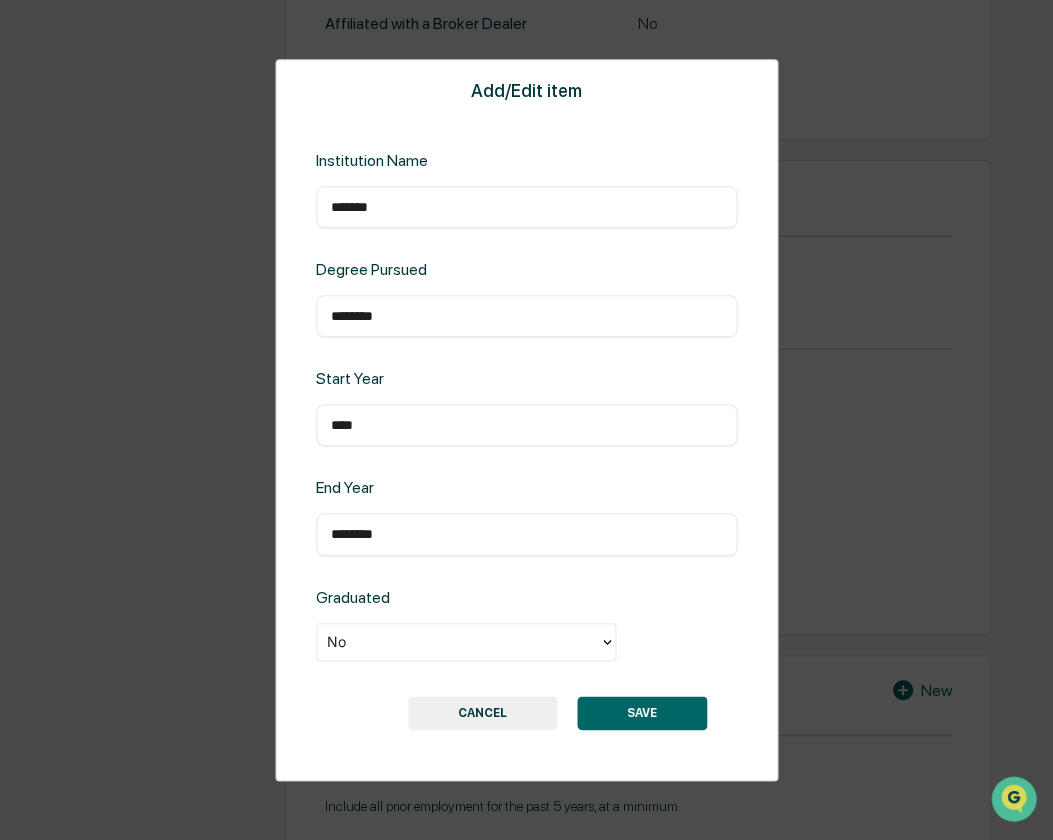 click on "********" at bounding box center (526, 535) 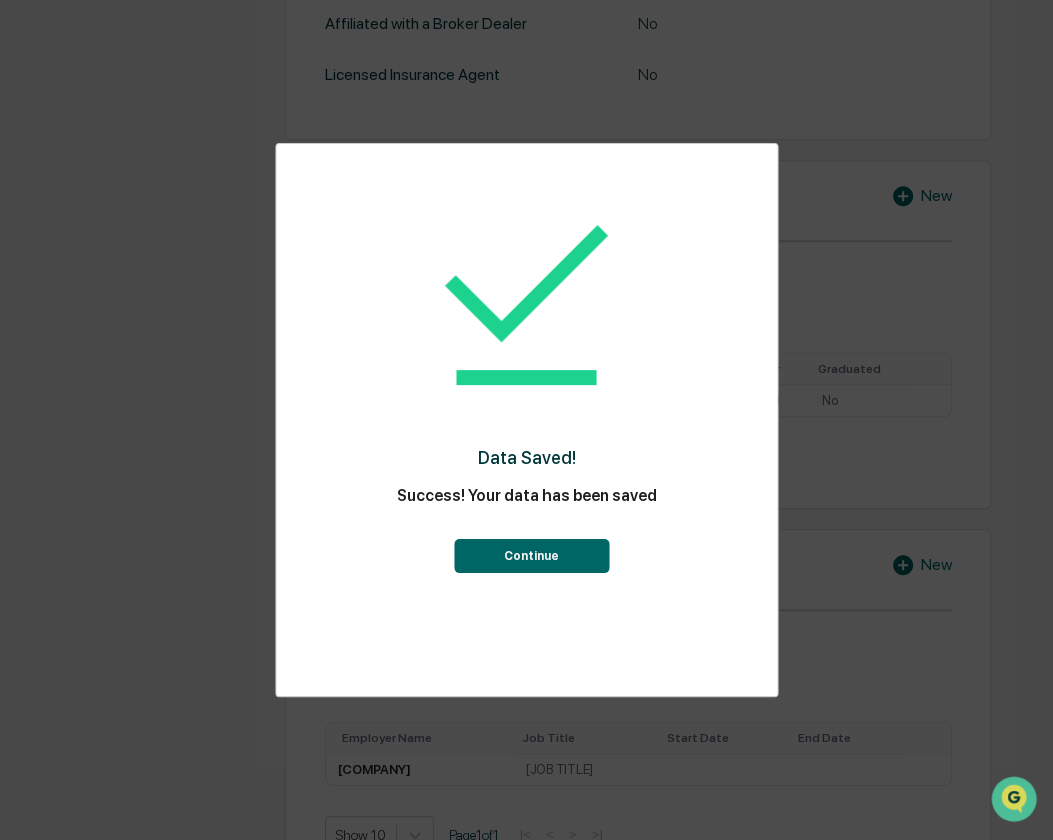 click on "Continue" at bounding box center [531, 556] 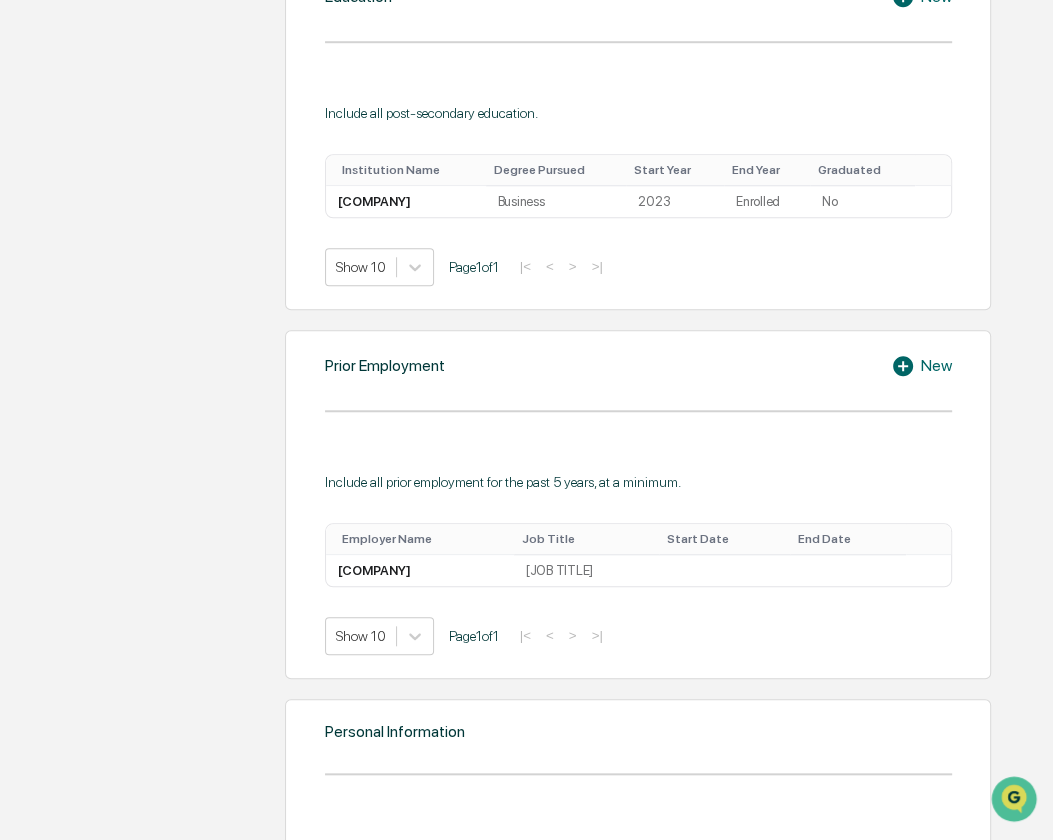 scroll, scrollTop: 1178, scrollLeft: 0, axis: vertical 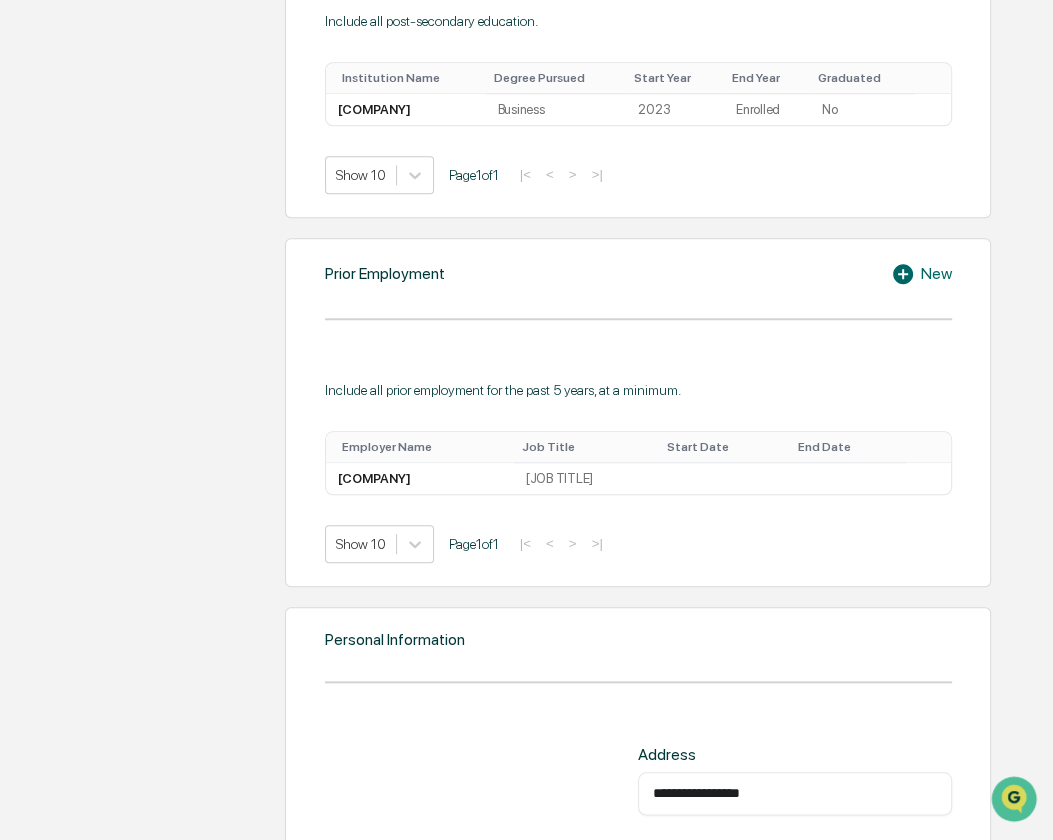 click on "Community Specialist" at bounding box center (586, 478) 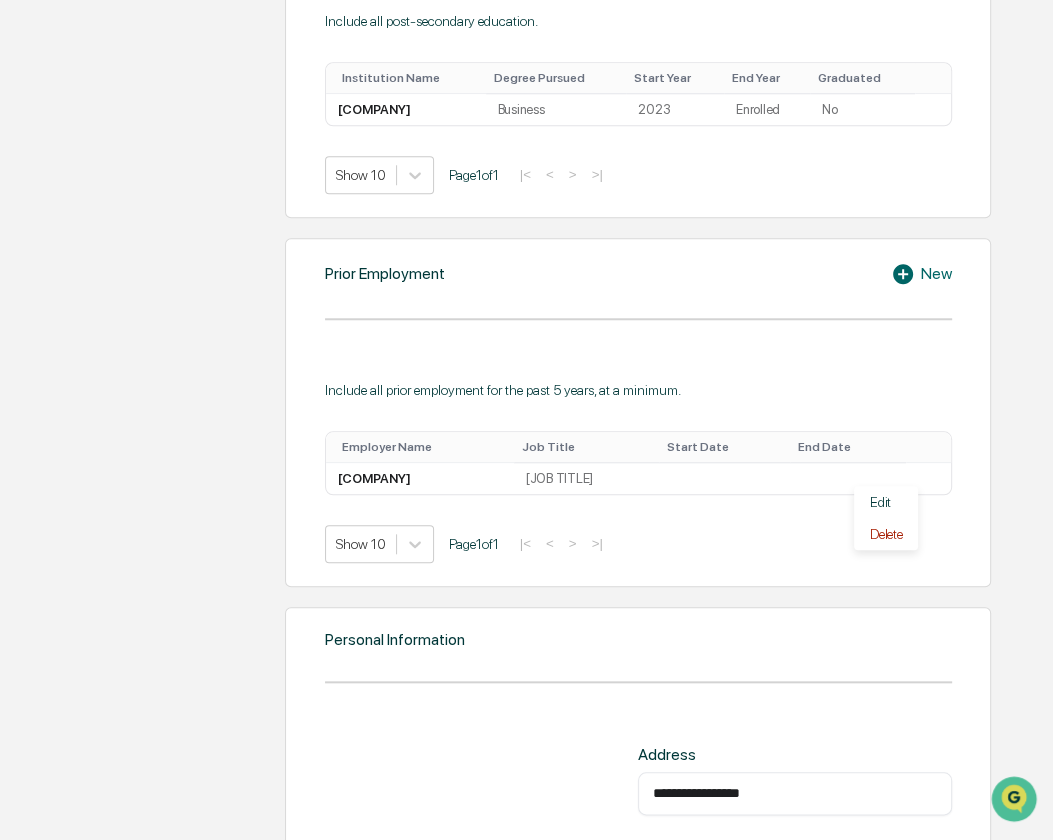 click on "Edit" at bounding box center (886, 502) 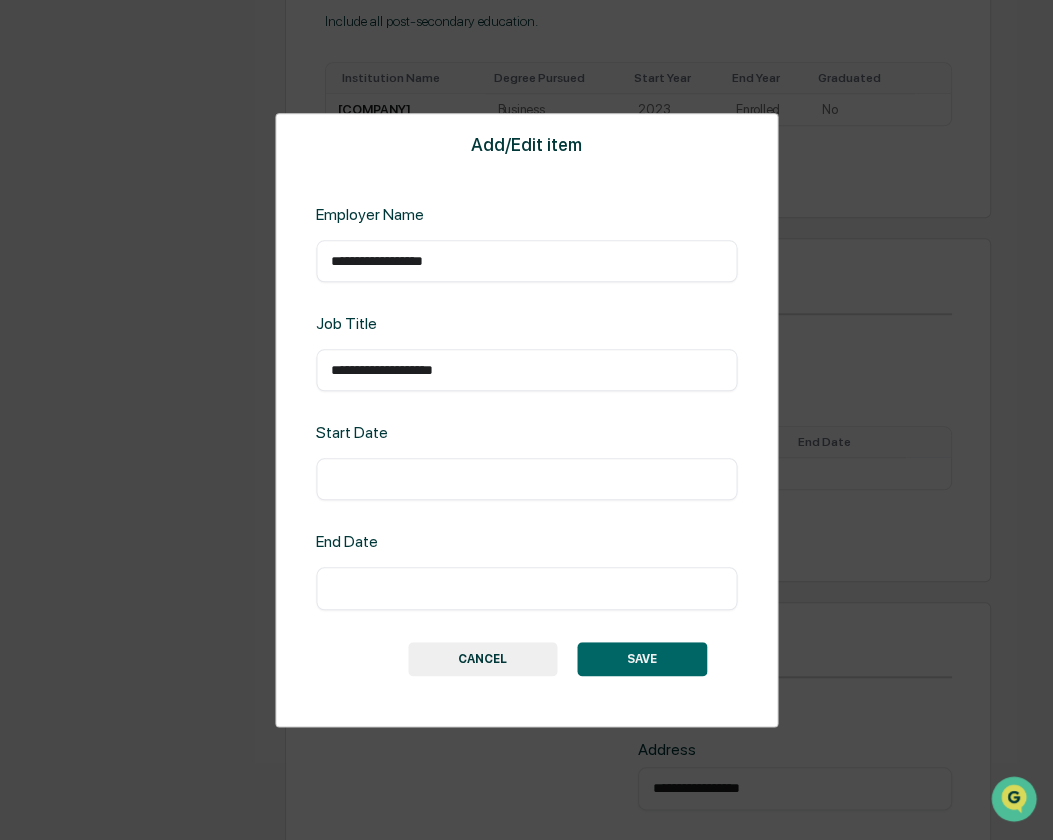 click at bounding box center (526, 480) 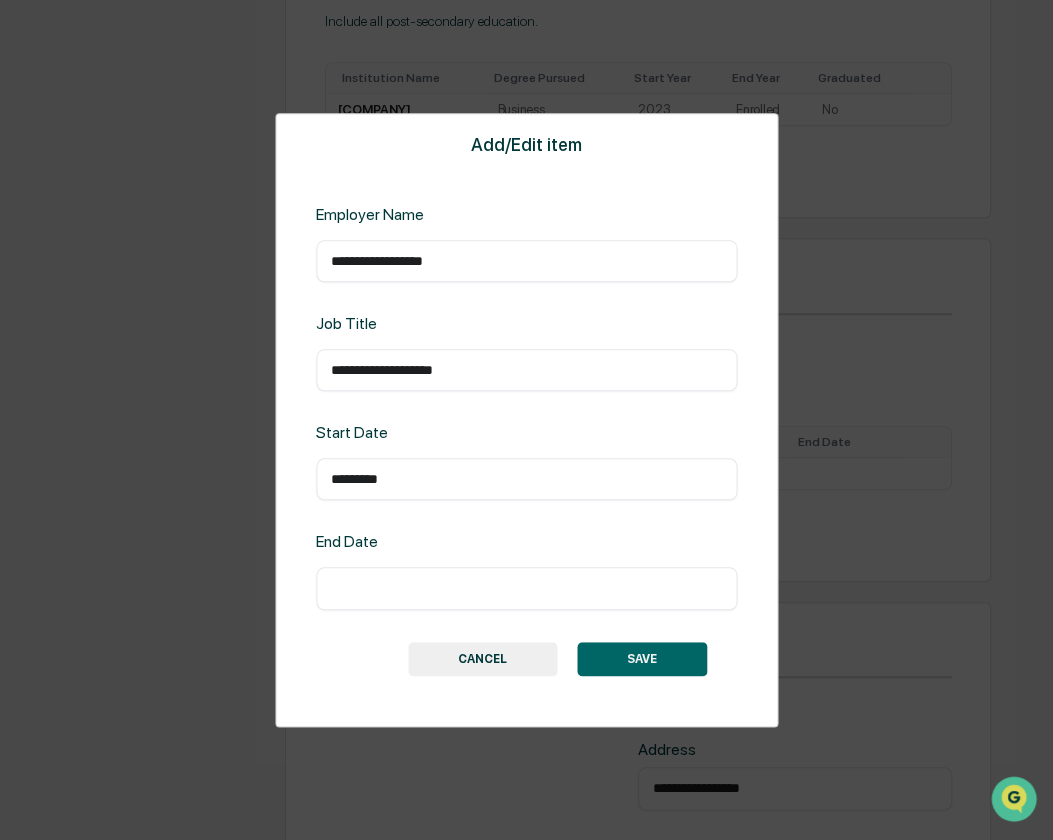 type on "*********" 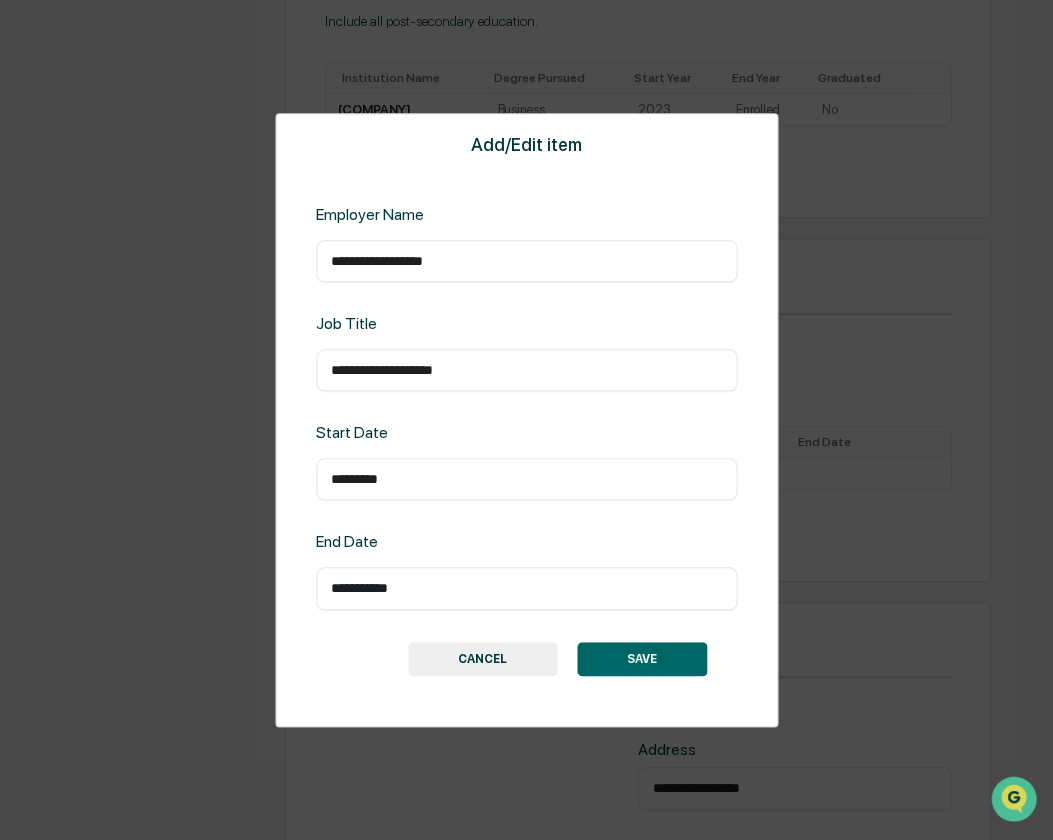 type on "**********" 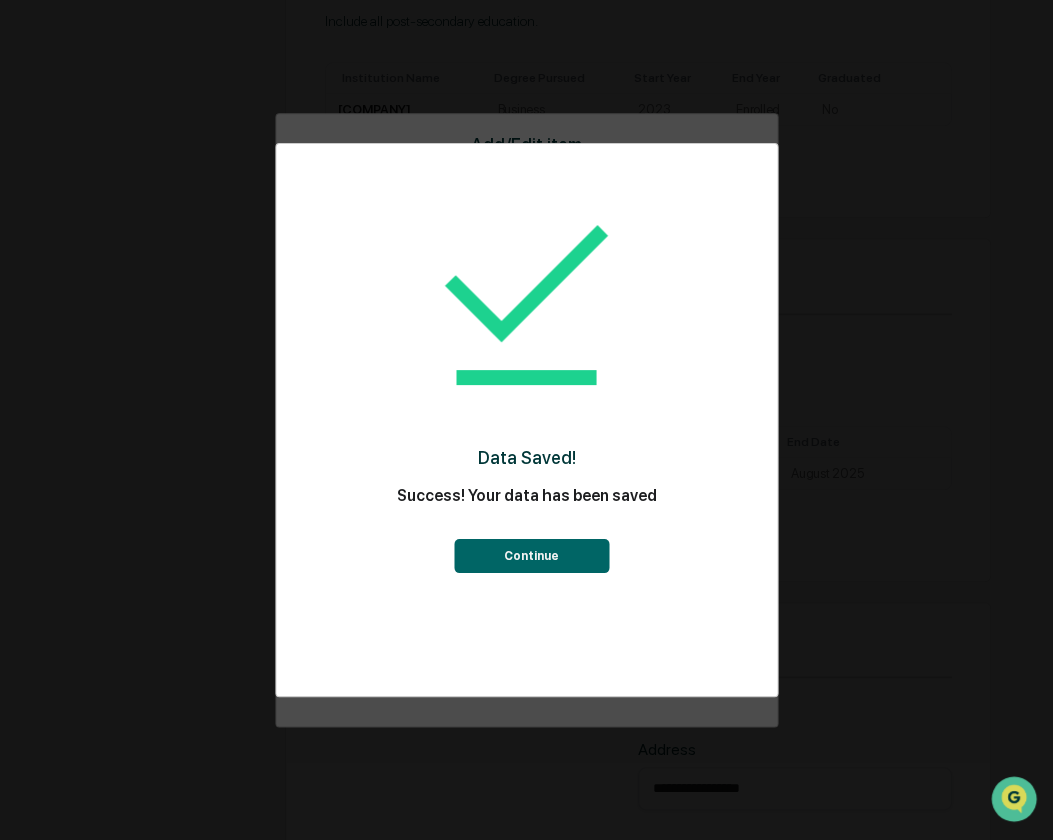 click on "Continue" at bounding box center [531, 556] 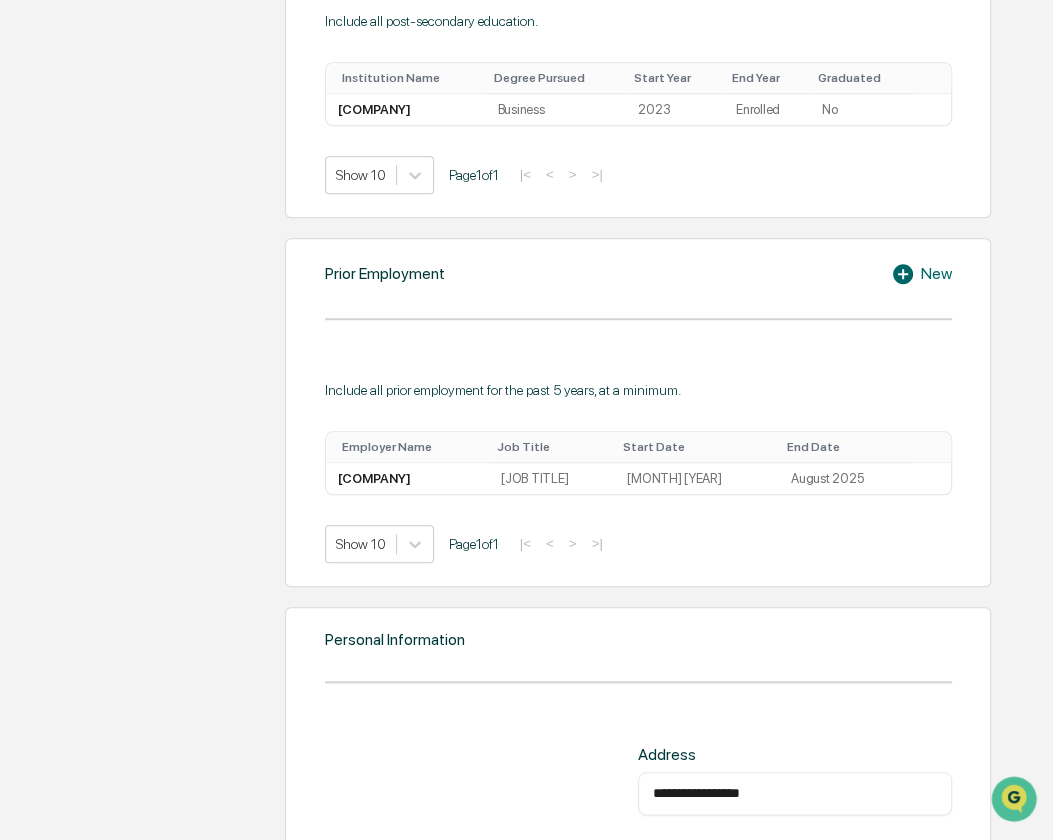 click 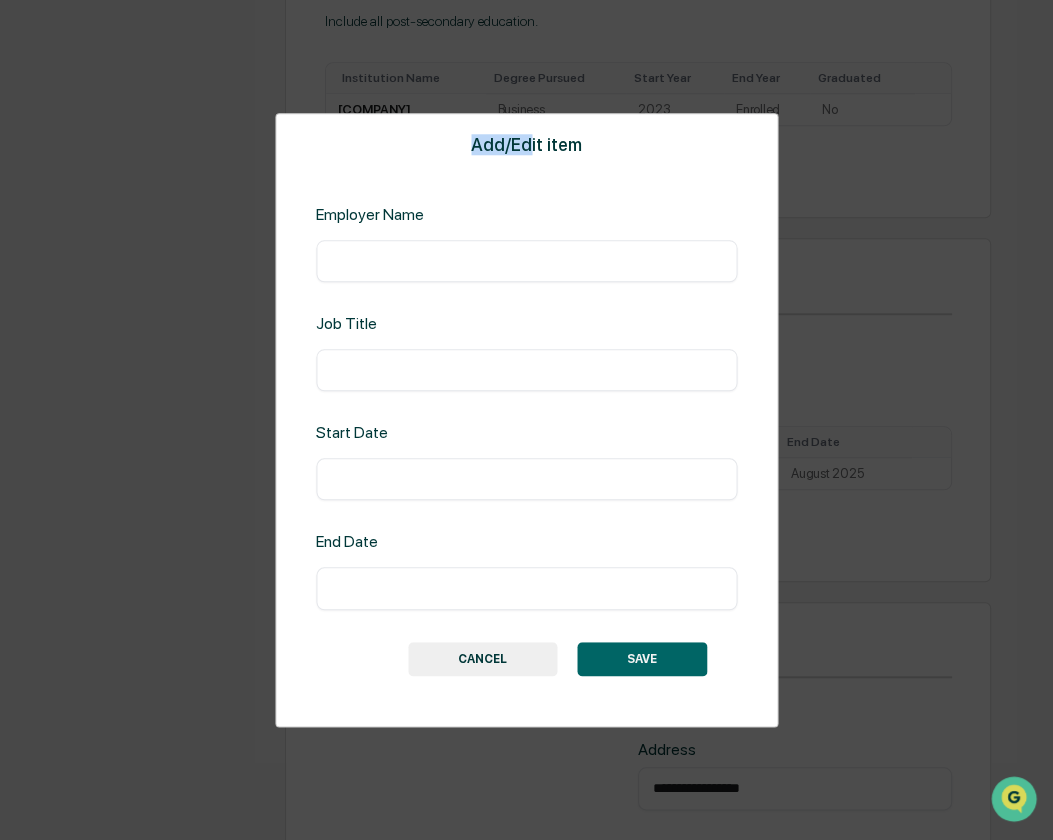 drag, startPoint x: 532, startPoint y: 132, endPoint x: 343, endPoint y: 155, distance: 190.39433 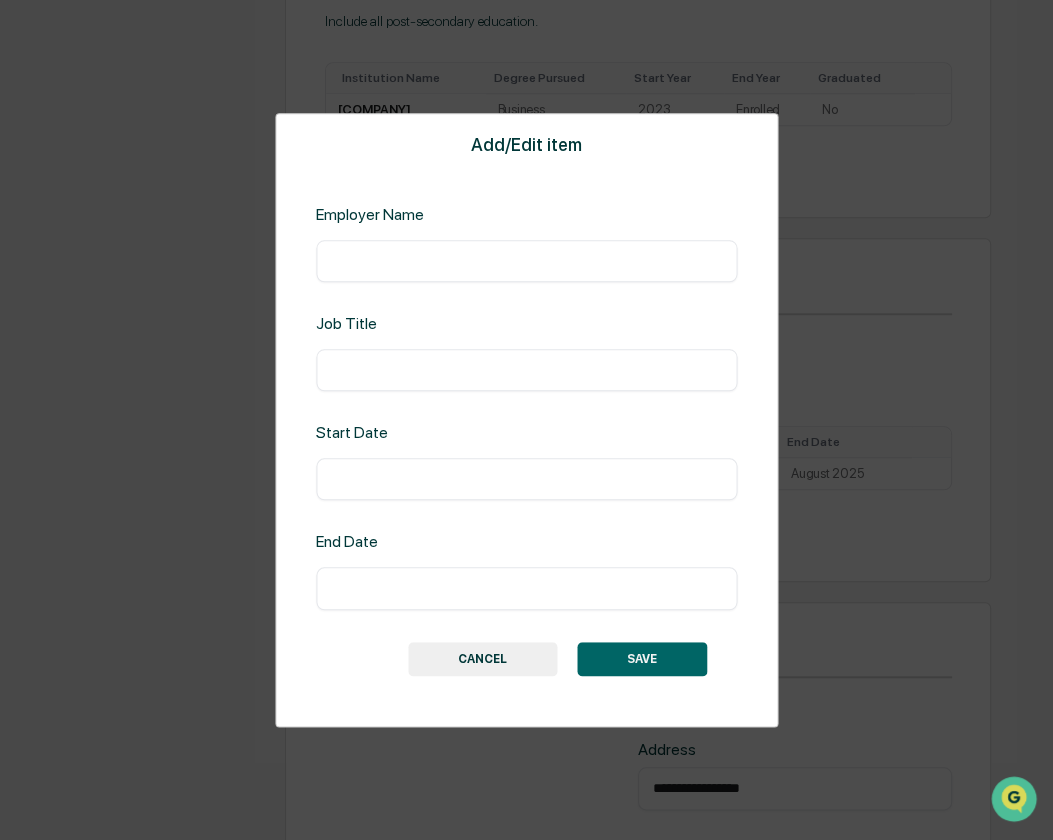 click on "Add/Edit item Employer Name ​ Job Title ​ Start Date ​ End Date ​ SAVE CANCEL" at bounding box center (526, 420) 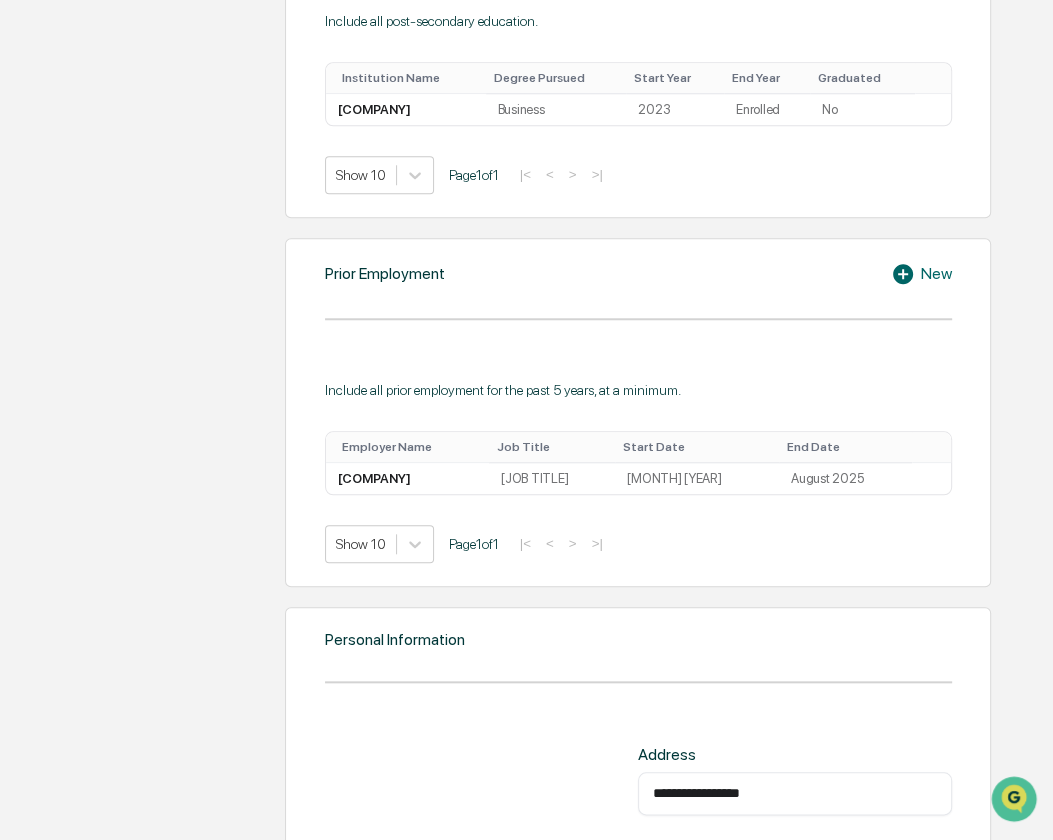 click 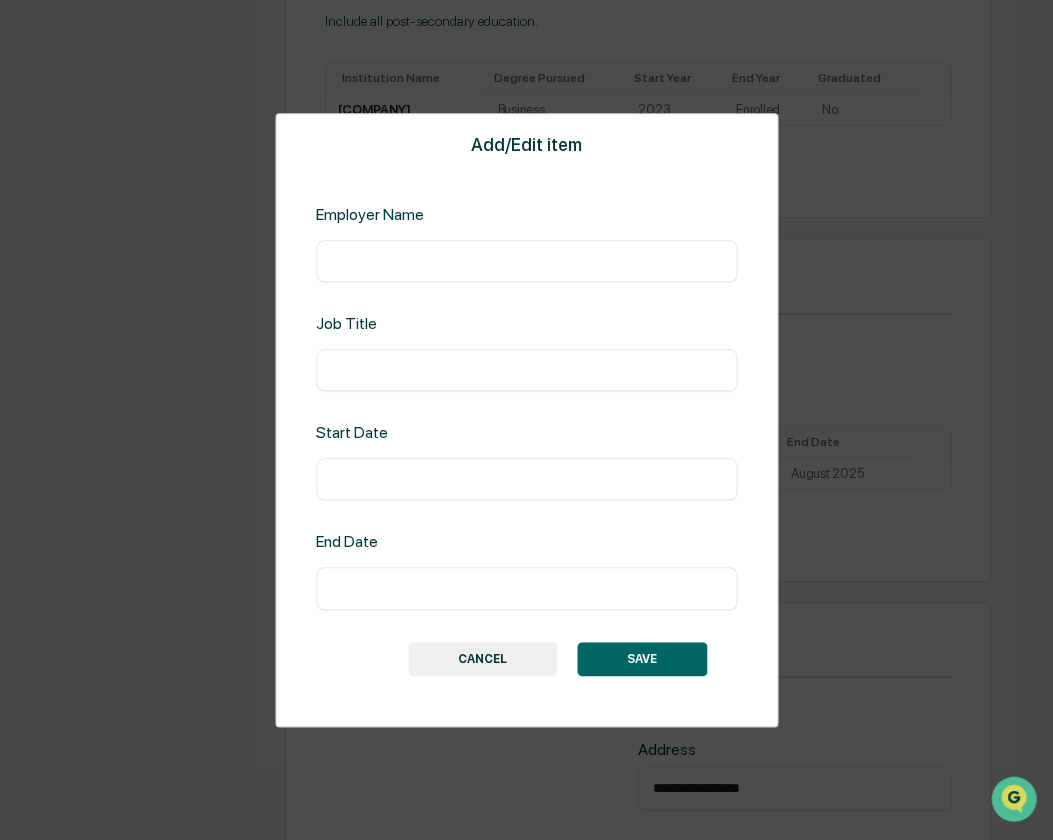 click at bounding box center (526, 589) 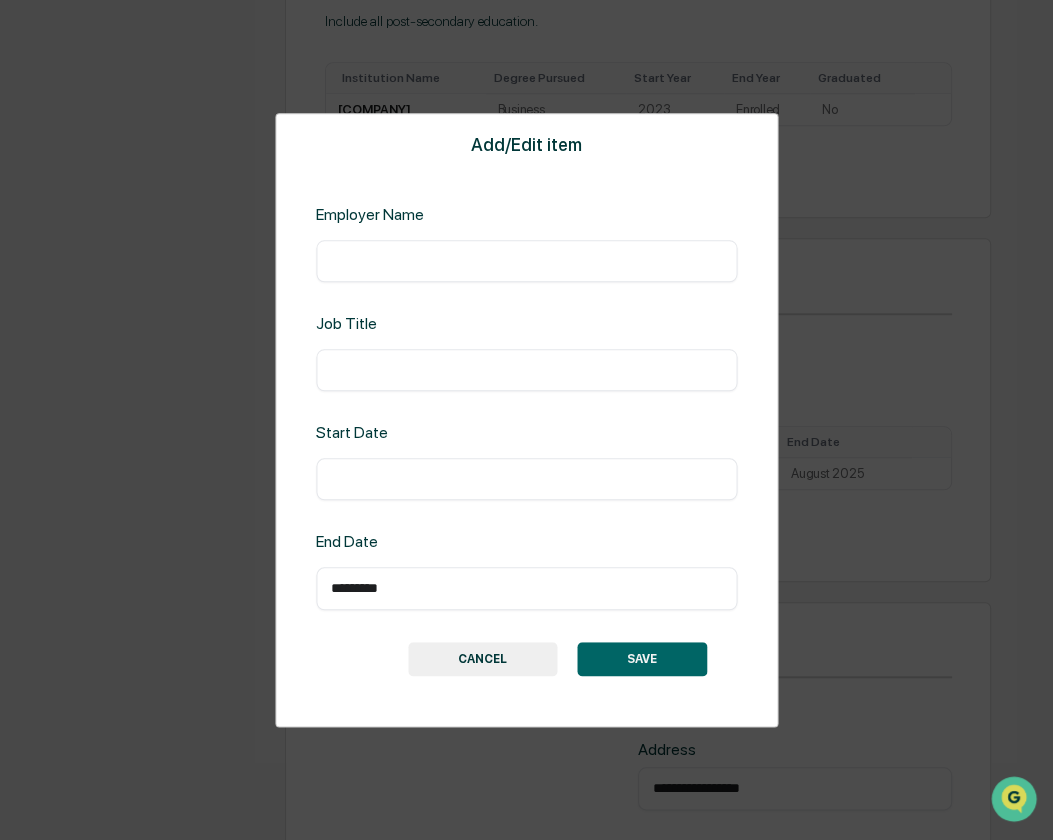 type on "*********" 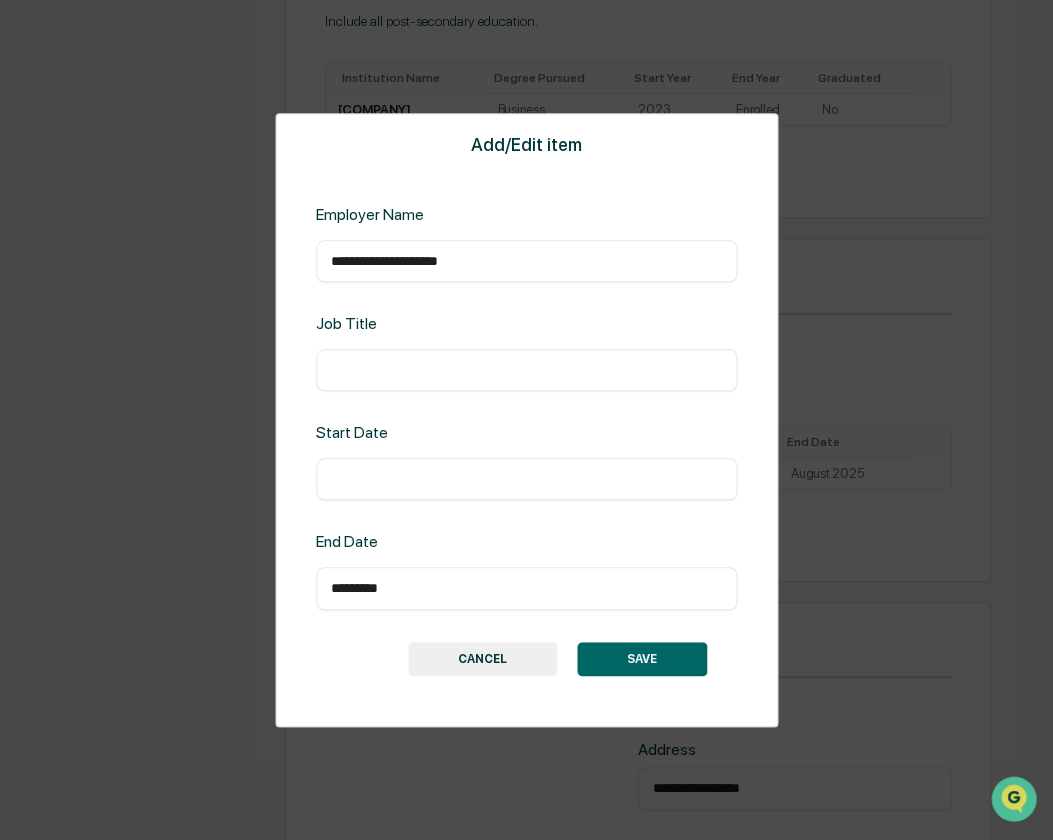 type on "**********" 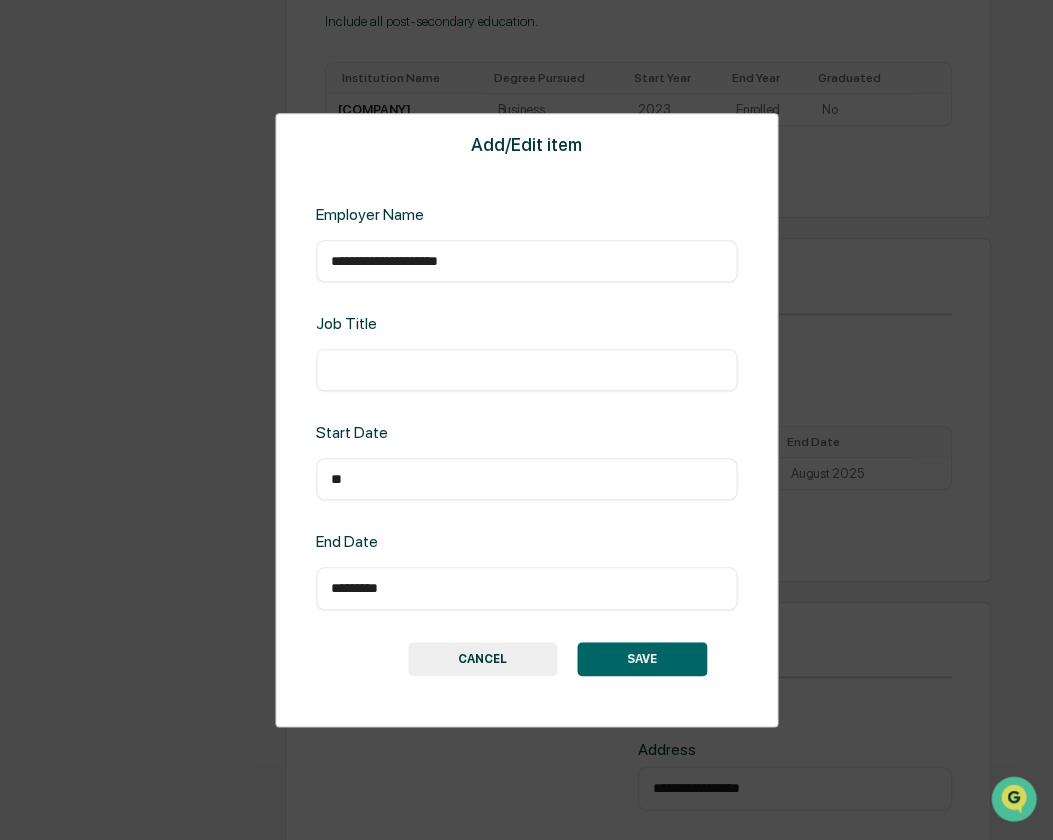 type on "*" 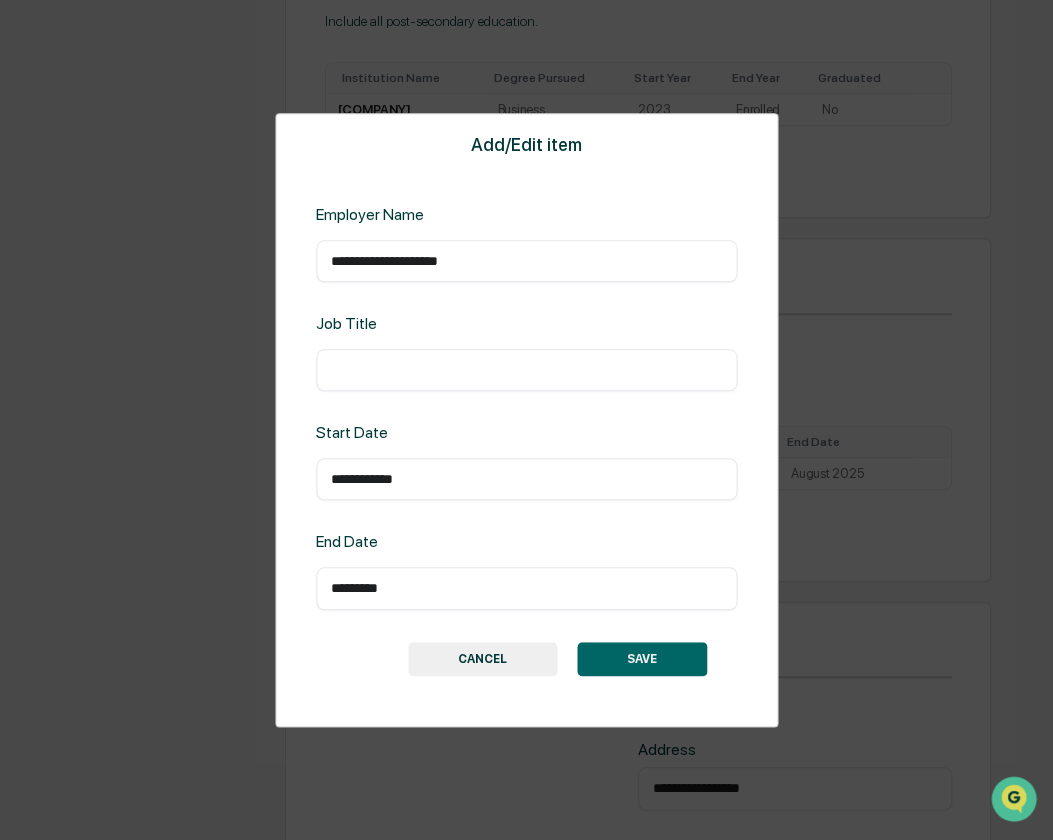 type on "**********" 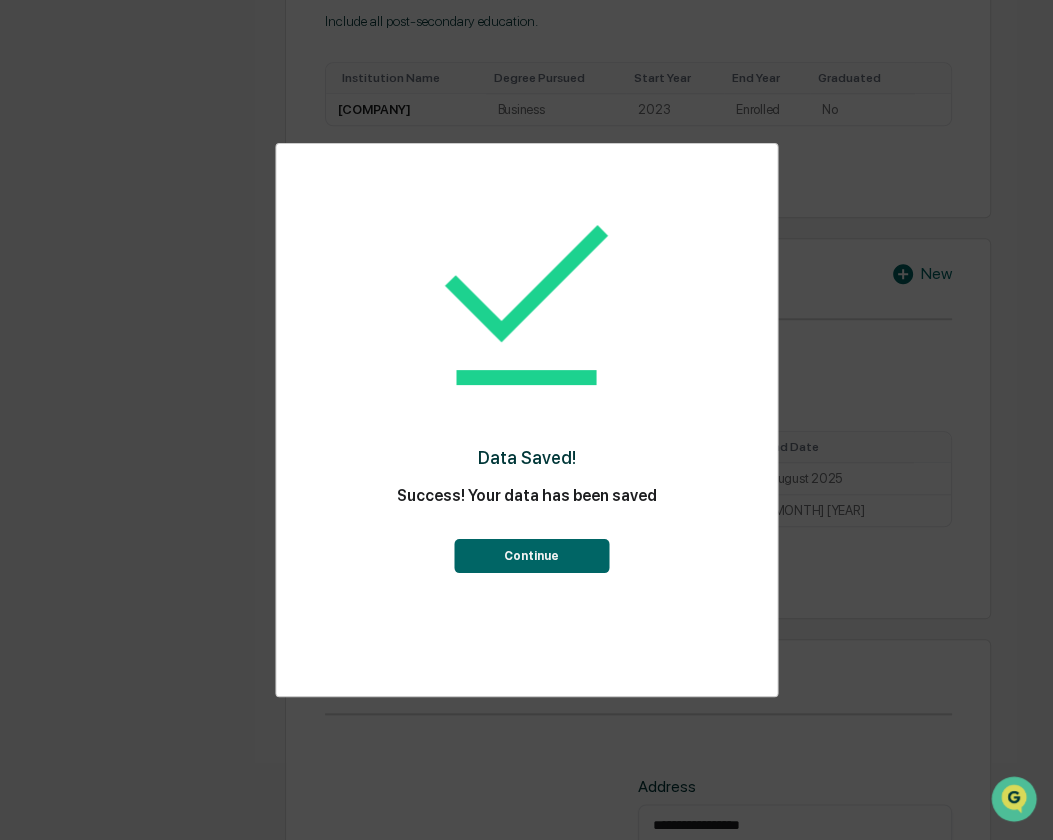 click on "Continue" at bounding box center (531, 556) 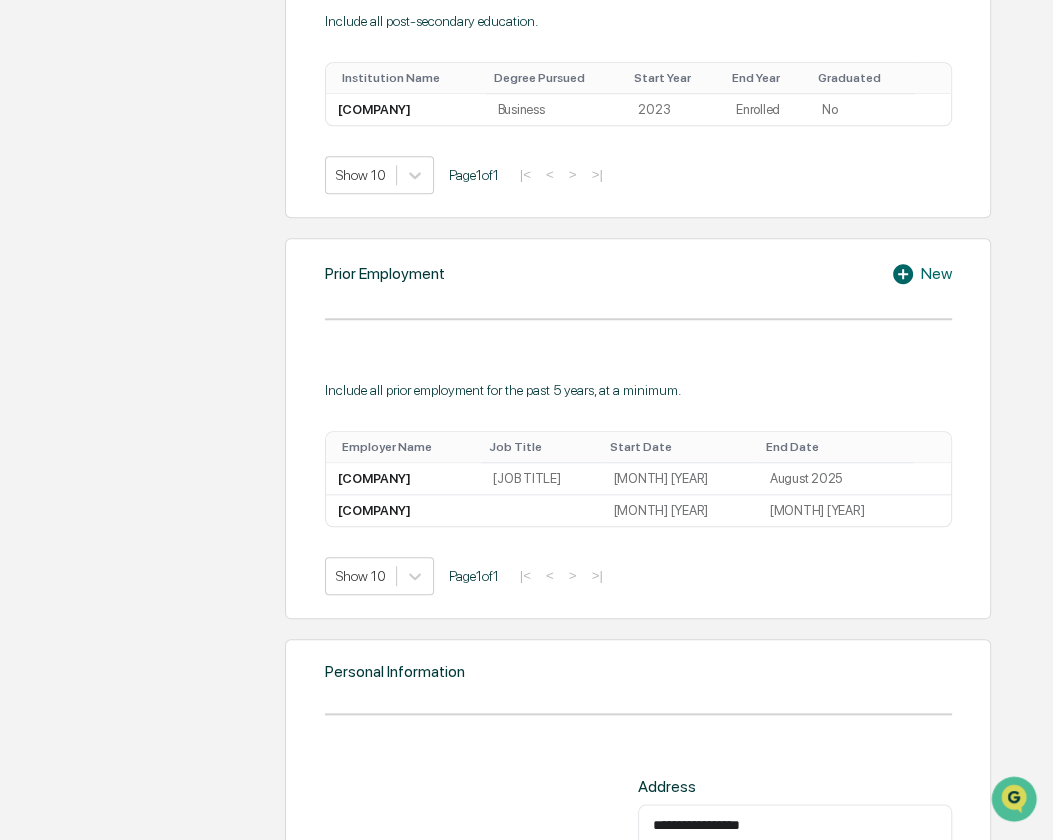 click on "New" at bounding box center [921, 274] 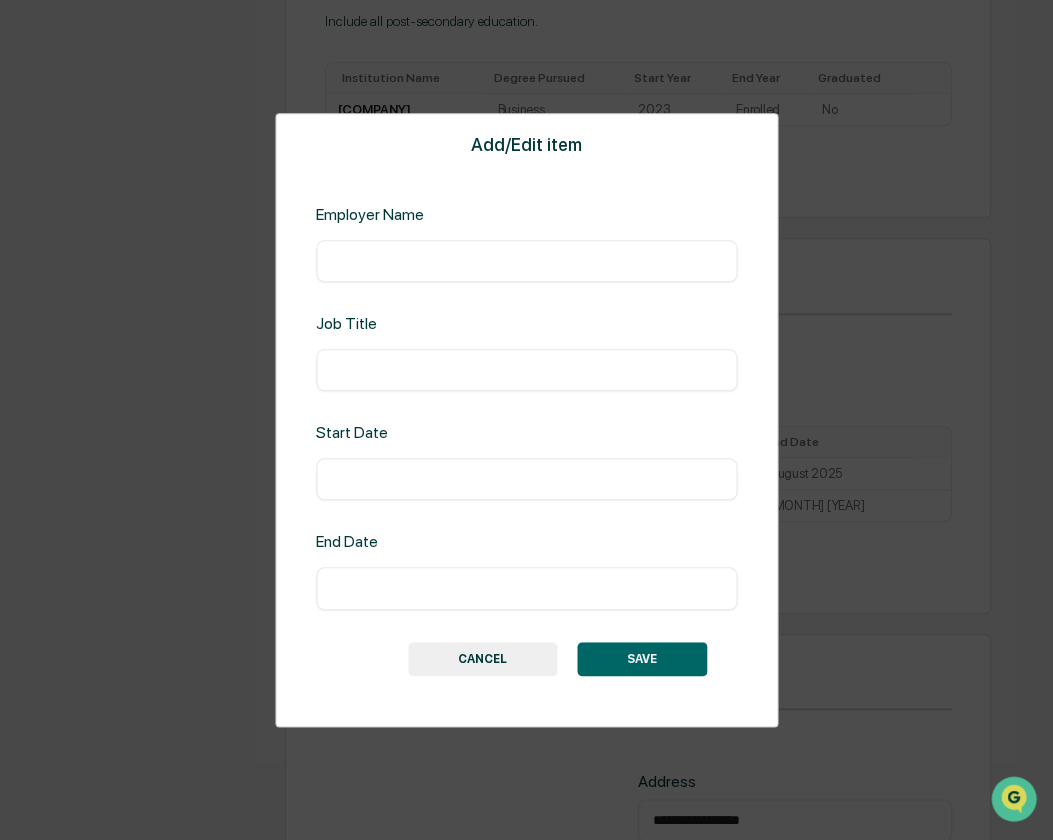 click at bounding box center [526, 261] 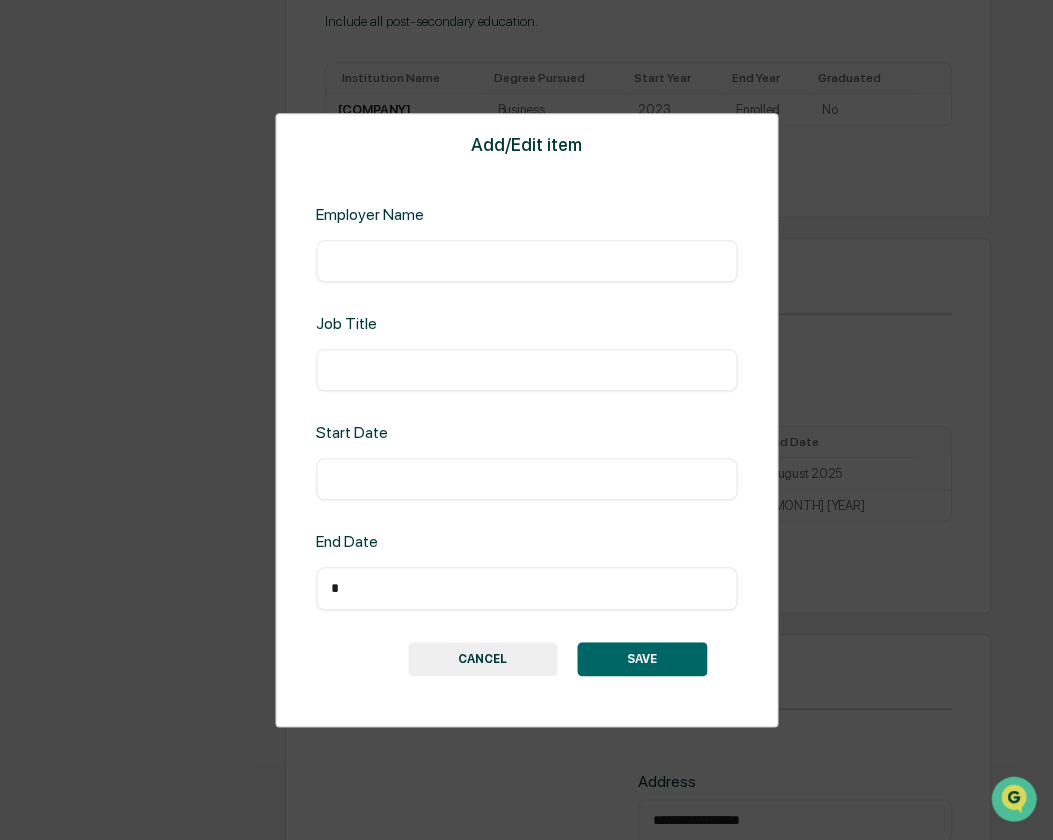 type 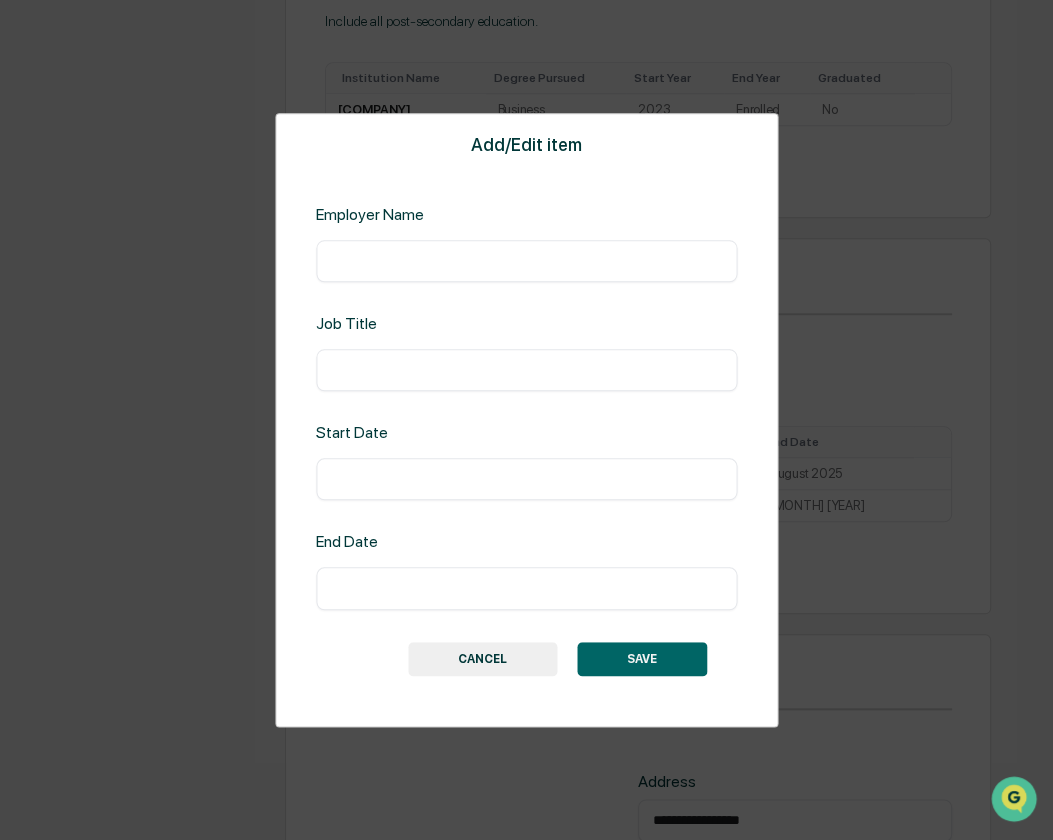 click on "​" at bounding box center [526, 480] 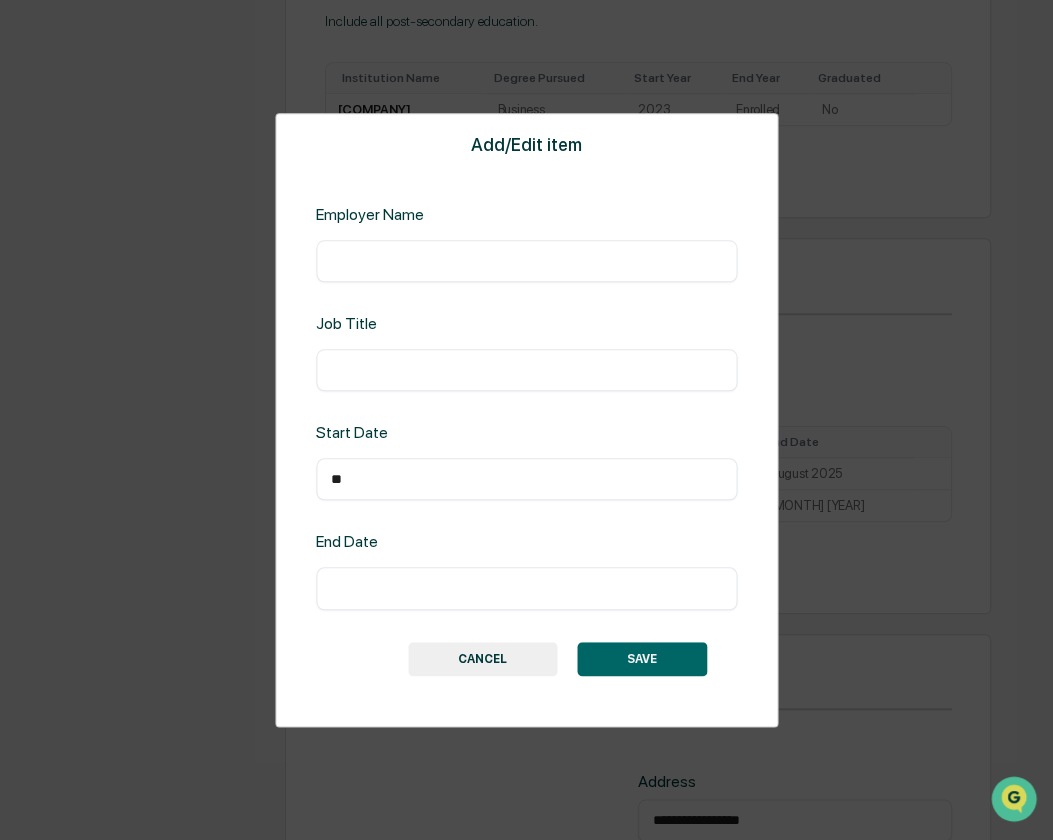 type on "*" 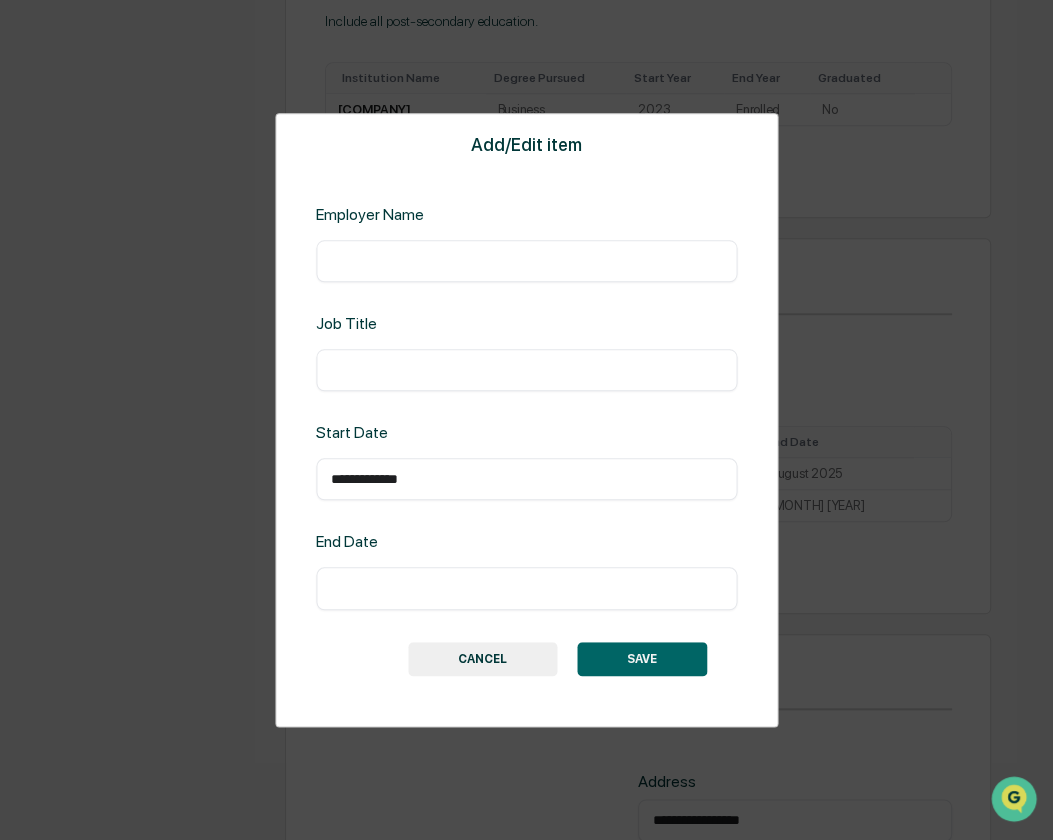 type on "**********" 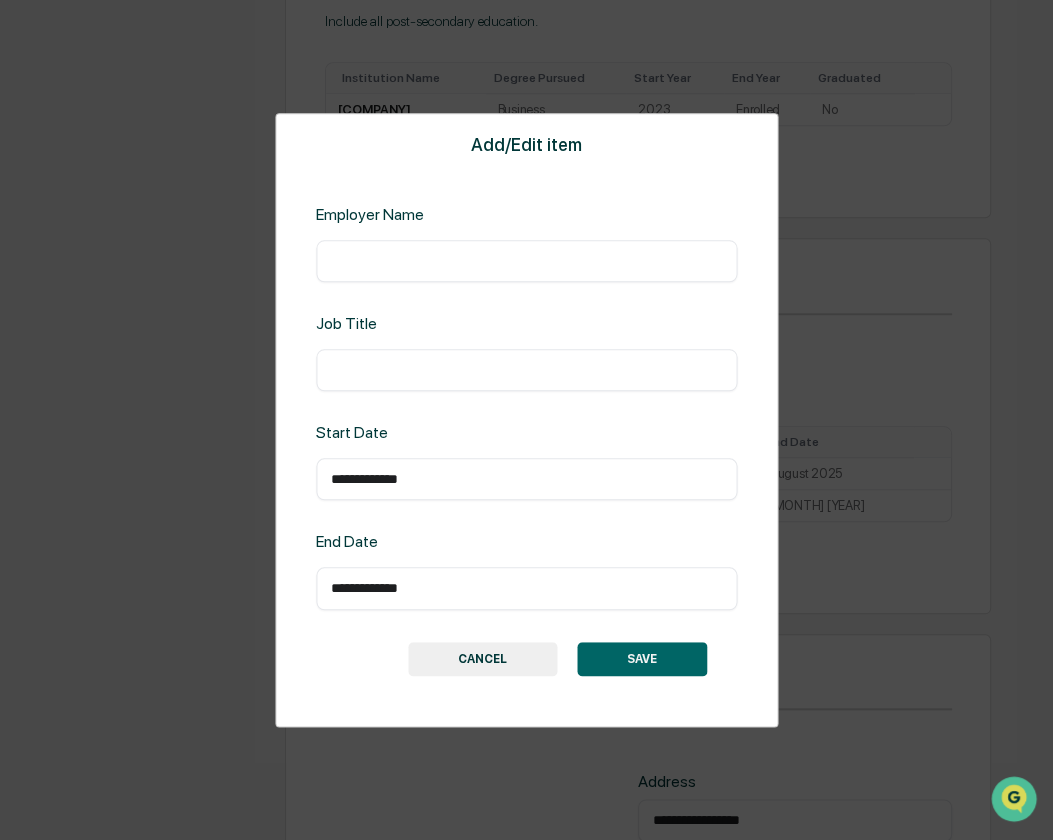 type on "**********" 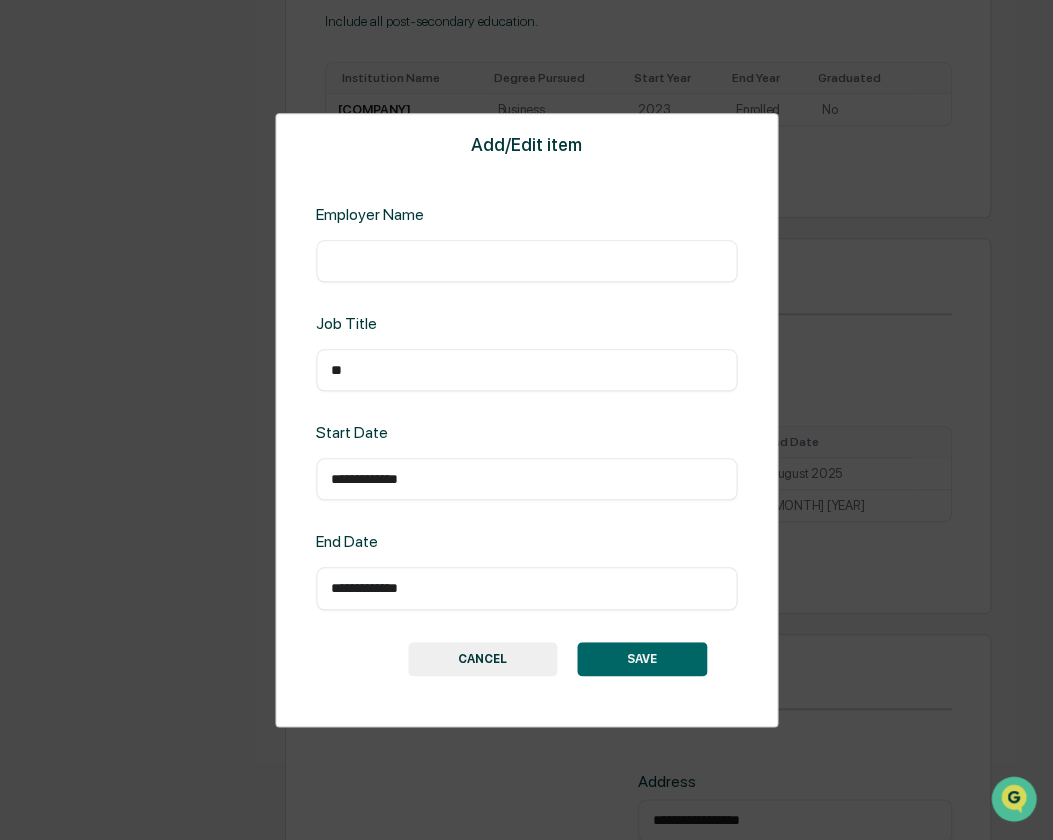 type on "*" 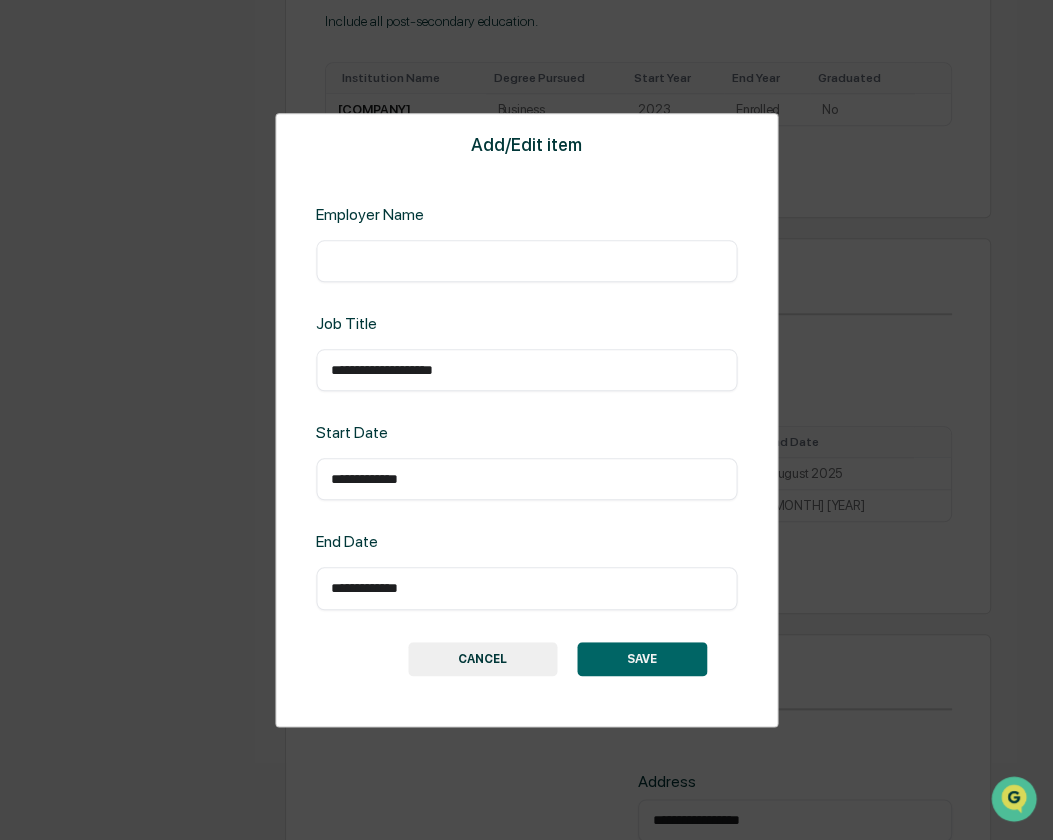 type on "**********" 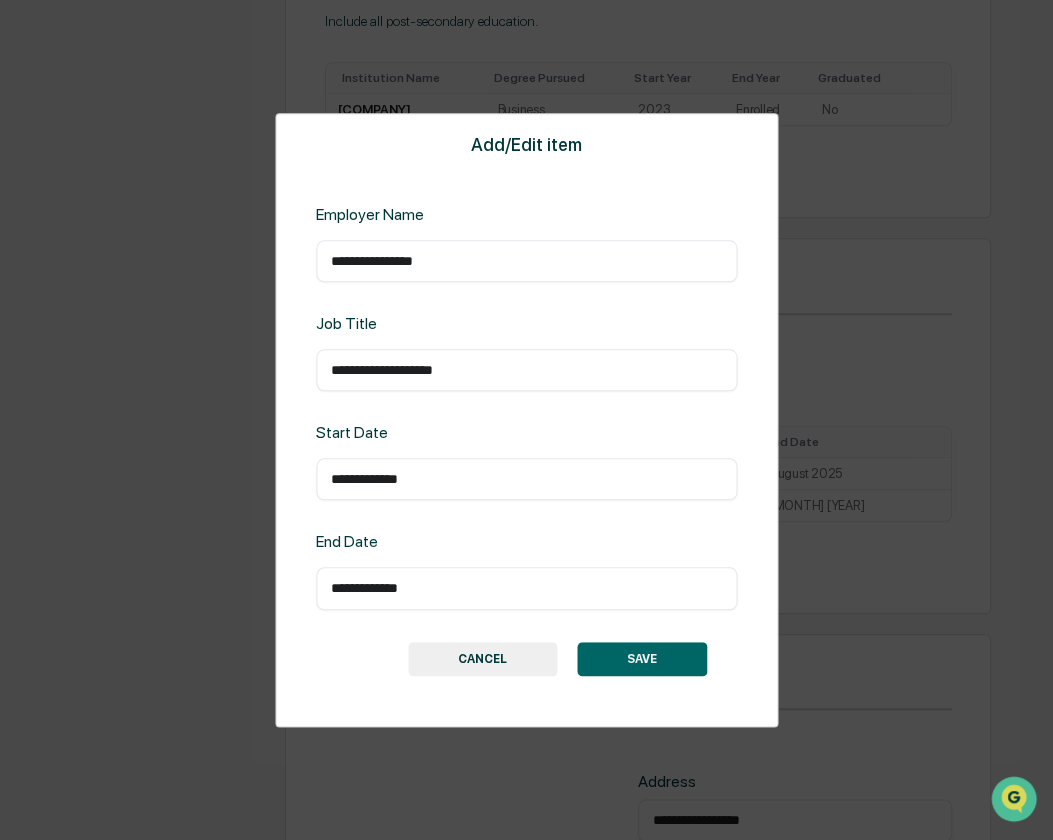 type on "**********" 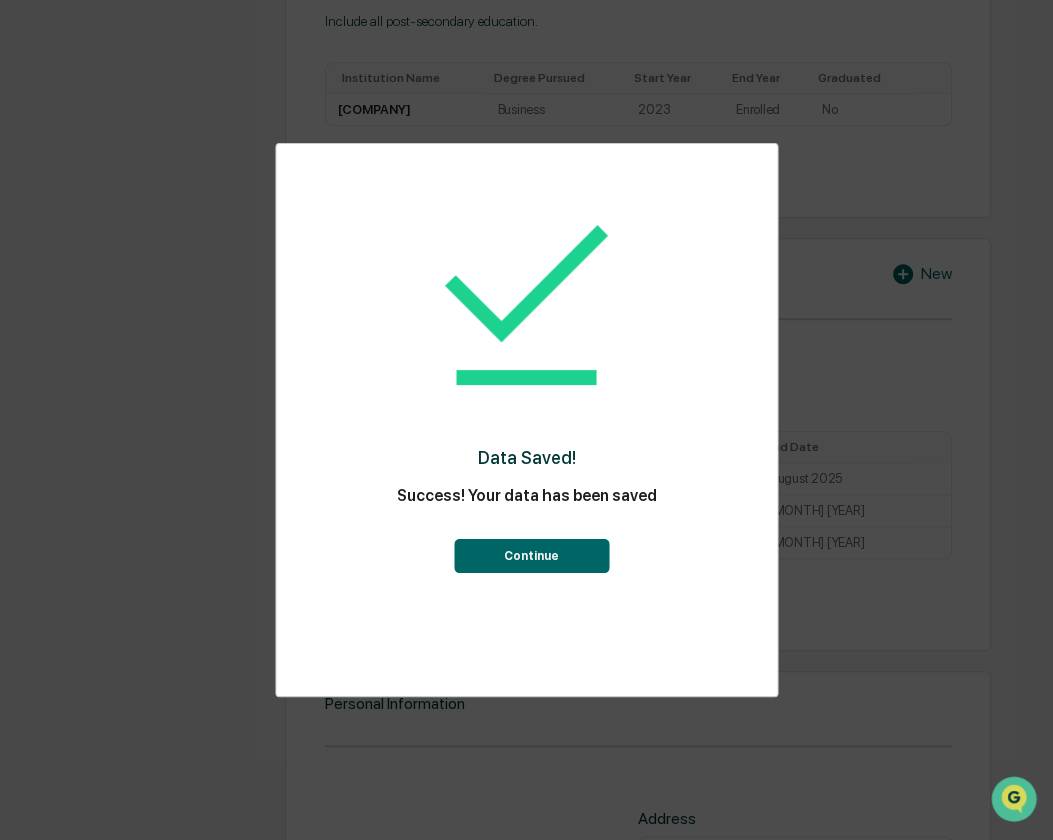 click on "Continue" at bounding box center [531, 556] 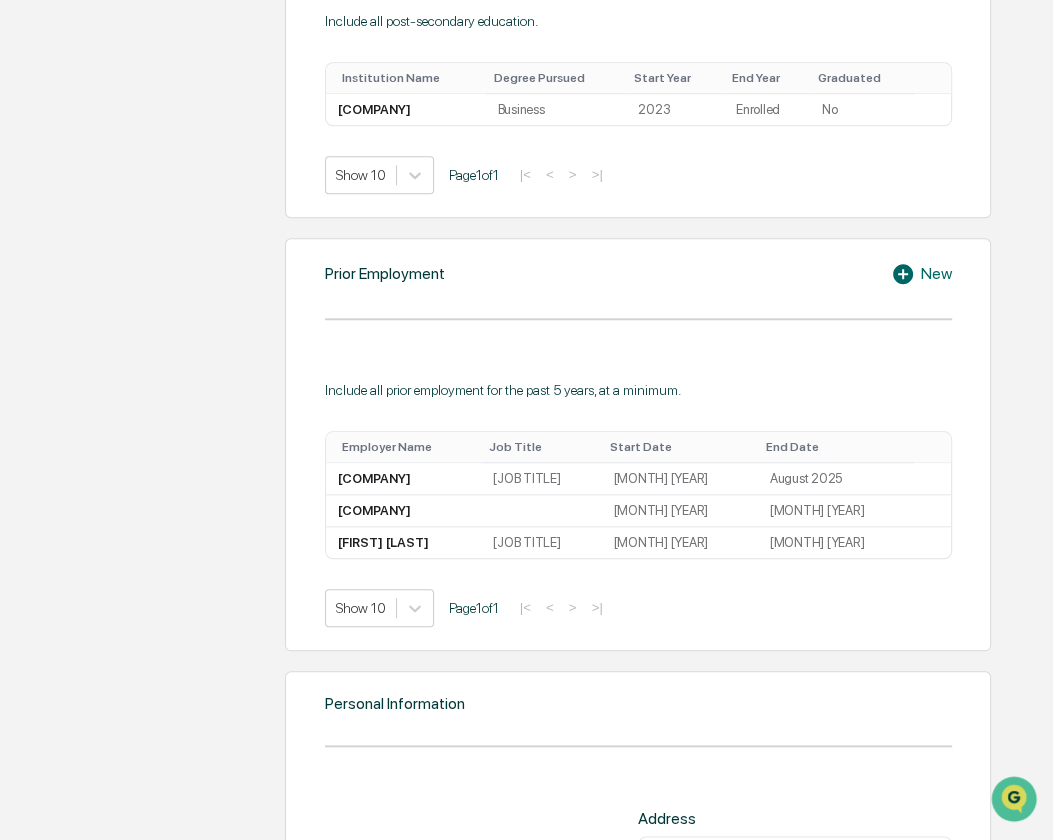 click on "New" at bounding box center [921, 274] 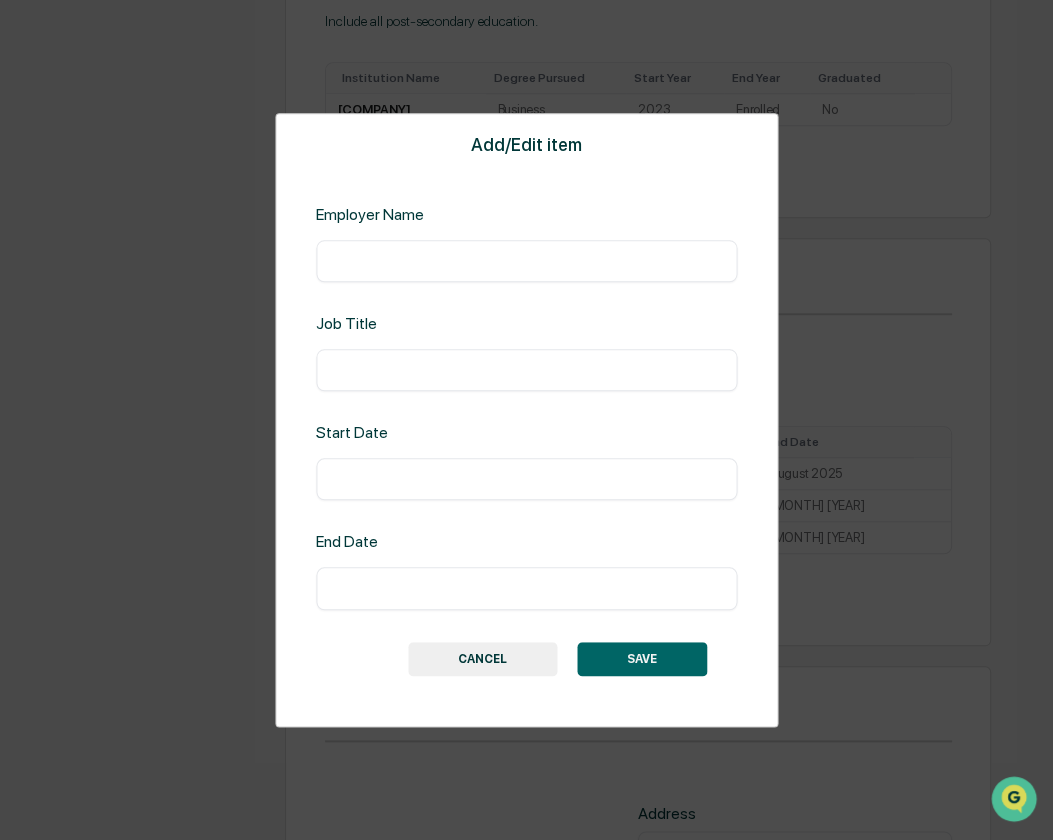 click at bounding box center [526, 480] 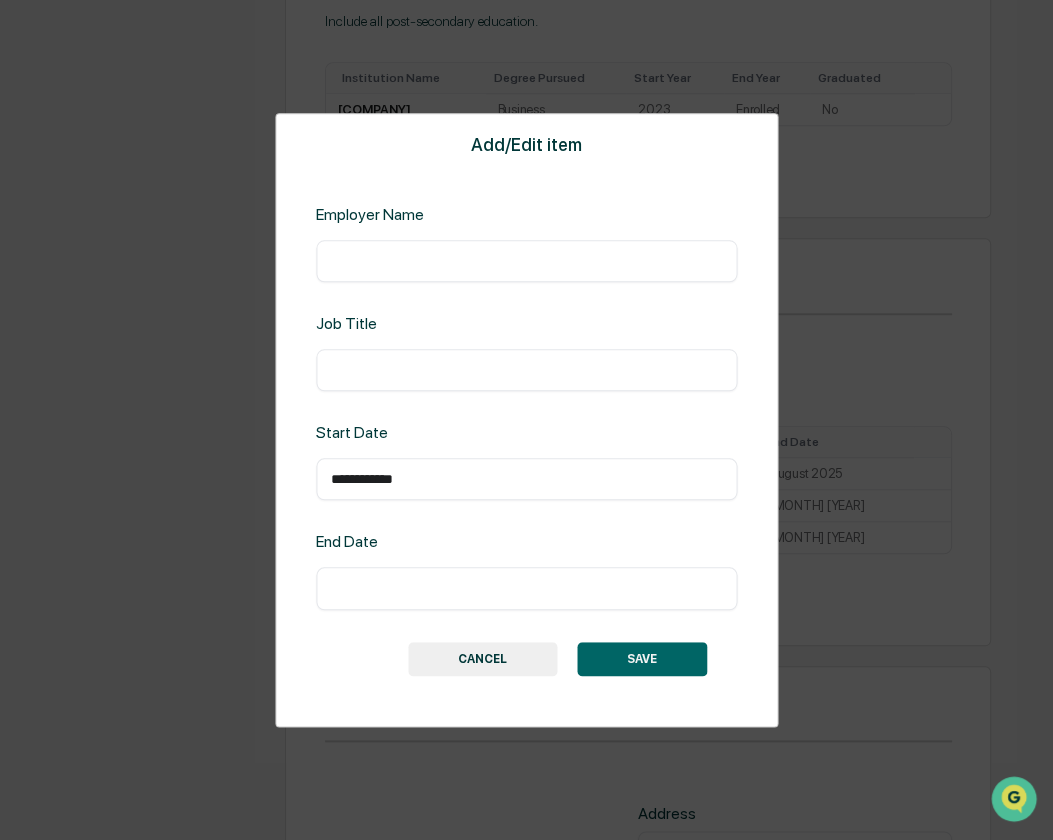 type on "**********" 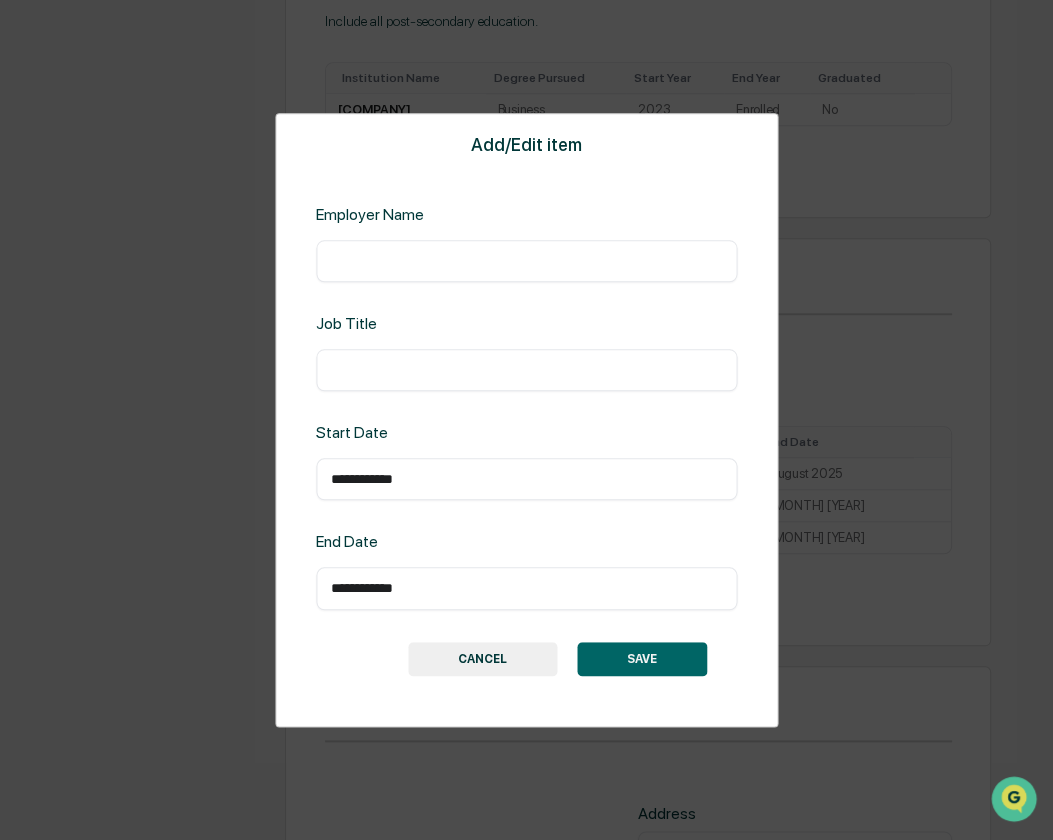 type on "**********" 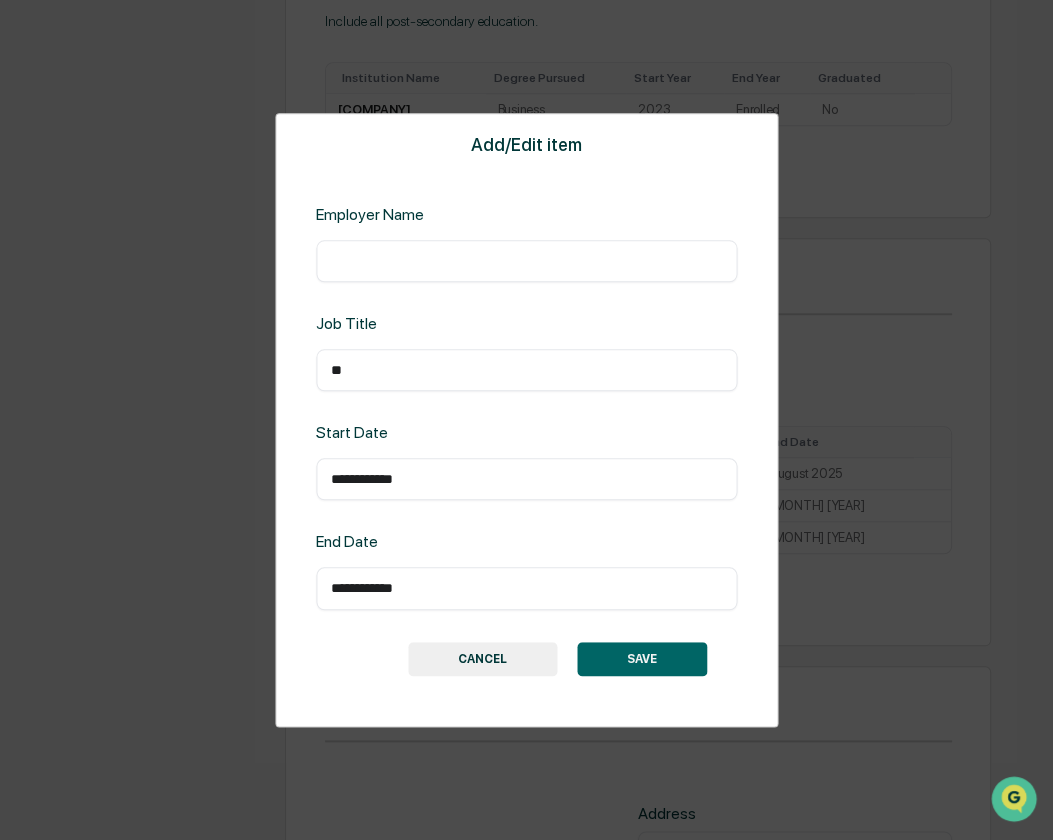type on "*" 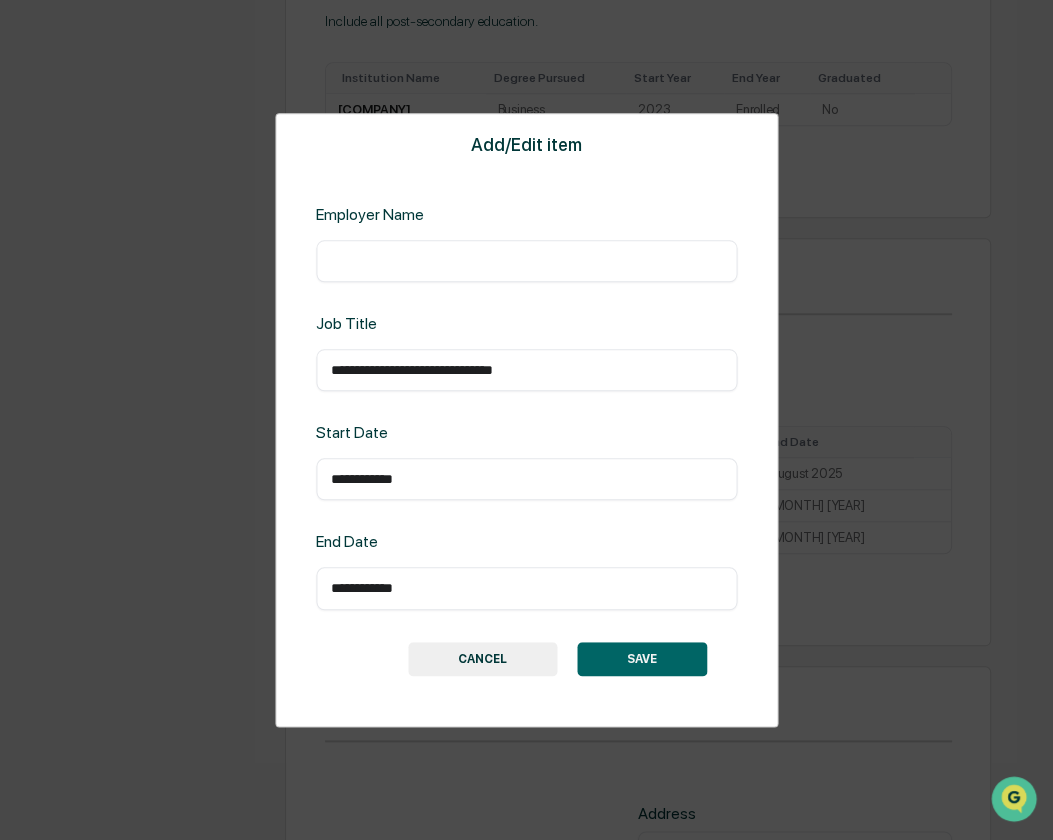 type on "**********" 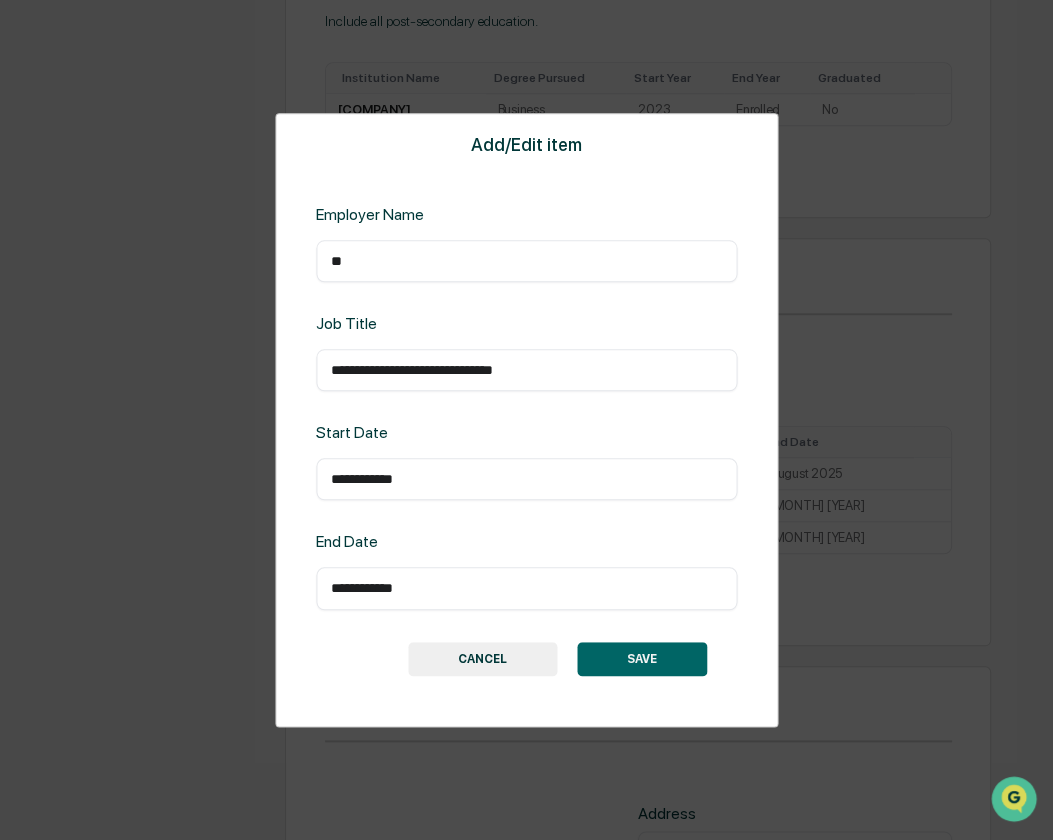 type on "*" 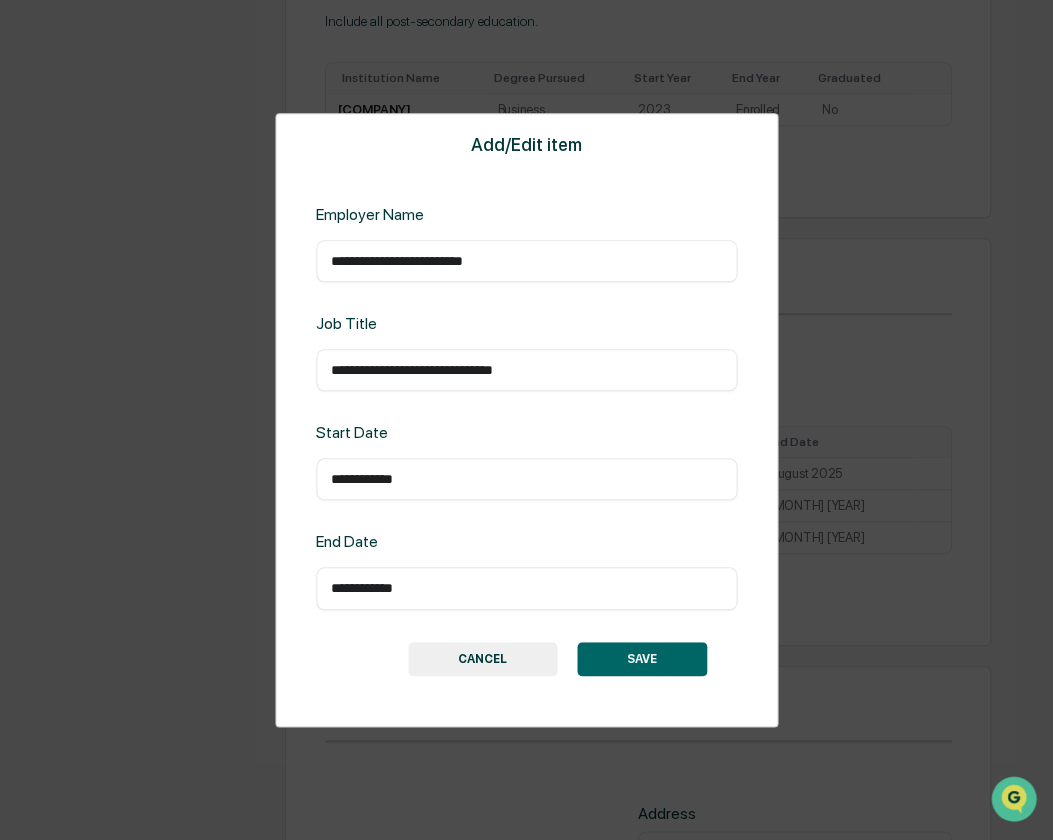 type on "**********" 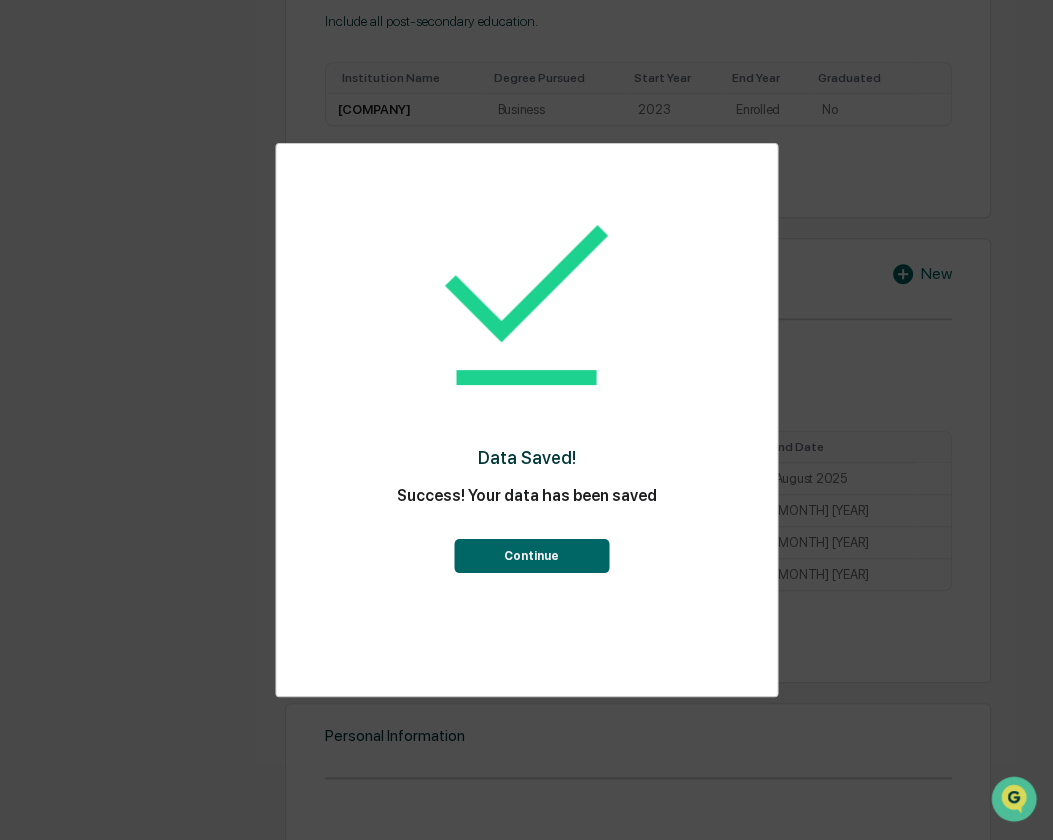 click on "Continue" at bounding box center [531, 556] 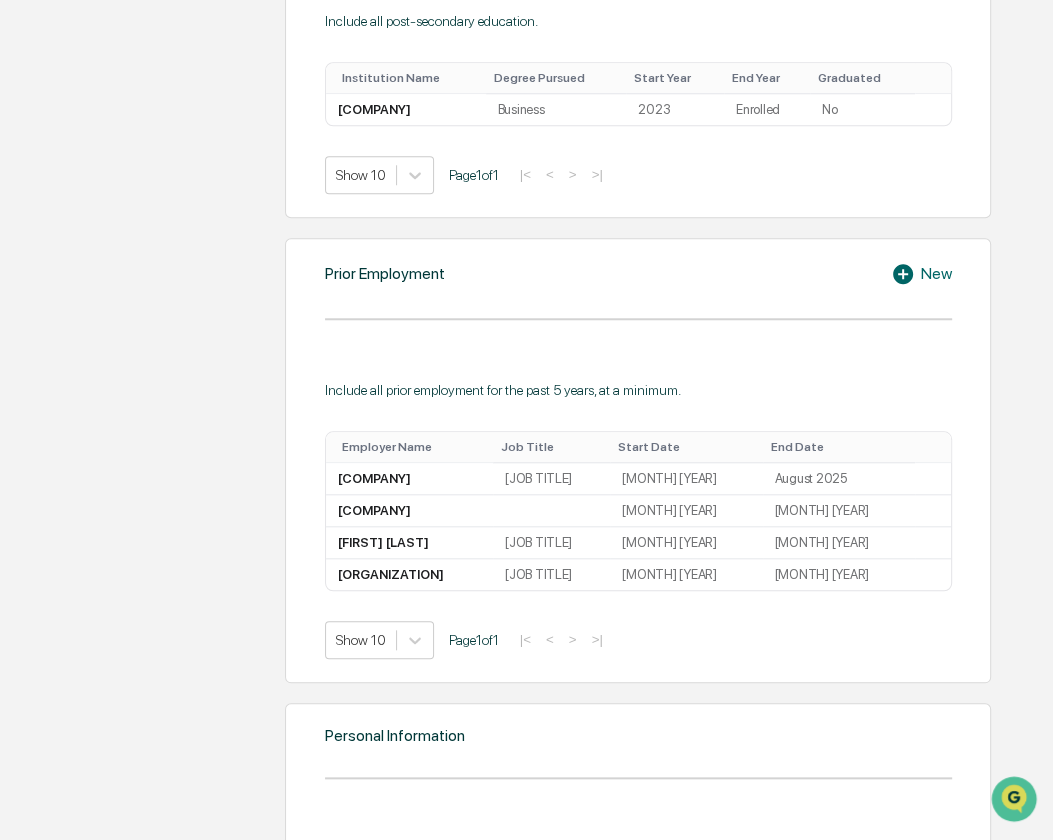 click 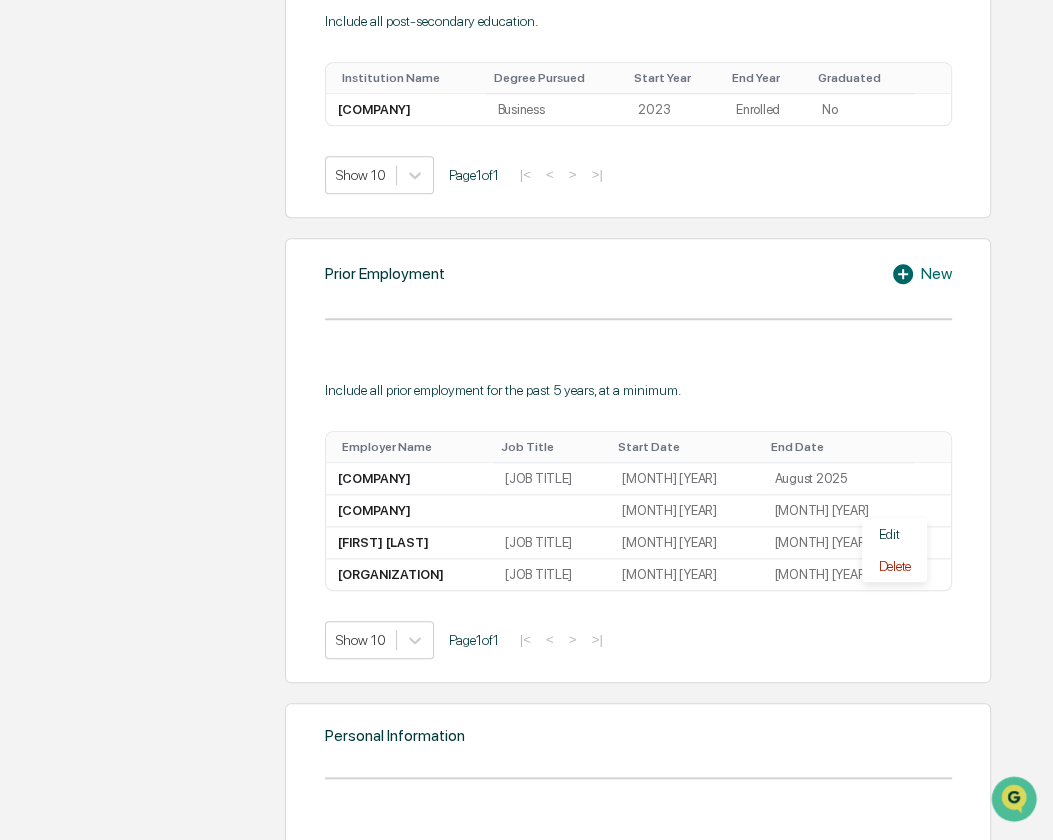 click on "Edit" at bounding box center (894, 534) 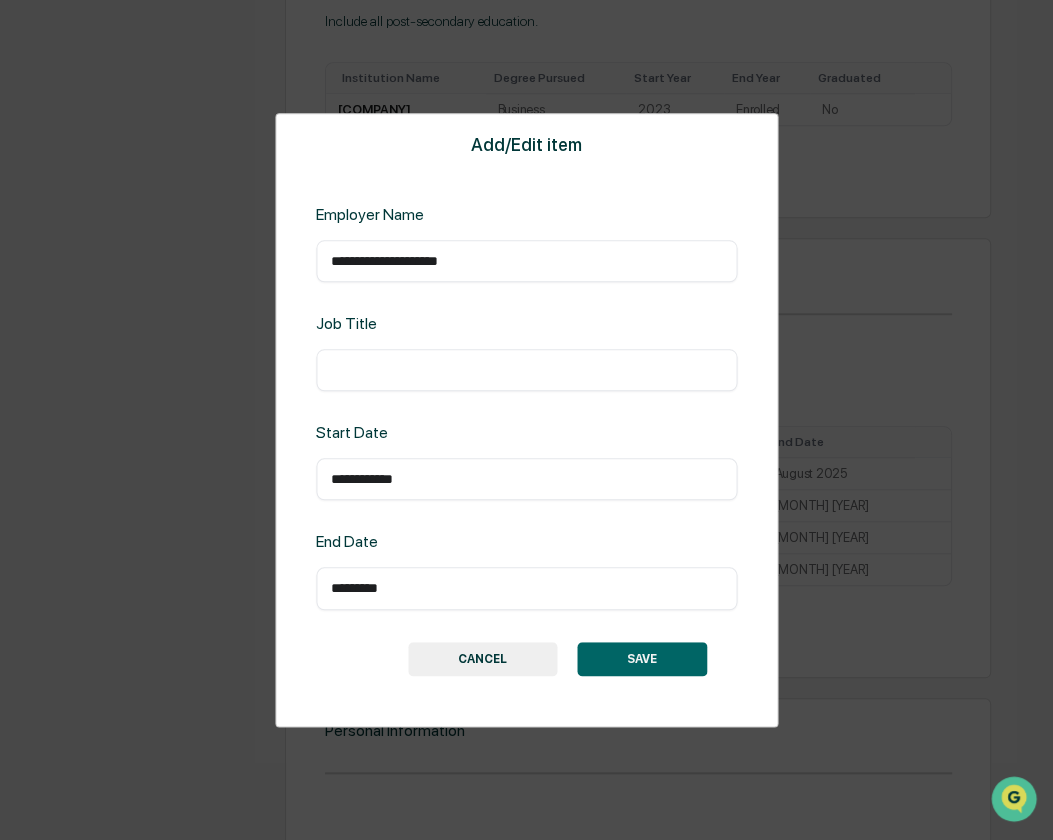 click at bounding box center (526, 370) 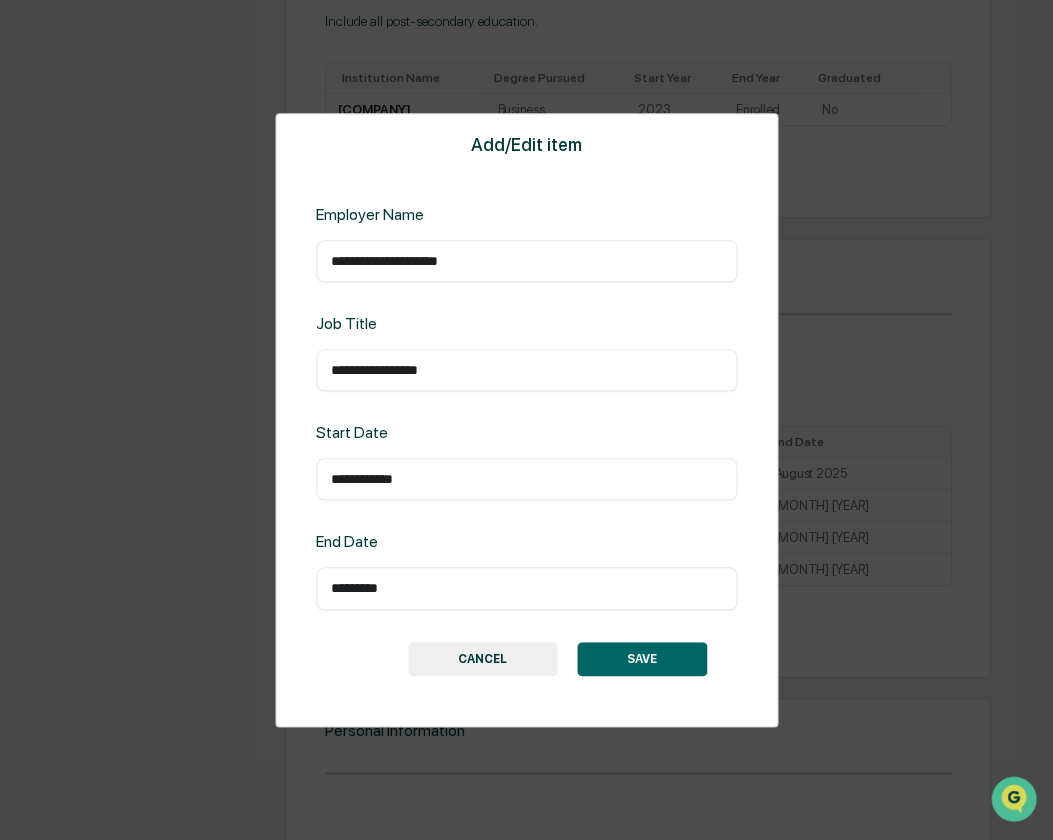 type on "**********" 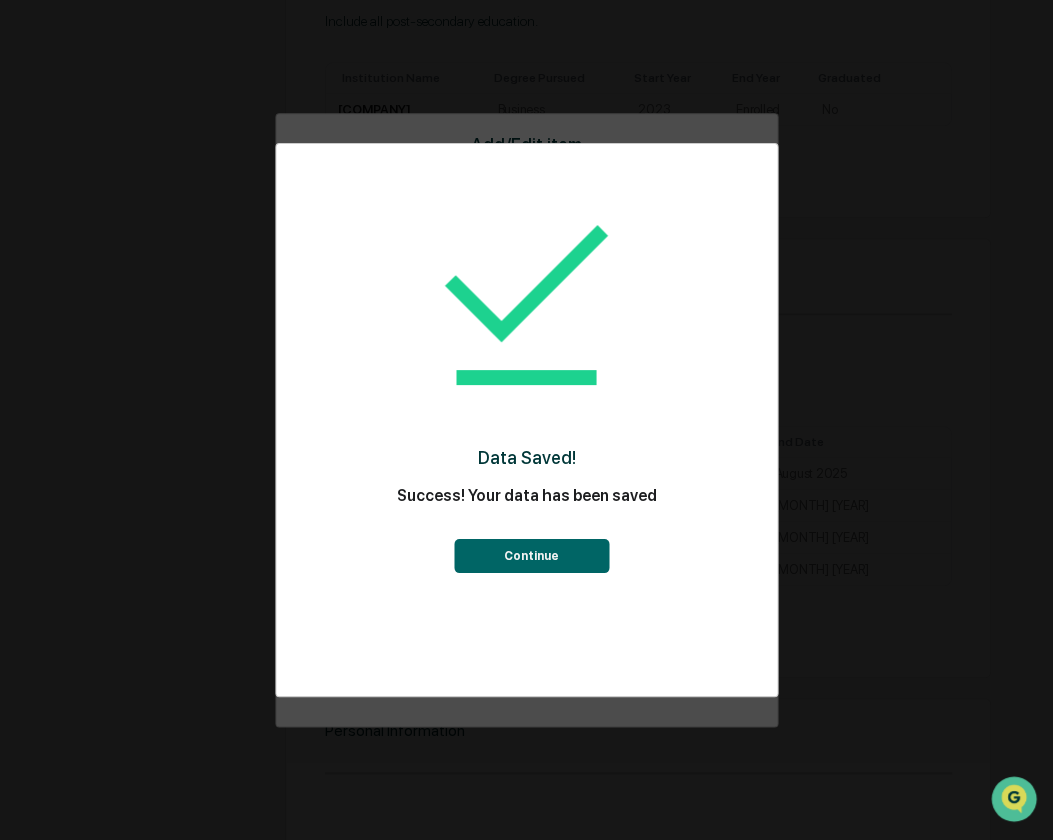 click on "Continue" at bounding box center (531, 556) 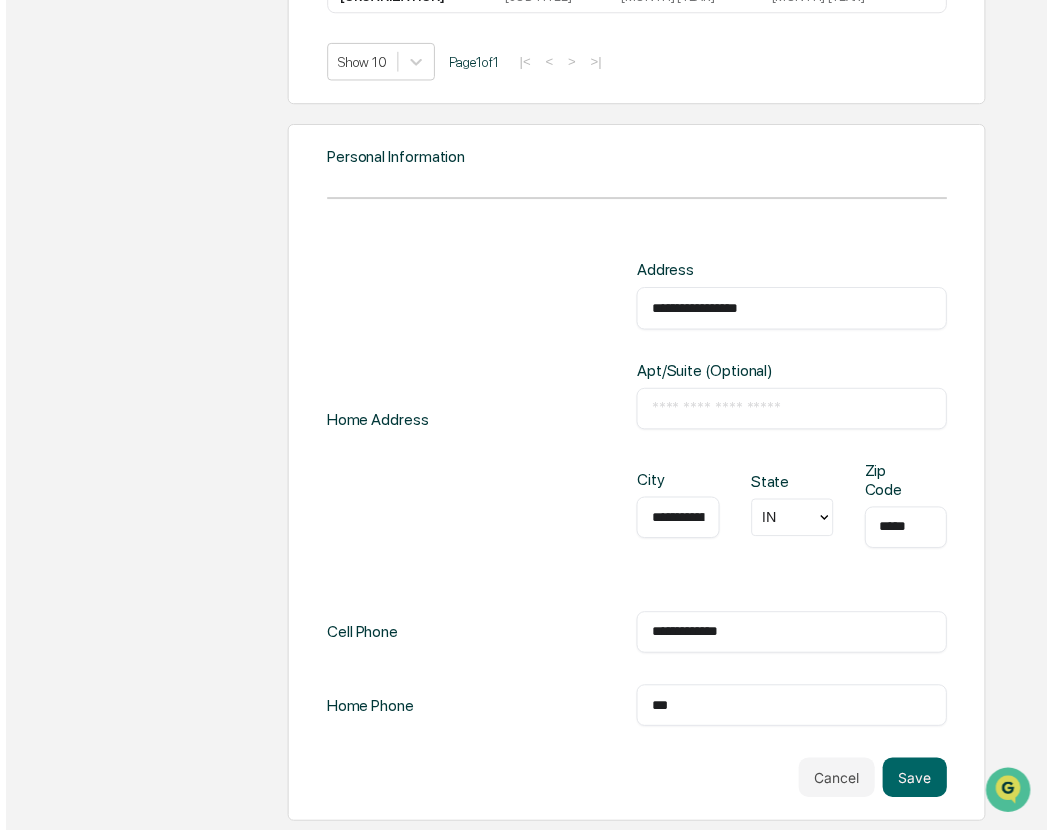 scroll, scrollTop: 1804, scrollLeft: 0, axis: vertical 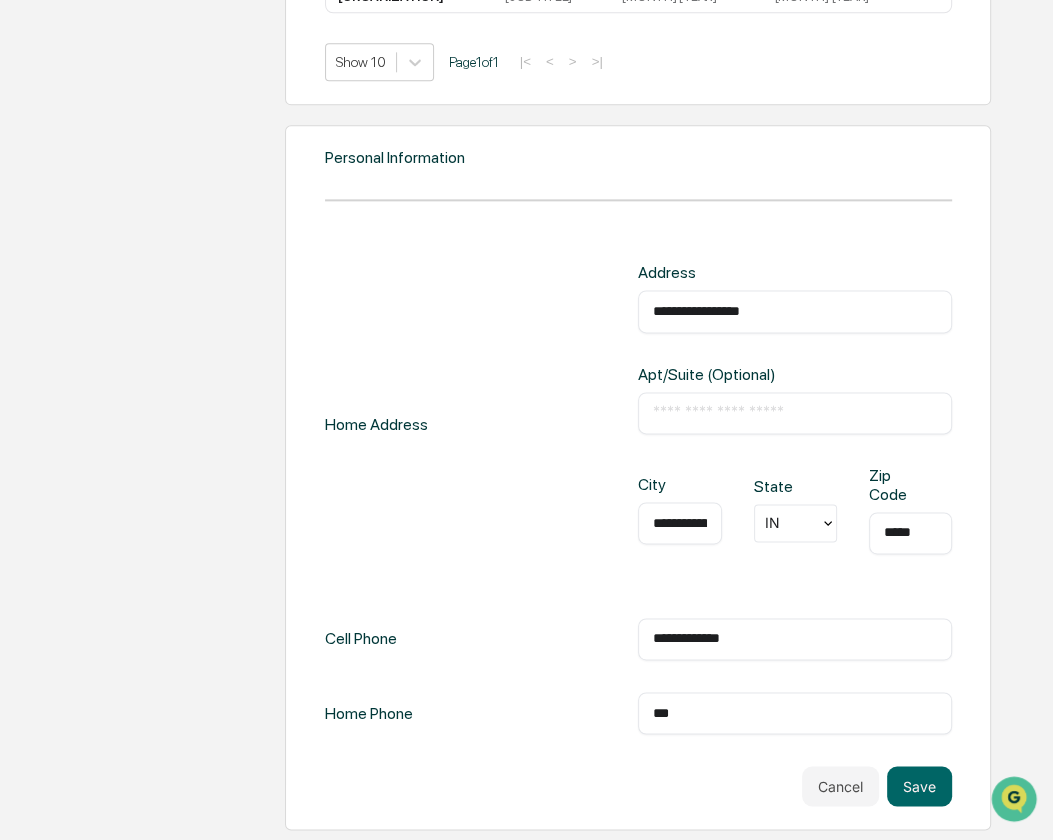 click on "Save" at bounding box center [919, 786] 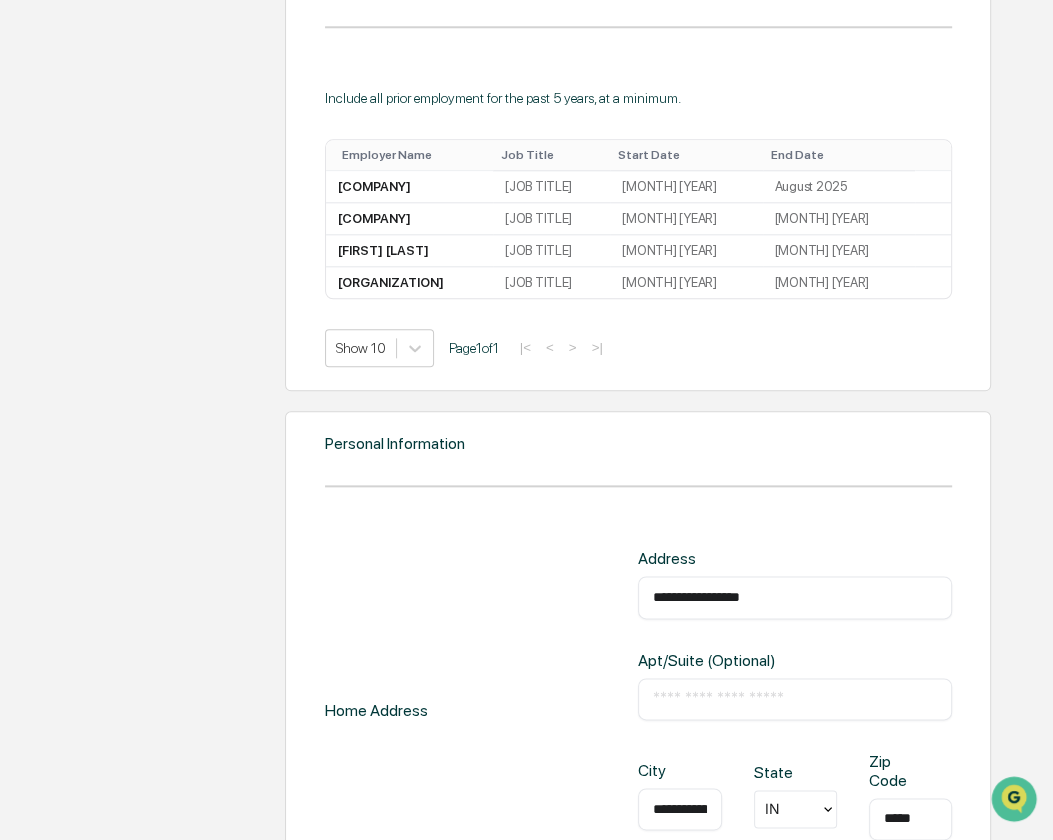 scroll, scrollTop: 1804, scrollLeft: 0, axis: vertical 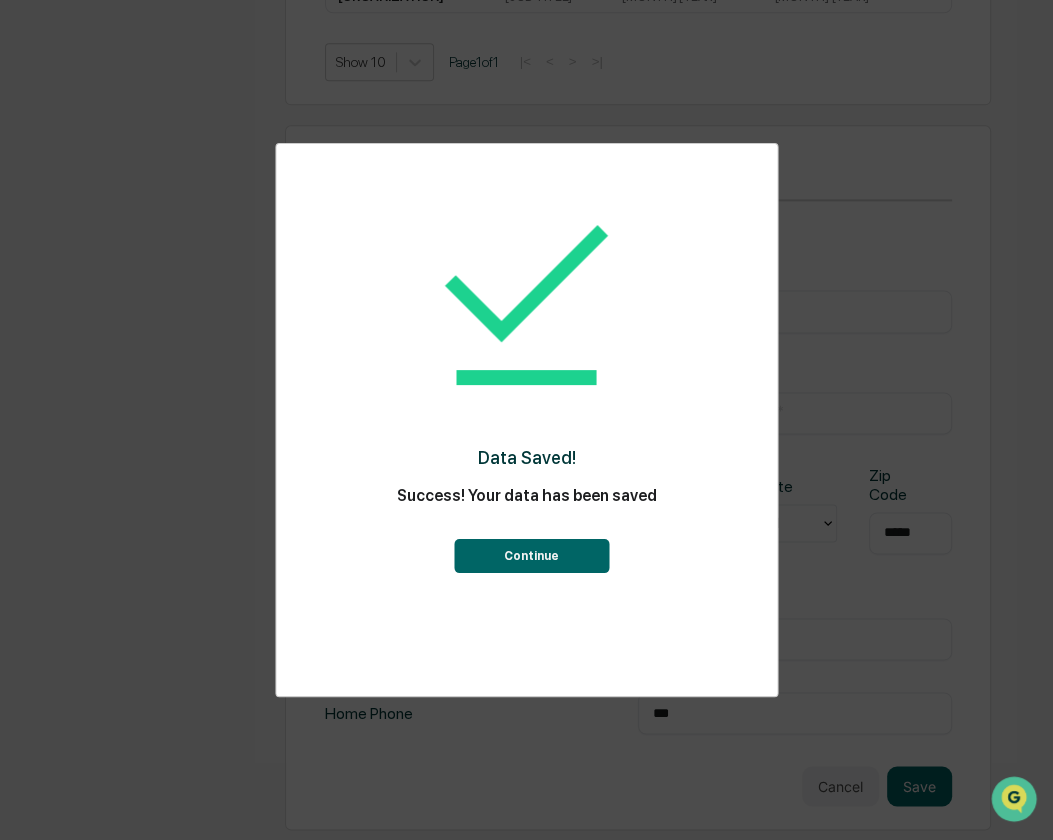 click on "Continue" at bounding box center (531, 556) 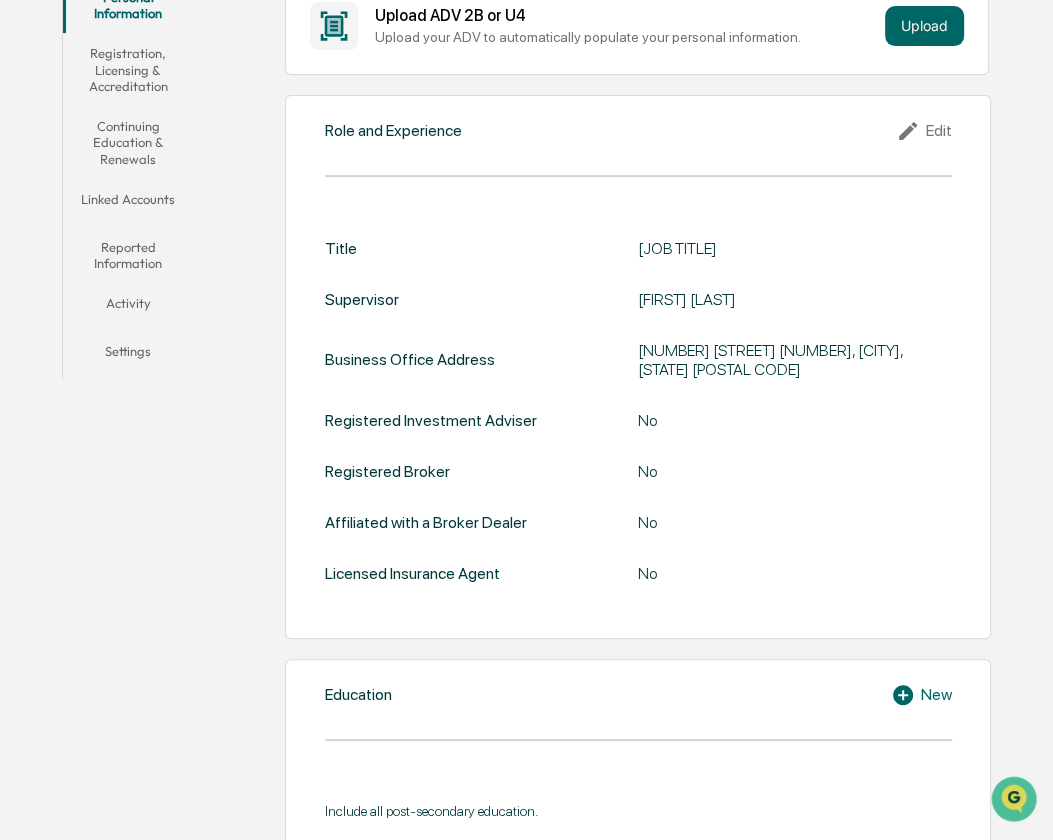 scroll, scrollTop: 0, scrollLeft: 0, axis: both 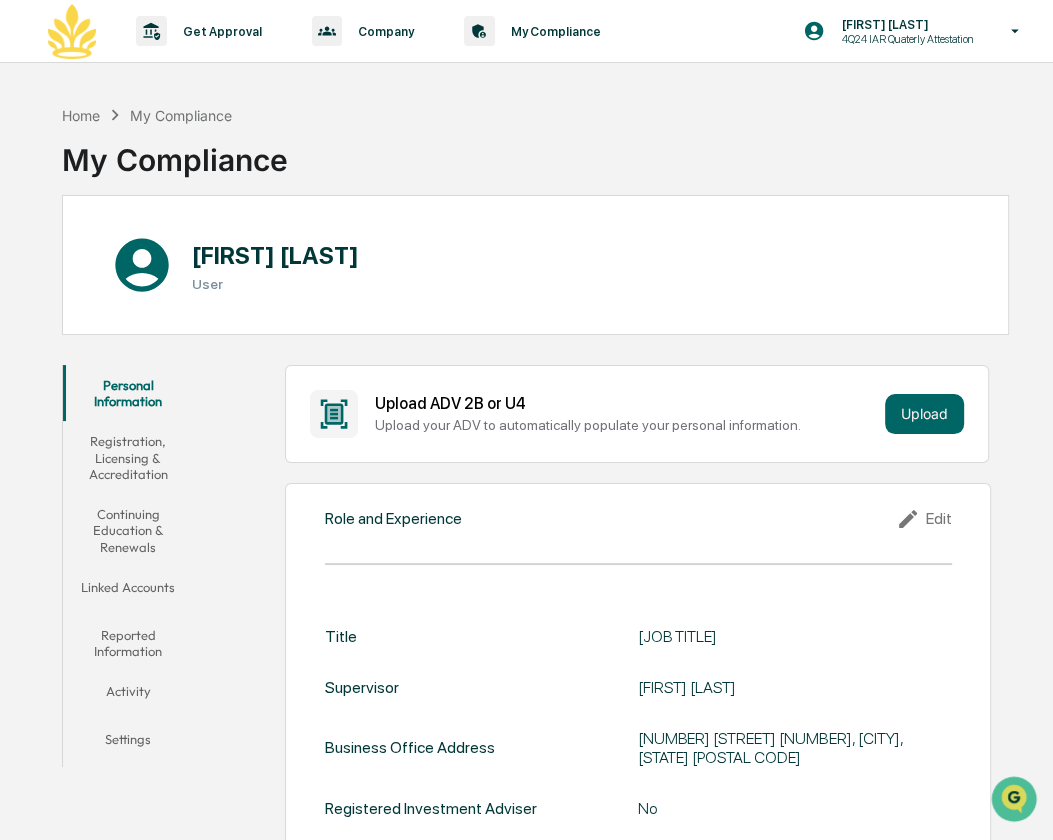 click on "Registration, Licensing & Accreditation" at bounding box center (129, 457) 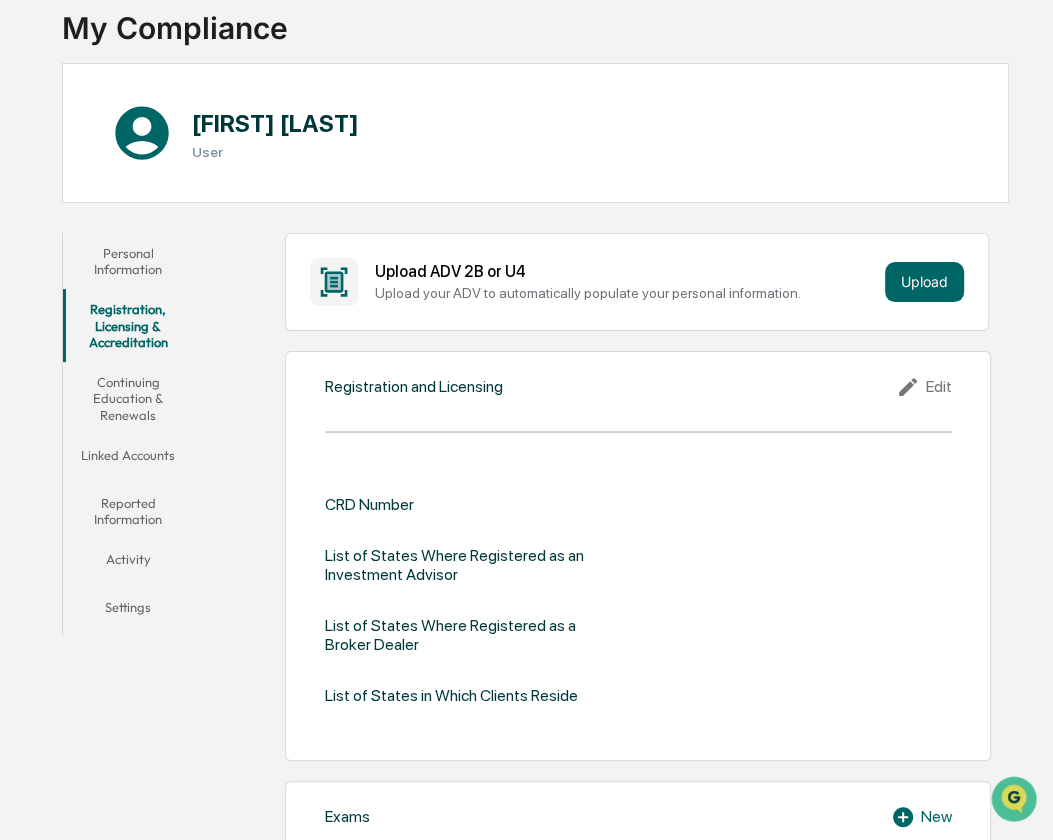 scroll, scrollTop: 134, scrollLeft: 0, axis: vertical 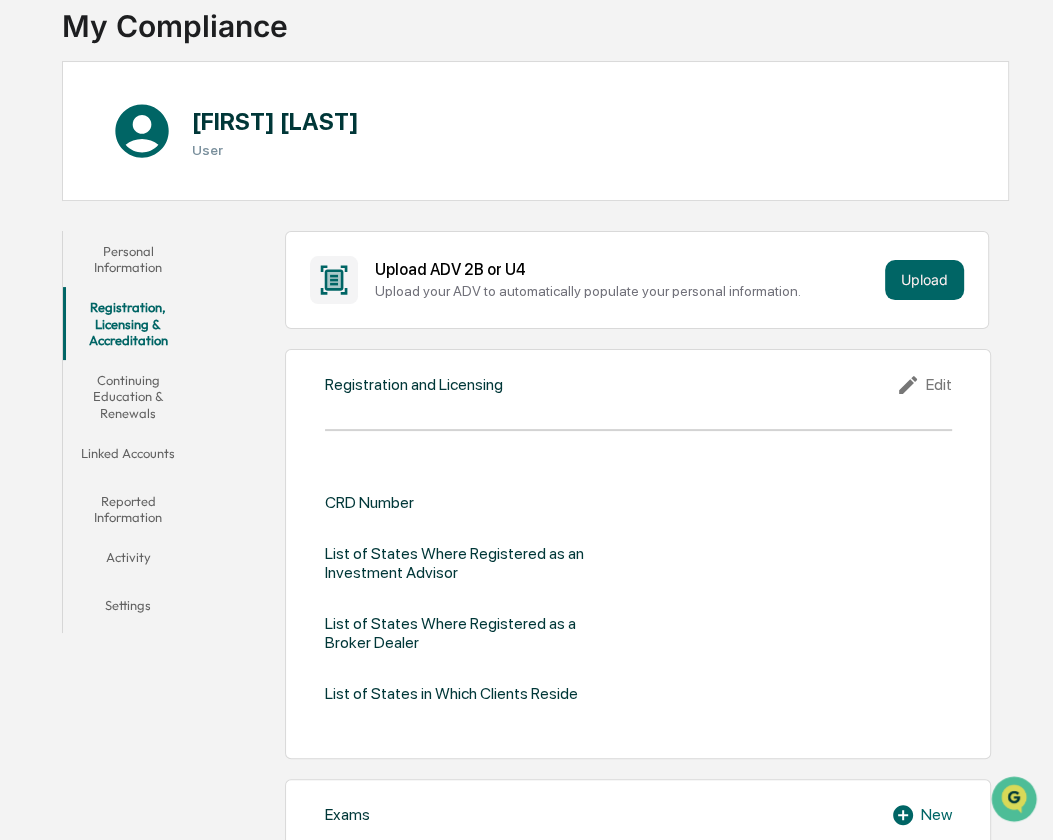 click on "Personal Information" at bounding box center [129, 259] 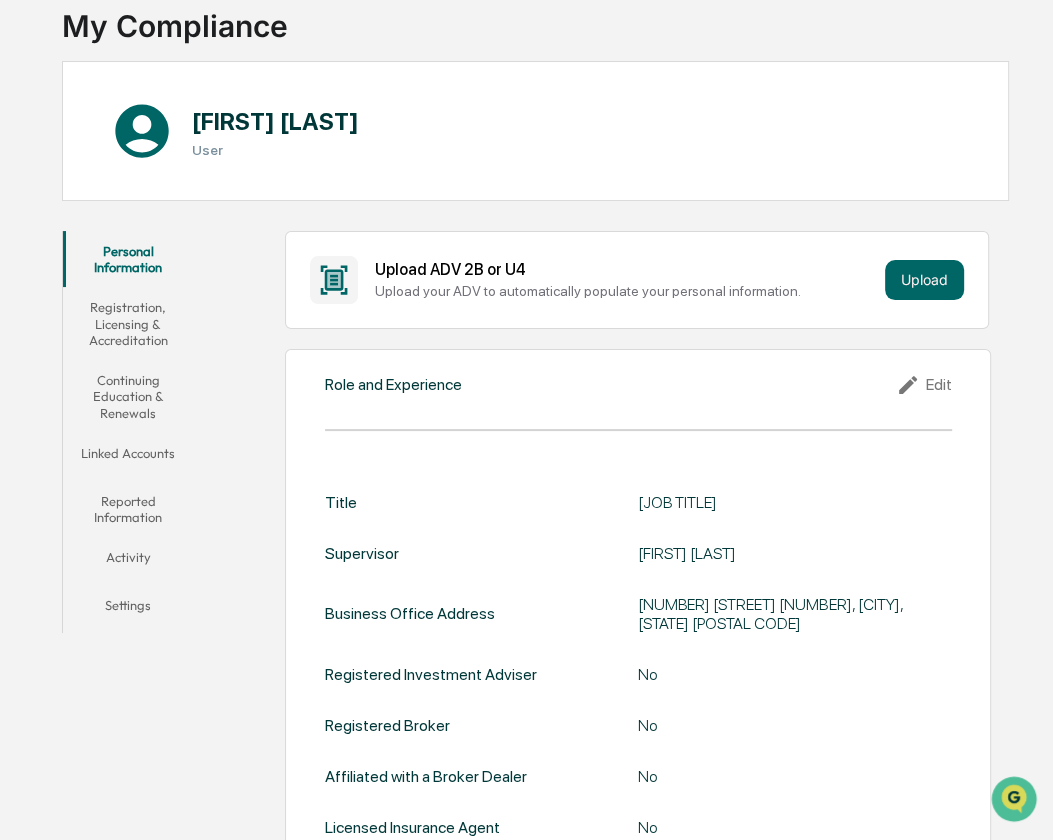 click on "Registration, Licensing & Accreditation" at bounding box center [129, 323] 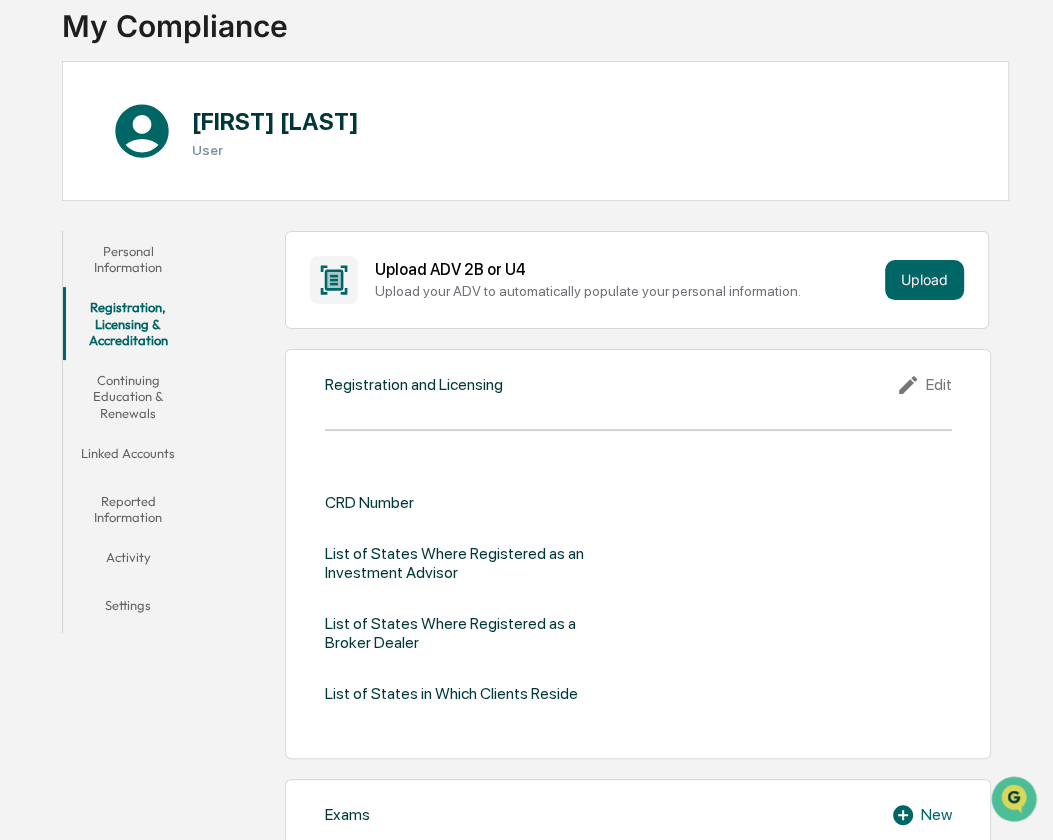 click on "Continuing Education & Renewals" at bounding box center (129, 396) 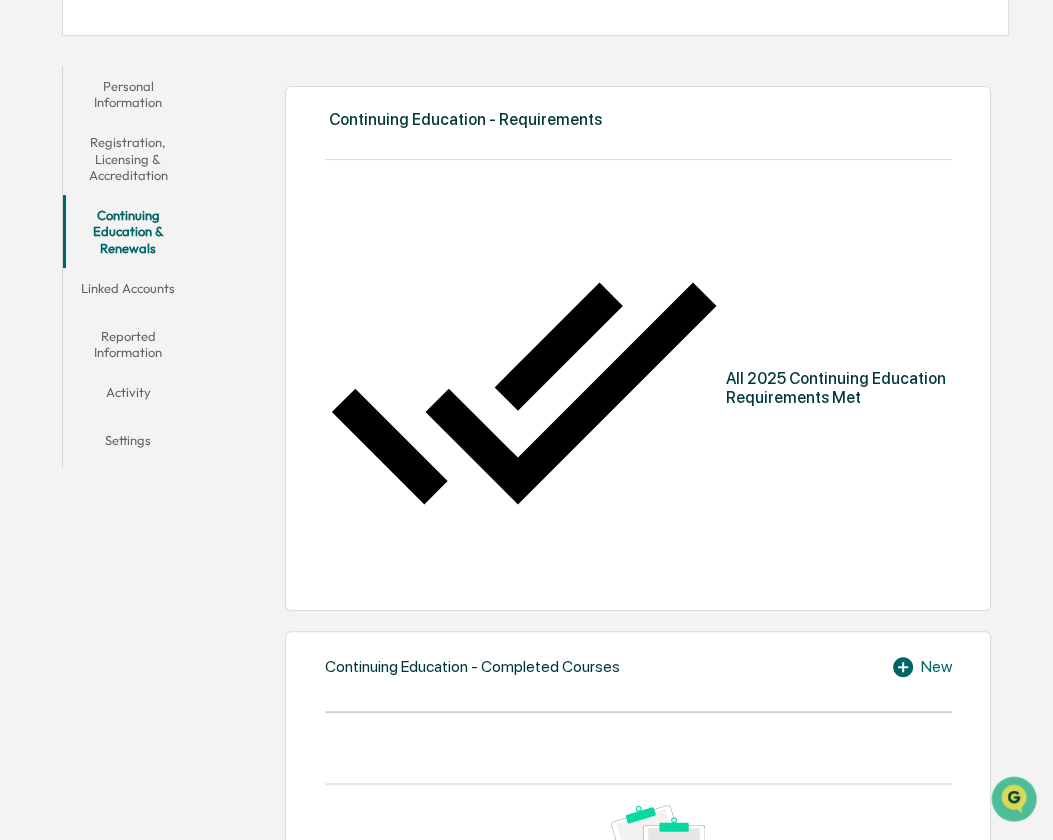 scroll, scrollTop: 0, scrollLeft: 0, axis: both 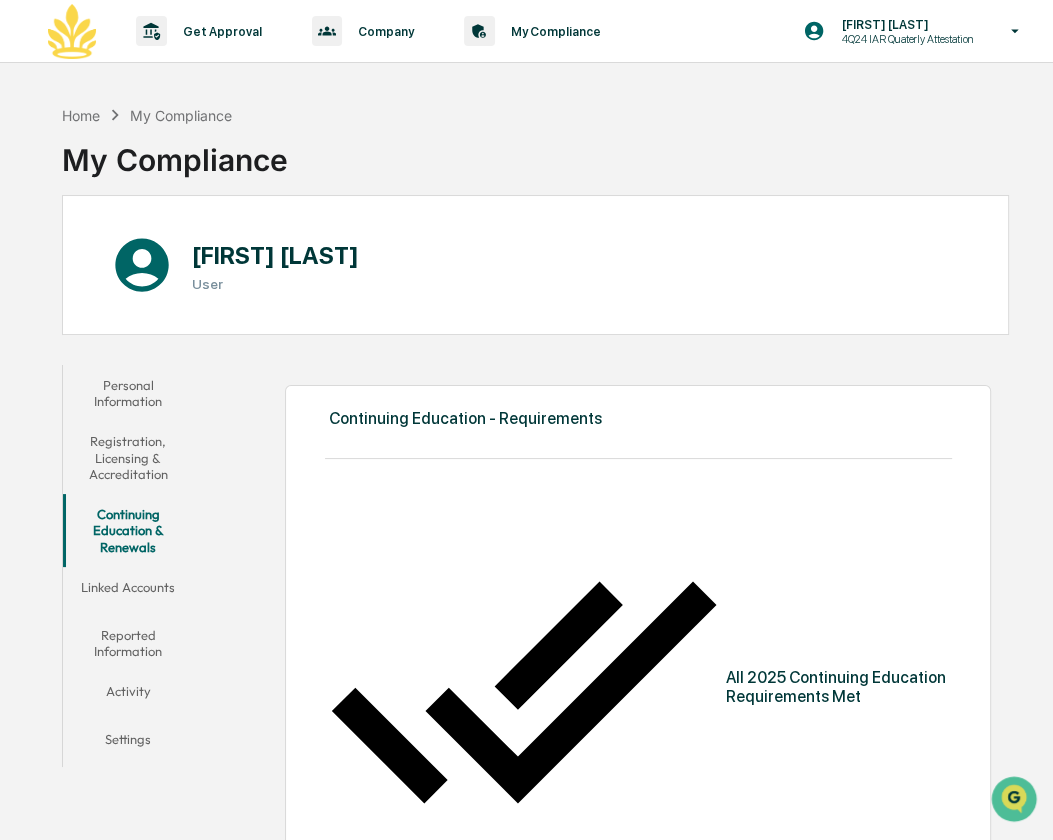 click on "Linked Accounts" at bounding box center (129, 591) 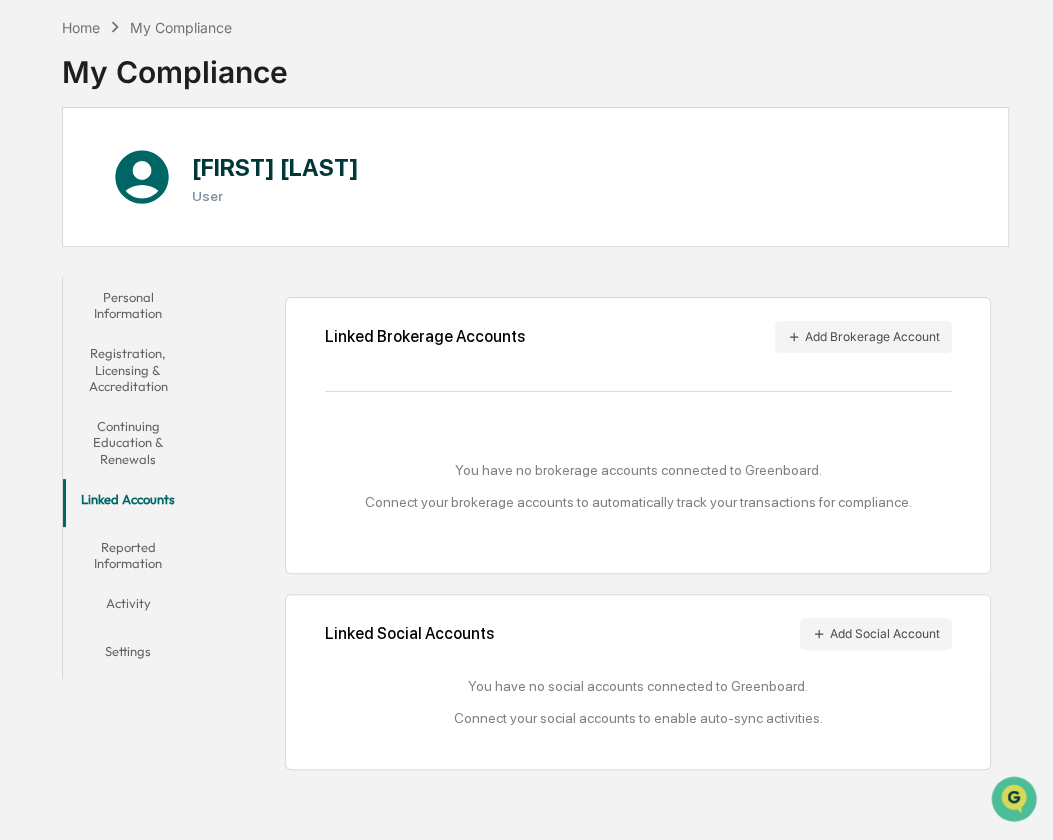 scroll, scrollTop: 95, scrollLeft: 0, axis: vertical 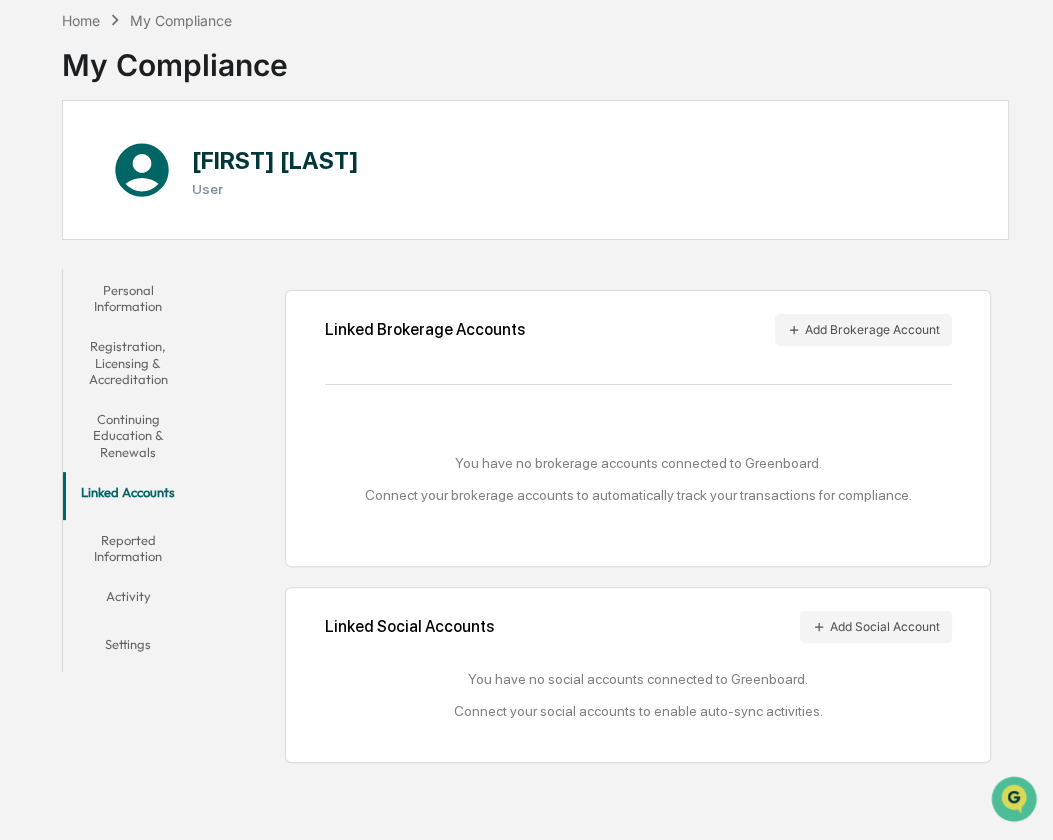 click on "Reported Information" at bounding box center [129, 548] 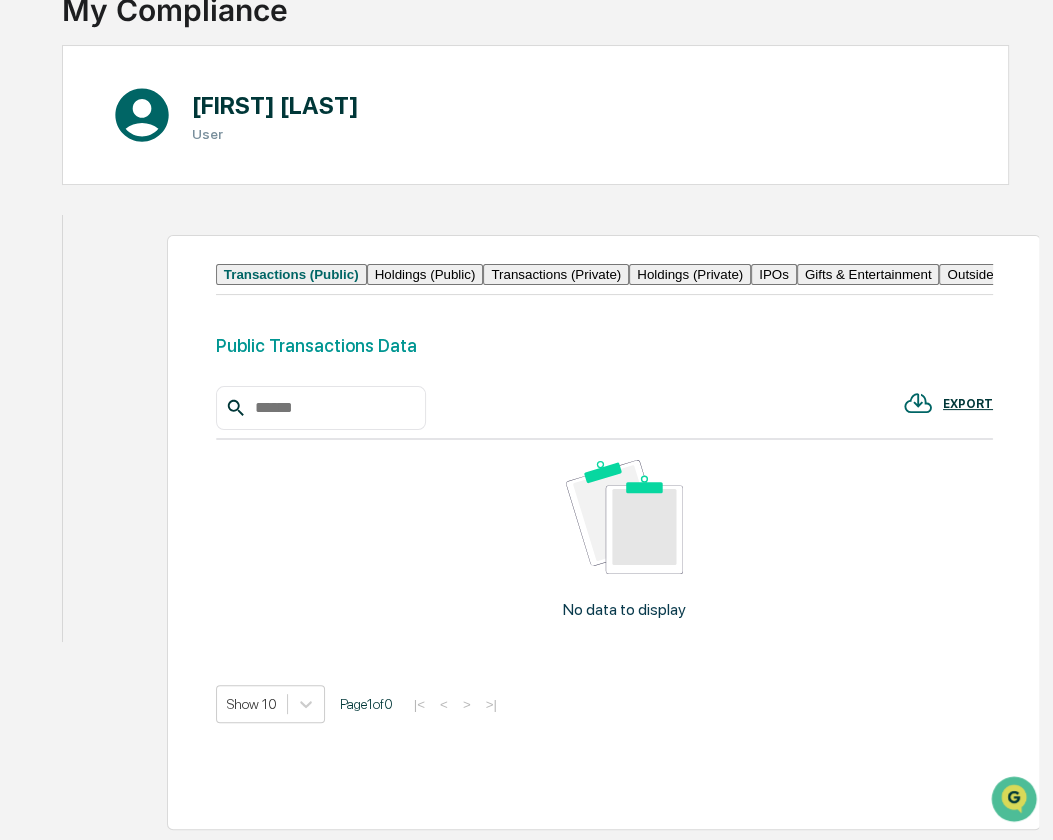 scroll, scrollTop: 220, scrollLeft: 0, axis: vertical 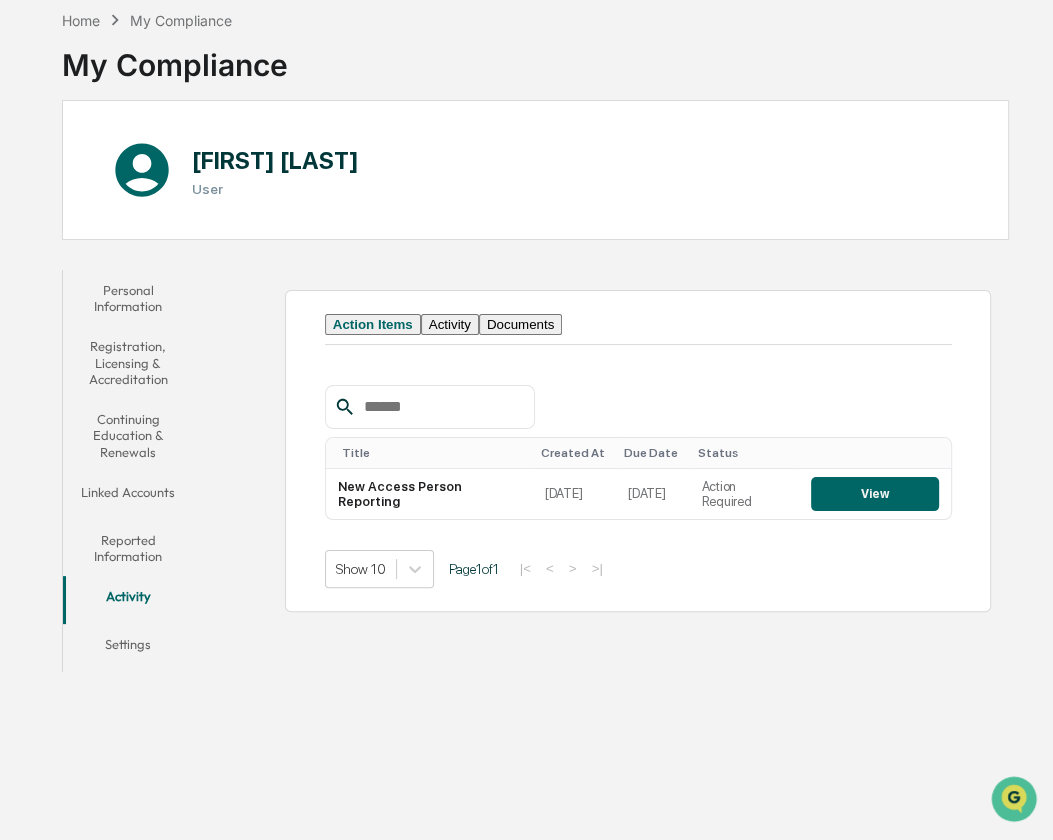 click on "View" at bounding box center (875, 494) 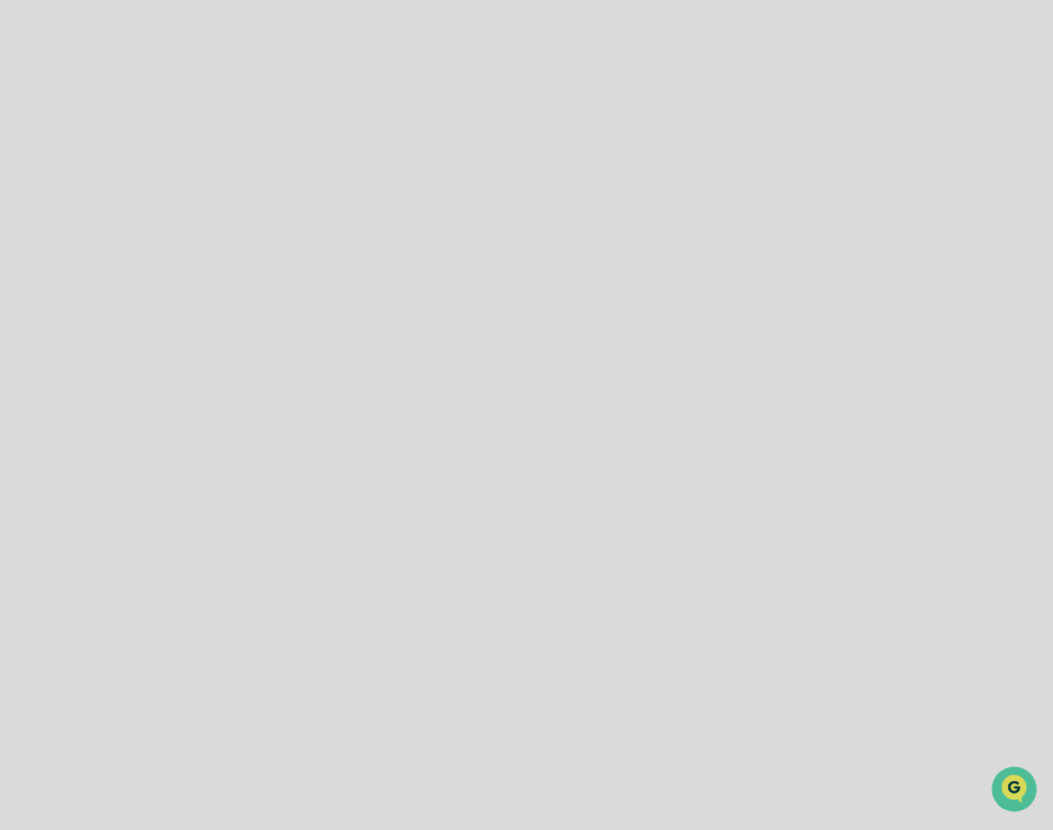 scroll, scrollTop: 10, scrollLeft: 0, axis: vertical 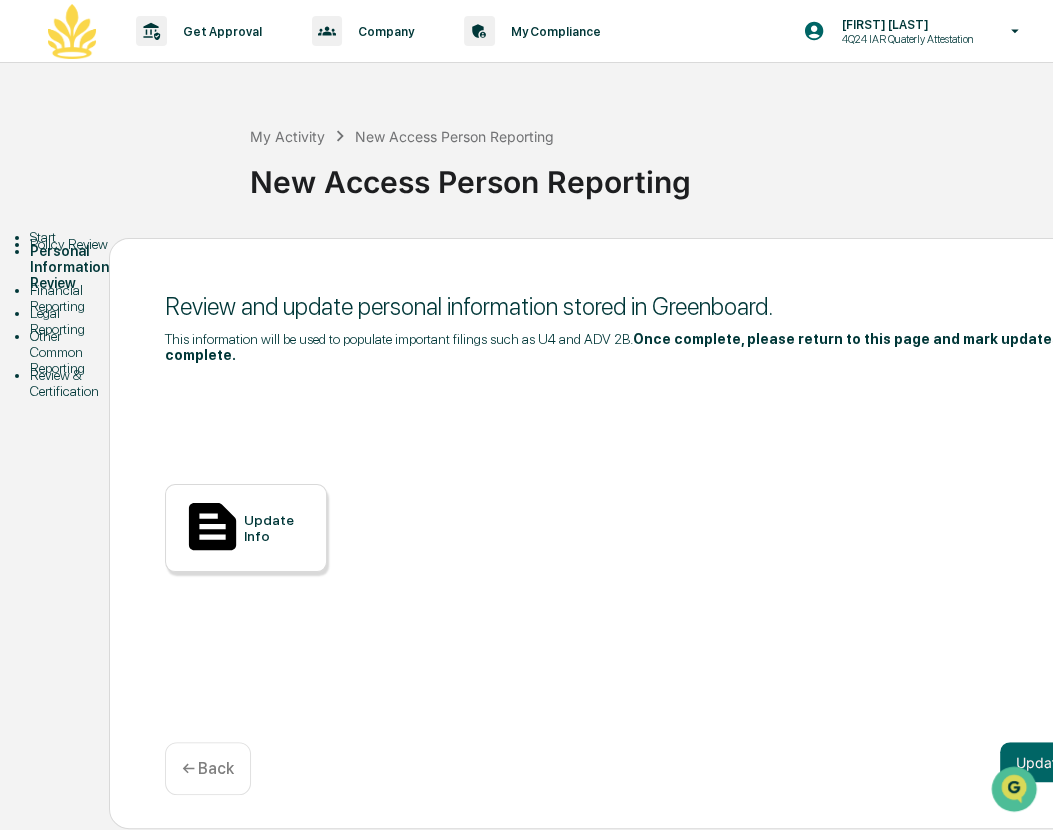 click on "Update Info" at bounding box center [277, 528] 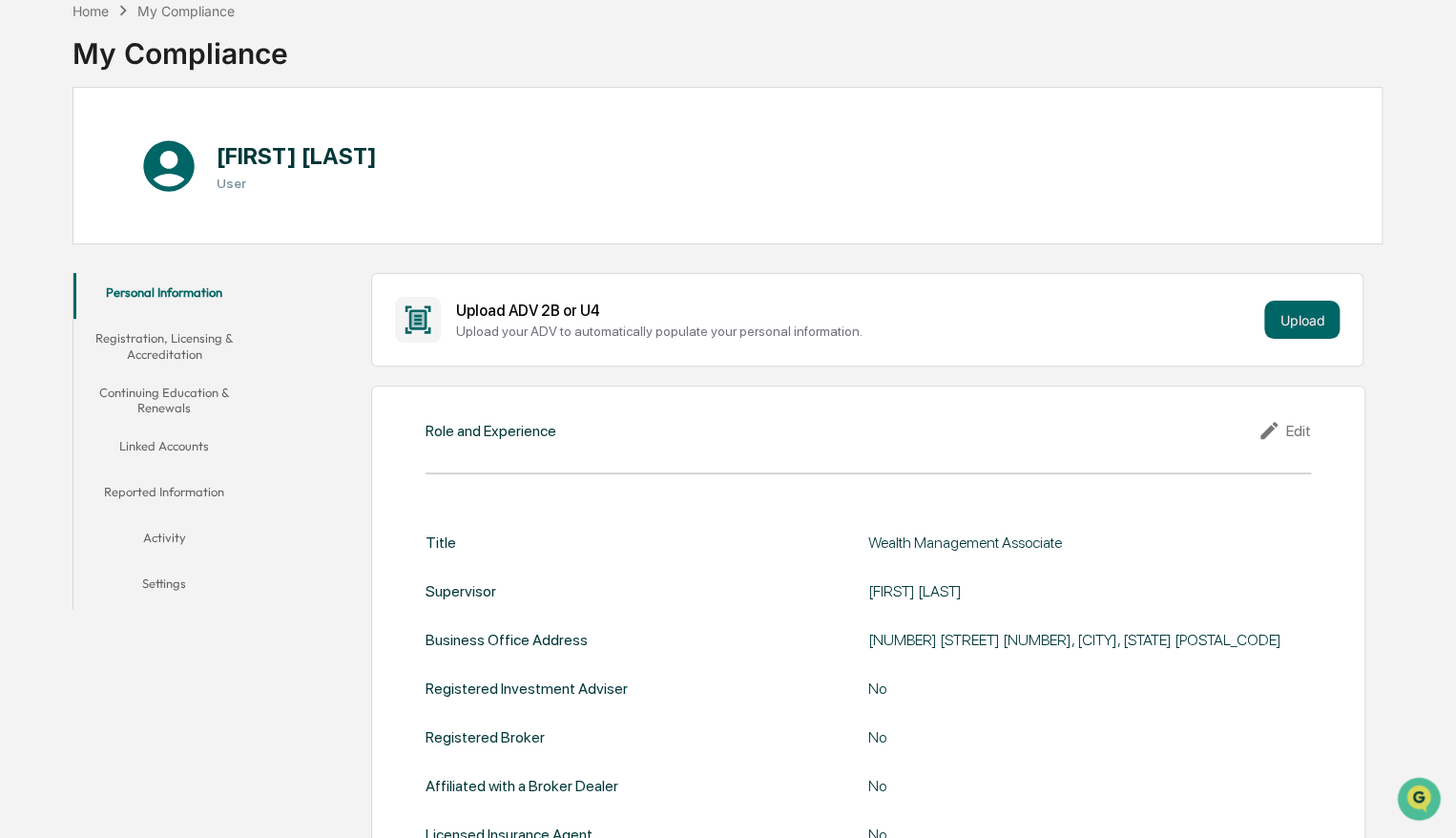 scroll, scrollTop: 104, scrollLeft: 0, axis: vertical 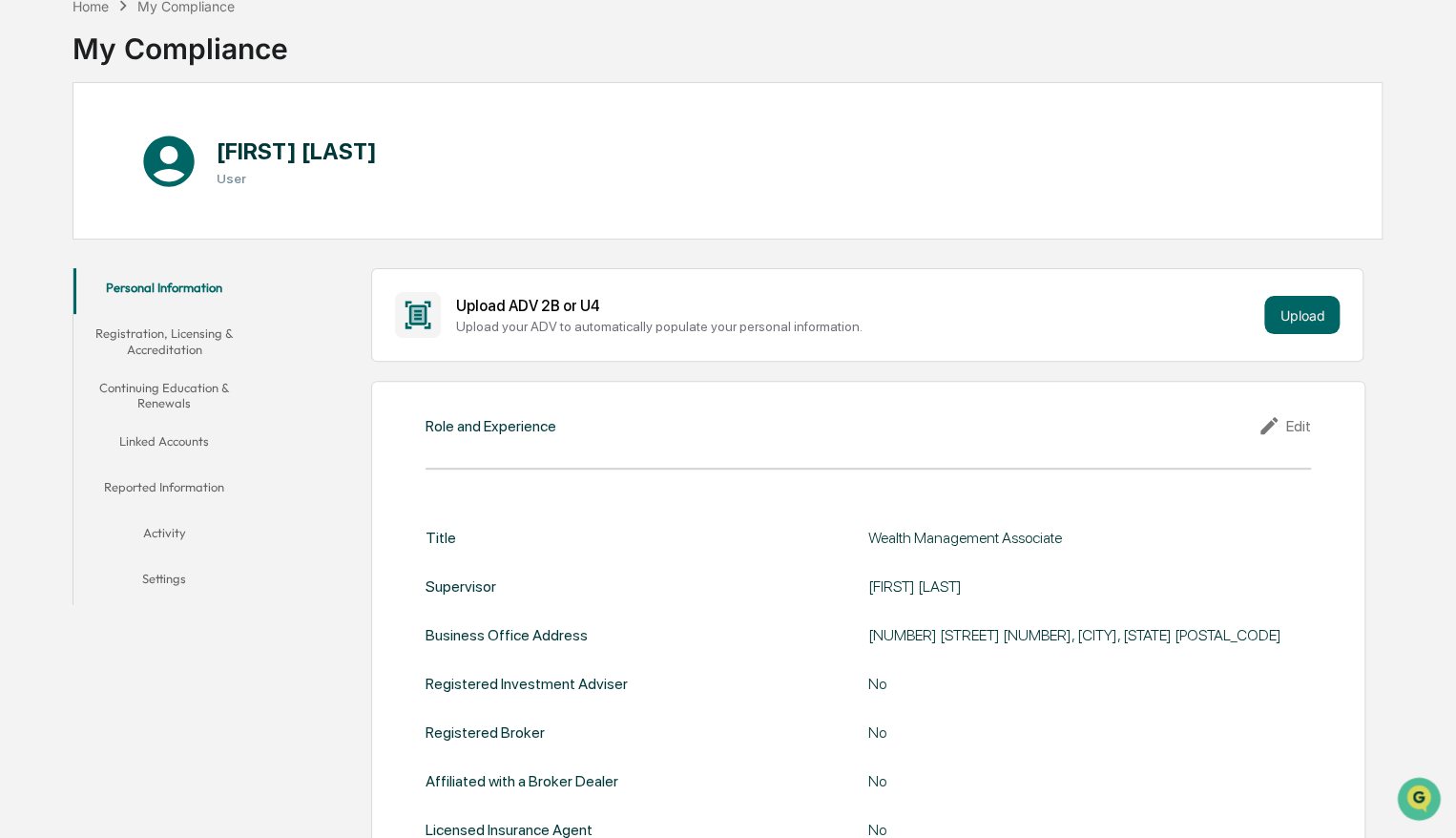 click on "Registration, Licensing & Accreditation" at bounding box center (164, 341) 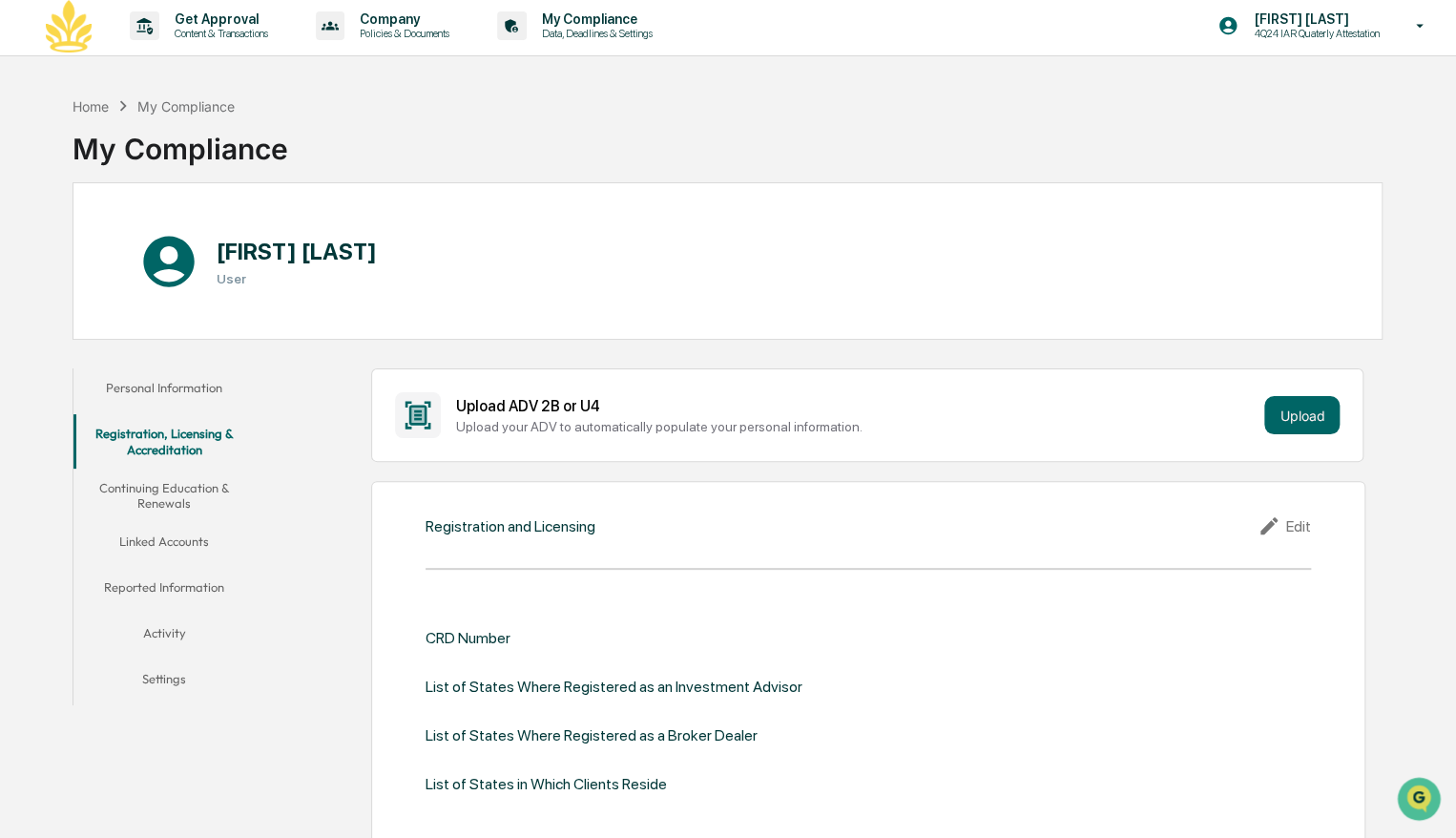 scroll, scrollTop: 0, scrollLeft: 0, axis: both 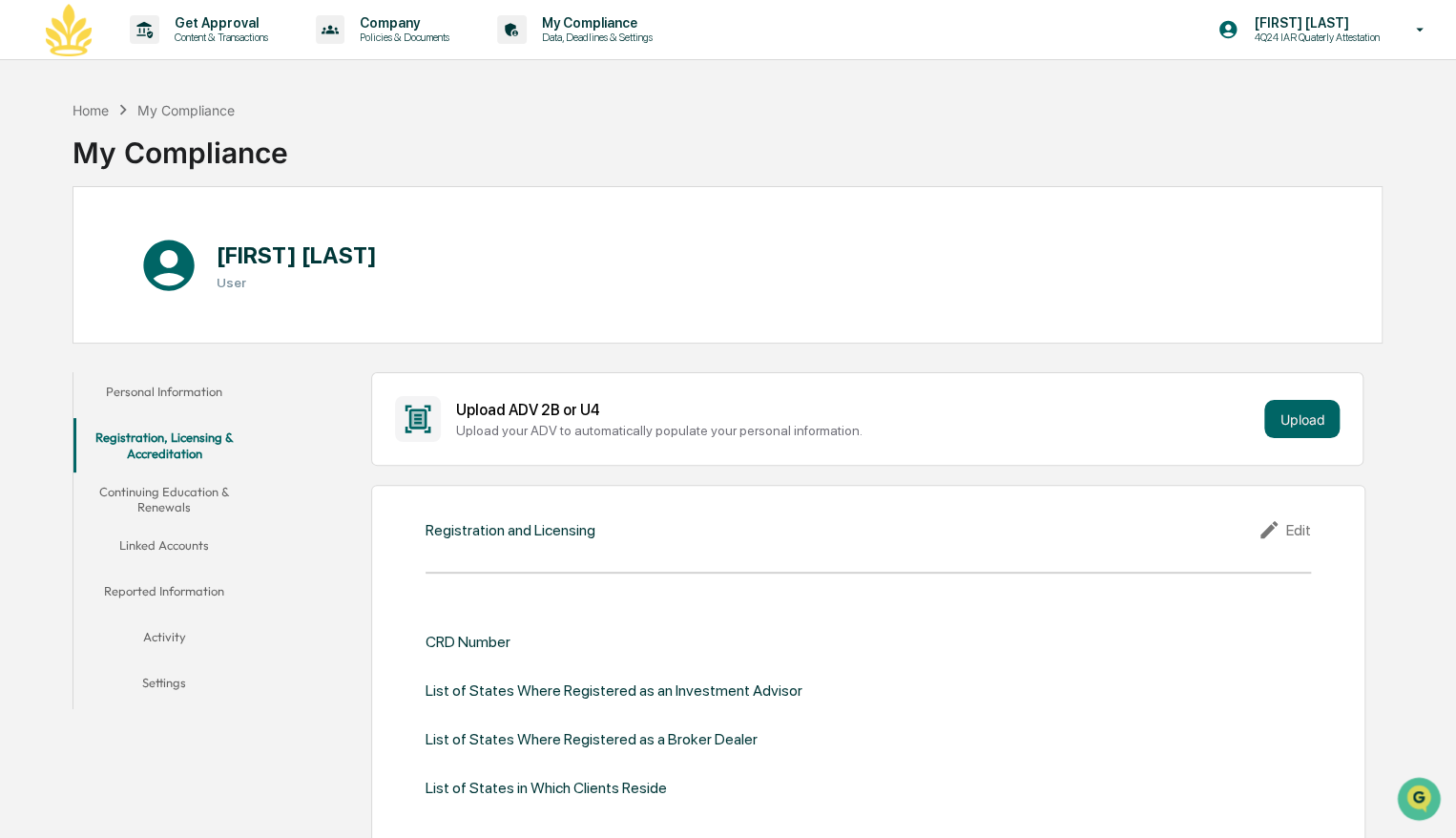click on "Continuing Education & Renewals" at bounding box center (164, 499) 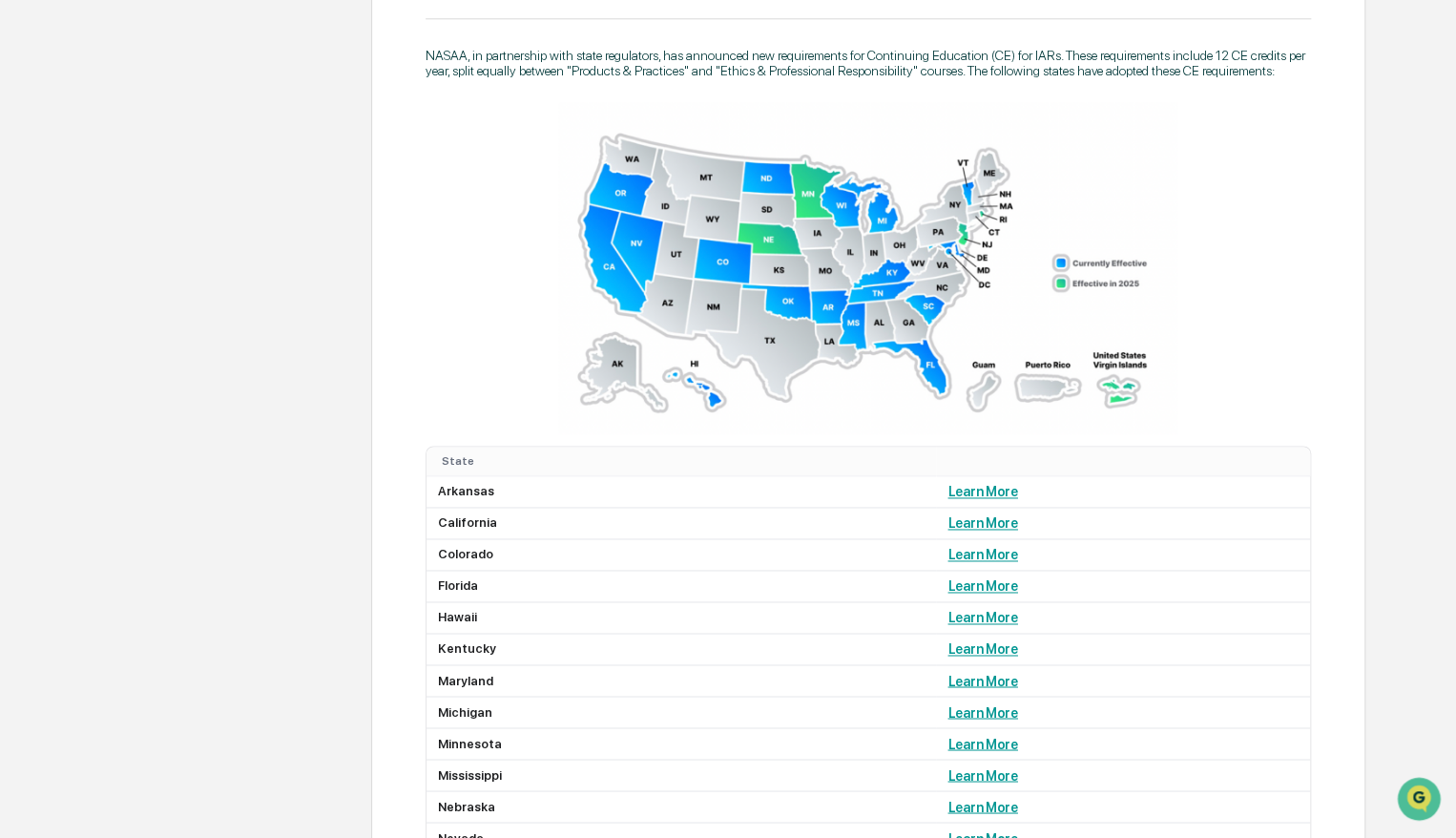 scroll, scrollTop: 1141, scrollLeft: 0, axis: vertical 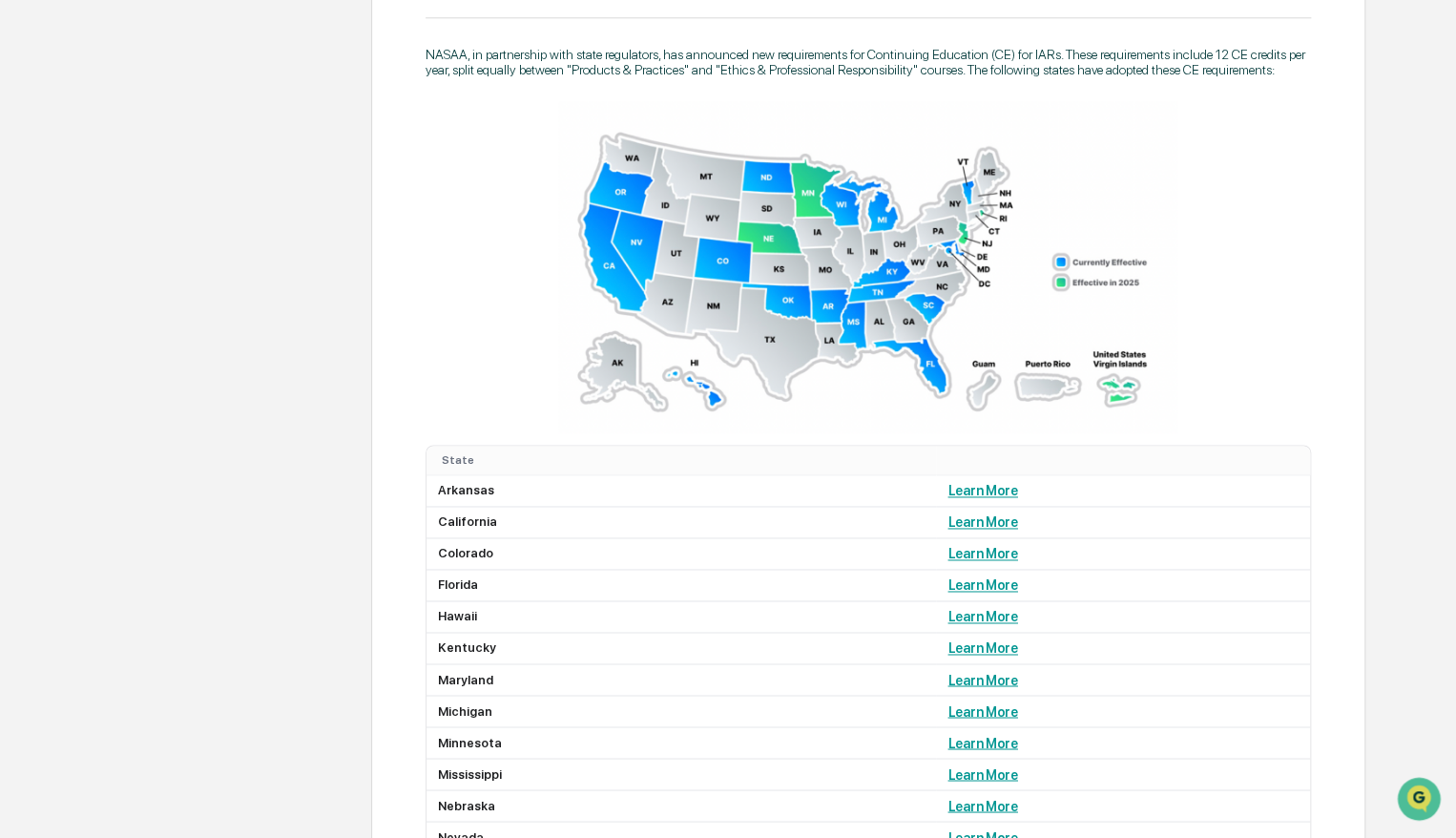 click on "Continuing Education - Detailed Information NASAA, in partnership with state regulators, has announced new requirements for Continuing Education (CE) for IARs. These requirements include 12 CE credits per year, split equally between "Products & Practices" and "Ethics & Professional Responsibility" courses. The following states have adopted these CE requirements: State Arkansas Learn More California Learn More Colorado Learn More Florida Learn More Hawaii Learn More Kentucky Learn More Maryland Learn More Michigan Learn More Minnesota Learn More Mississippi Learn More Nebraska Learn More Nevada Learn More New Jersey Learn More North Dakota Learn More Oklahoma Learn More Oregon Learn More Rhode Island Learn More South Carolina Learn More Tennessee Learn More Vermont Learn More Washington, D.C. Learn More Wisconsin Learn More U.S. Virgin Islands Learn More" at bounding box center (868, 604) 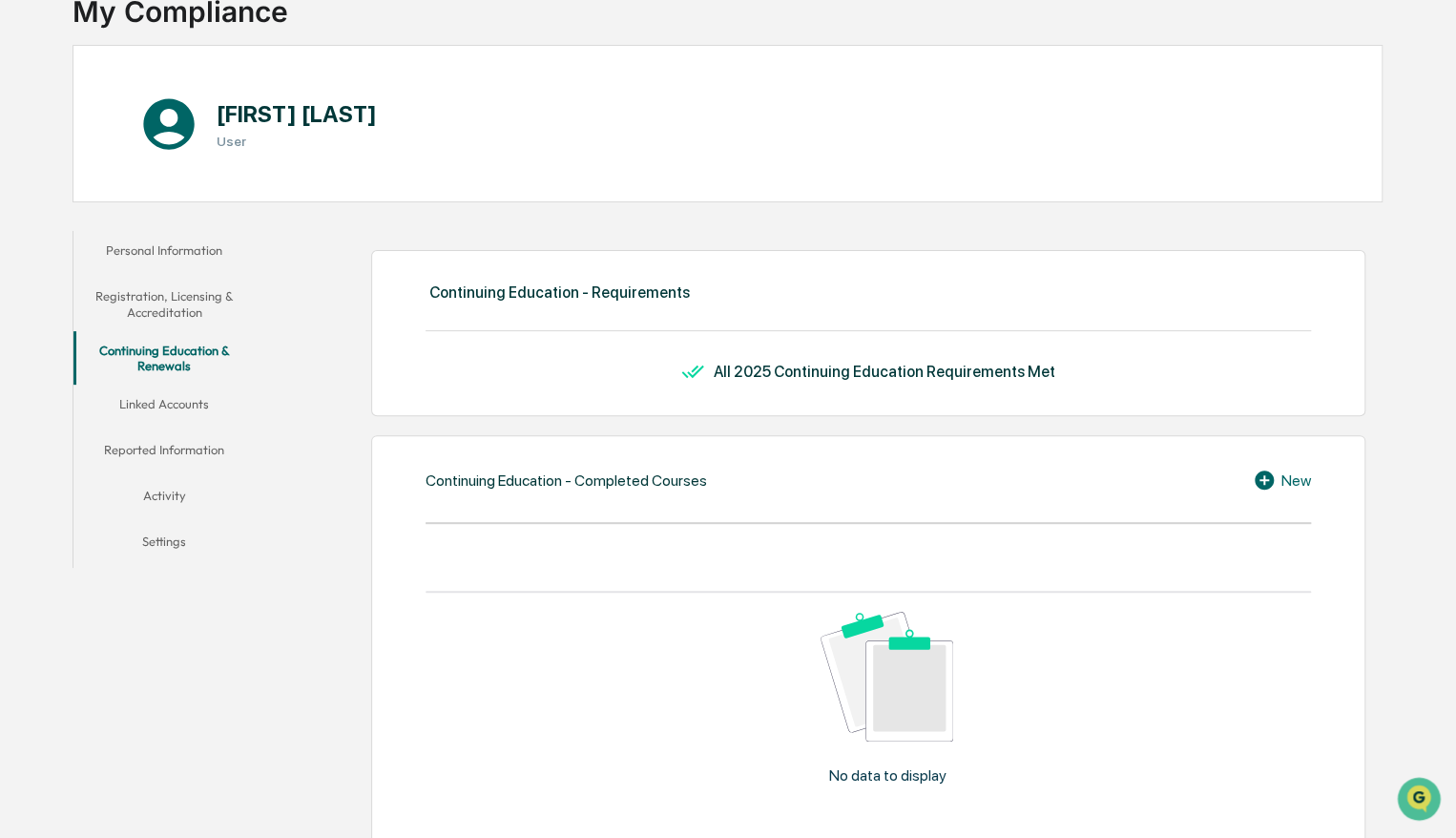 scroll, scrollTop: 0, scrollLeft: 0, axis: both 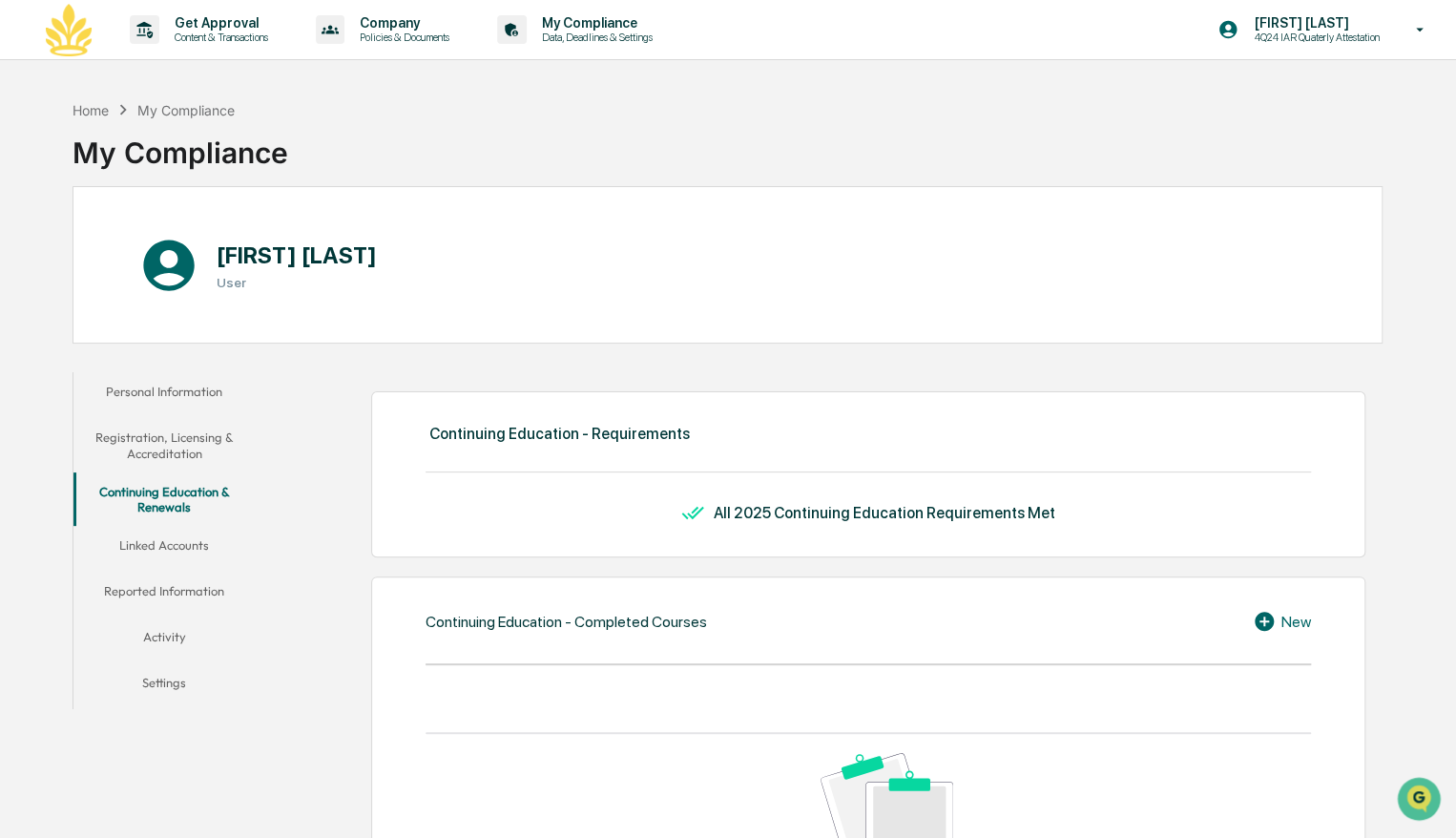 click on "Linked Accounts" at bounding box center [164, 549] 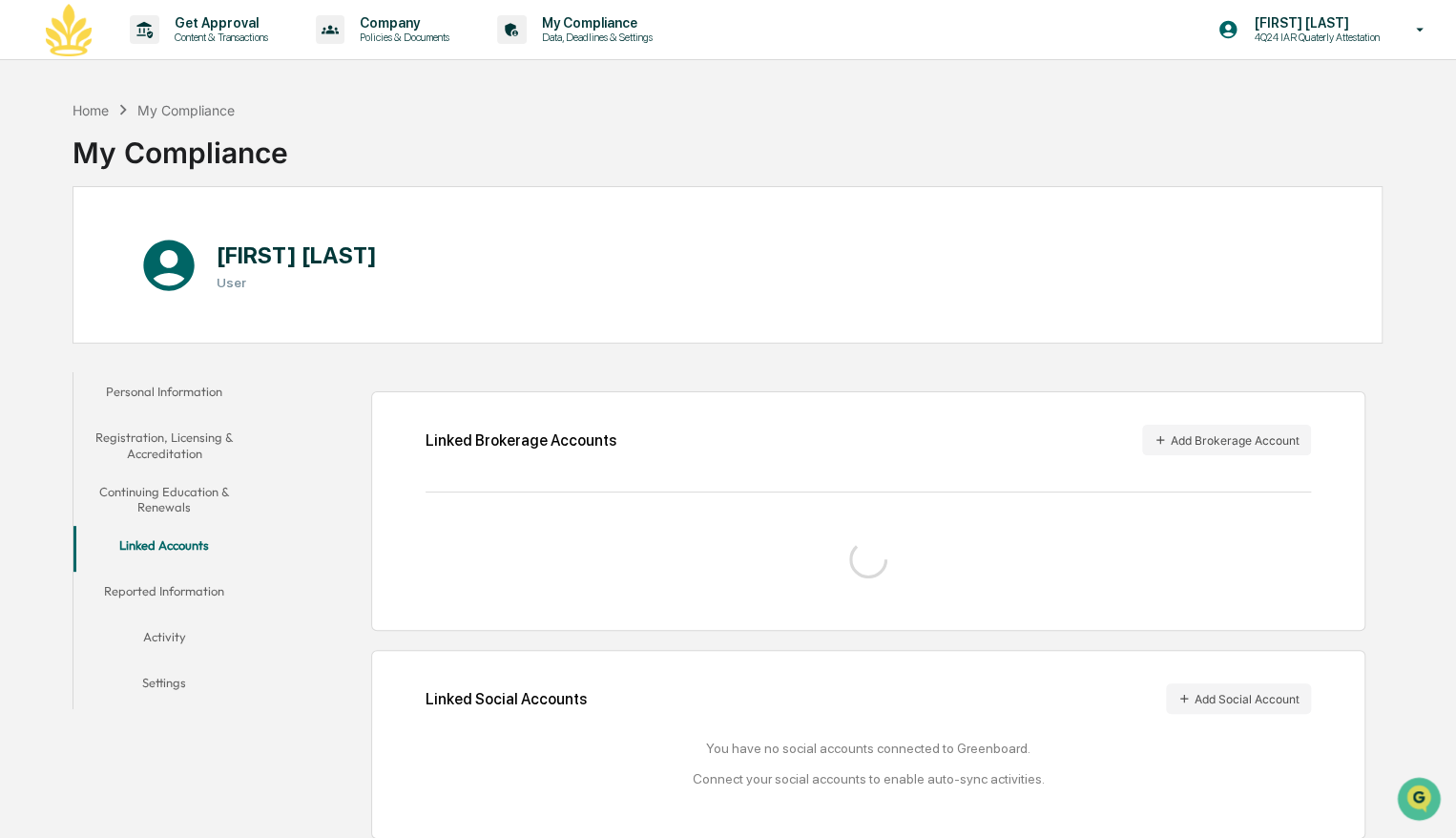 scroll, scrollTop: 91, scrollLeft: 0, axis: vertical 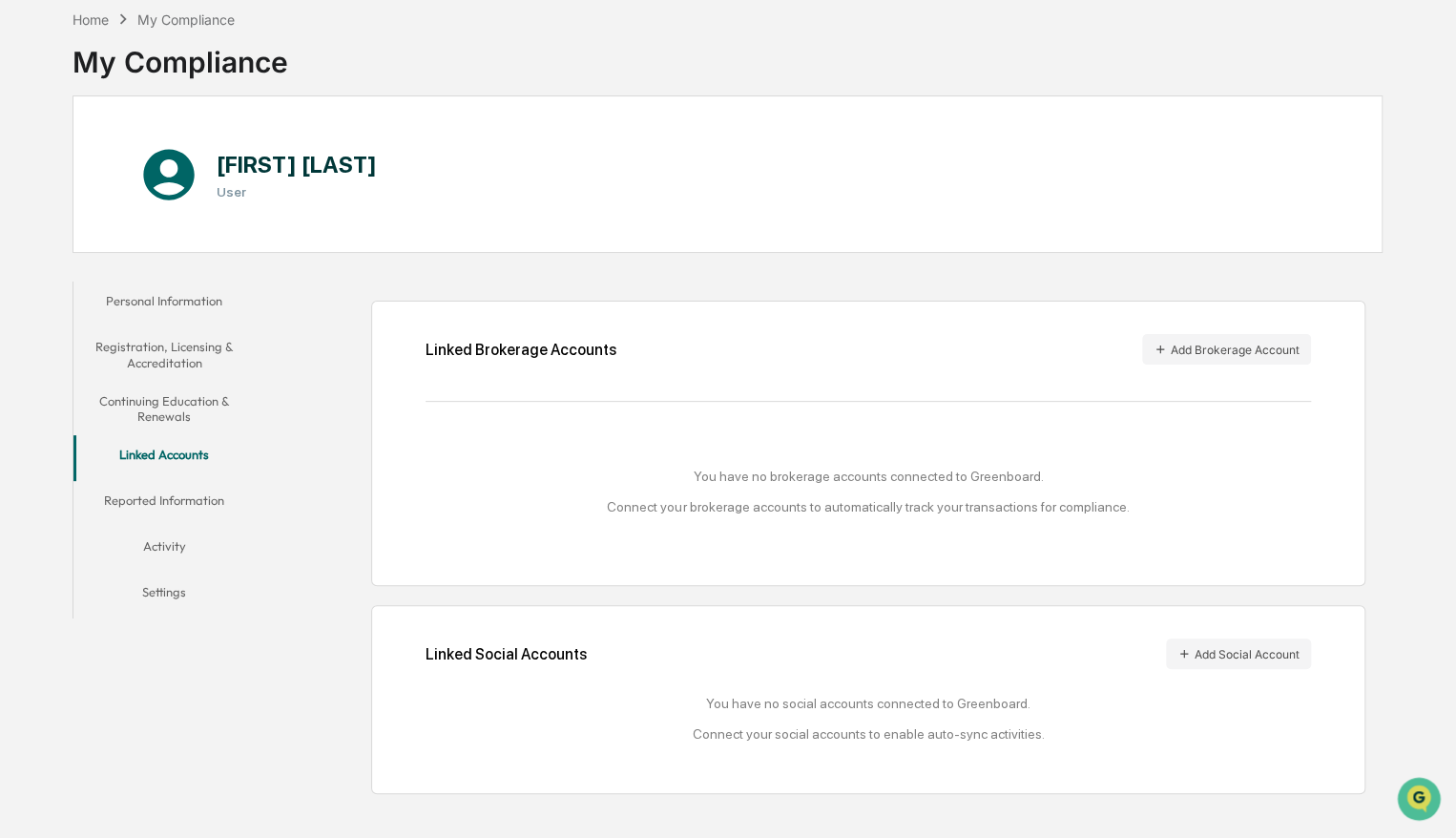 click on "Reported Information" at bounding box center [164, 504] 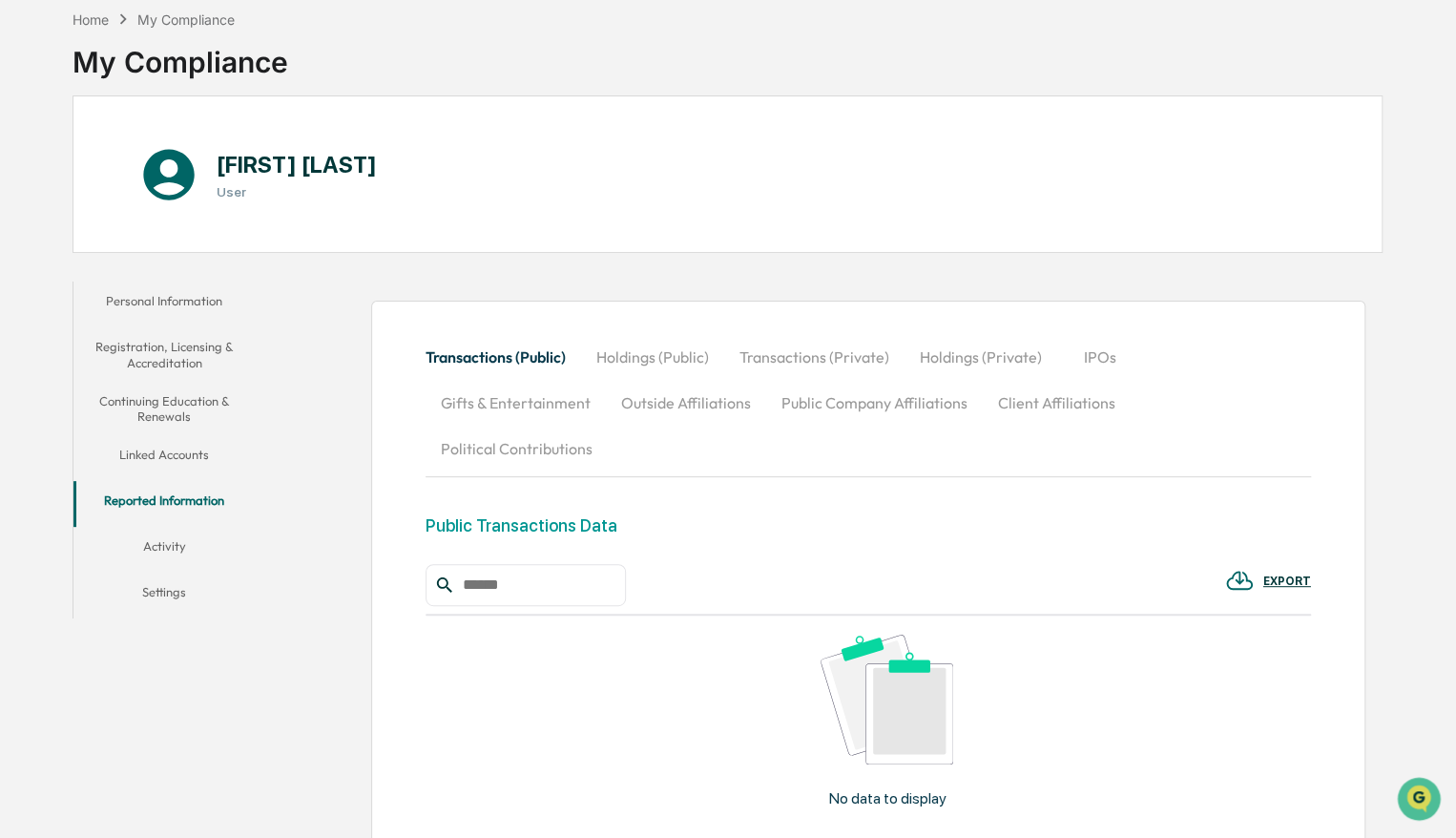 click on "Transactions (Public) Holdings (Public) Transactions (Private) Holdings (Private) IPOs Gifts & Entertainment Outside Affiliations Public Company Affiliations Client Affiliations Political Contributions Public Transactions Data EXPORT No data to display Show 10 Page  1  of  0   |<   <   >   >|" at bounding box center (823, 655) 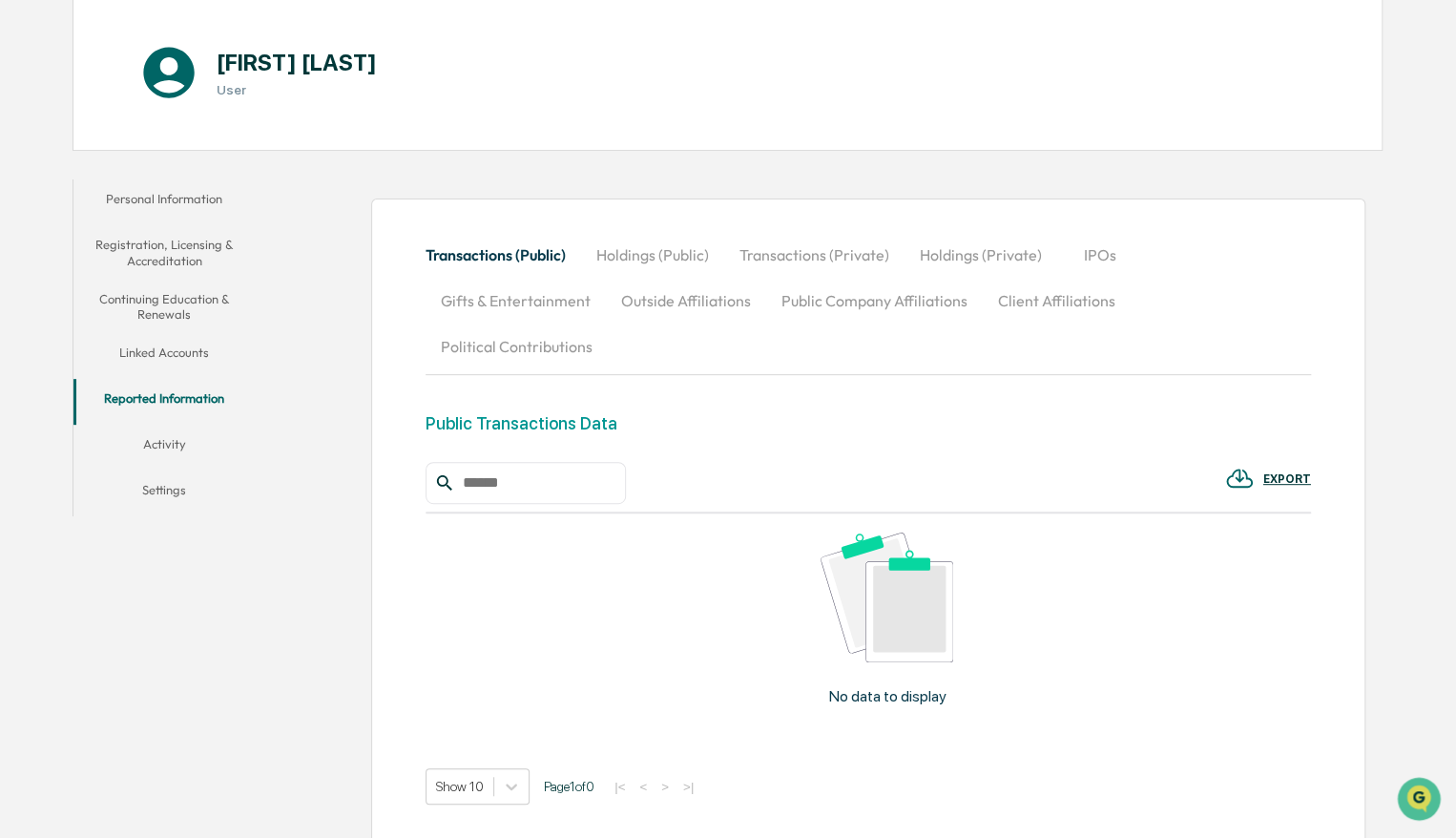scroll, scrollTop: 243, scrollLeft: 0, axis: vertical 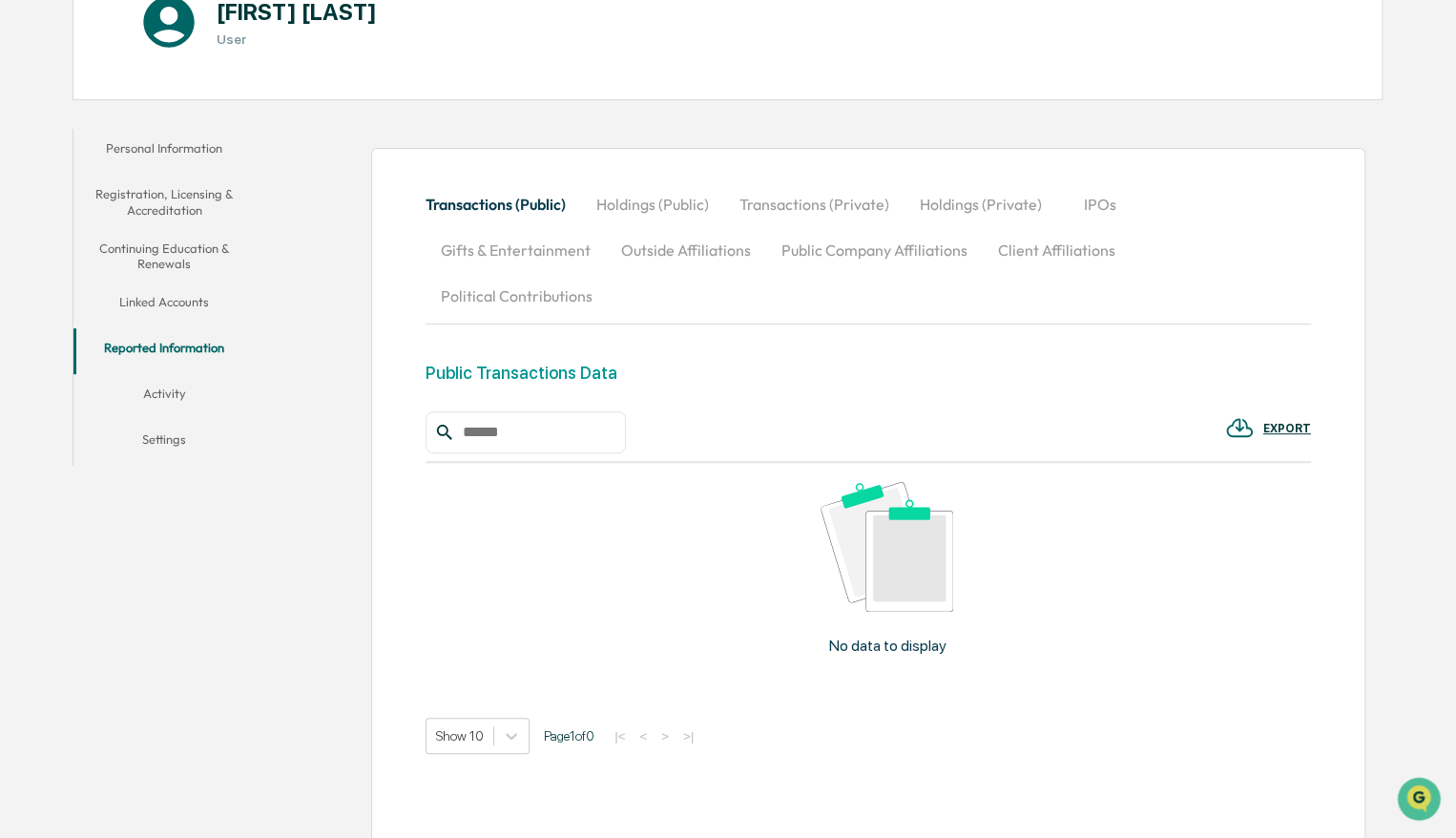 click on "Activity" at bounding box center (164, 397) 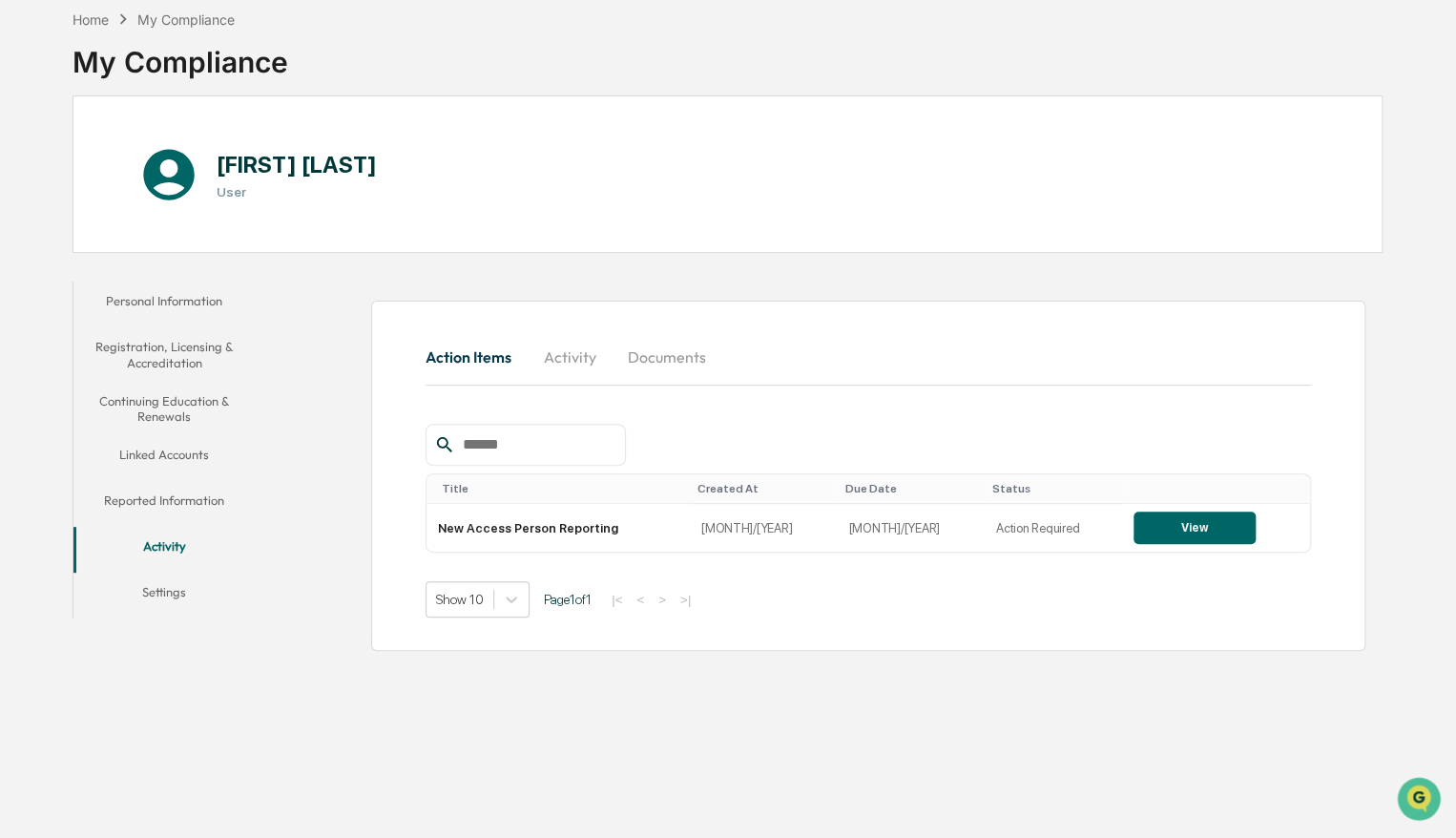 click on "Settings" at bounding box center (164, 596) 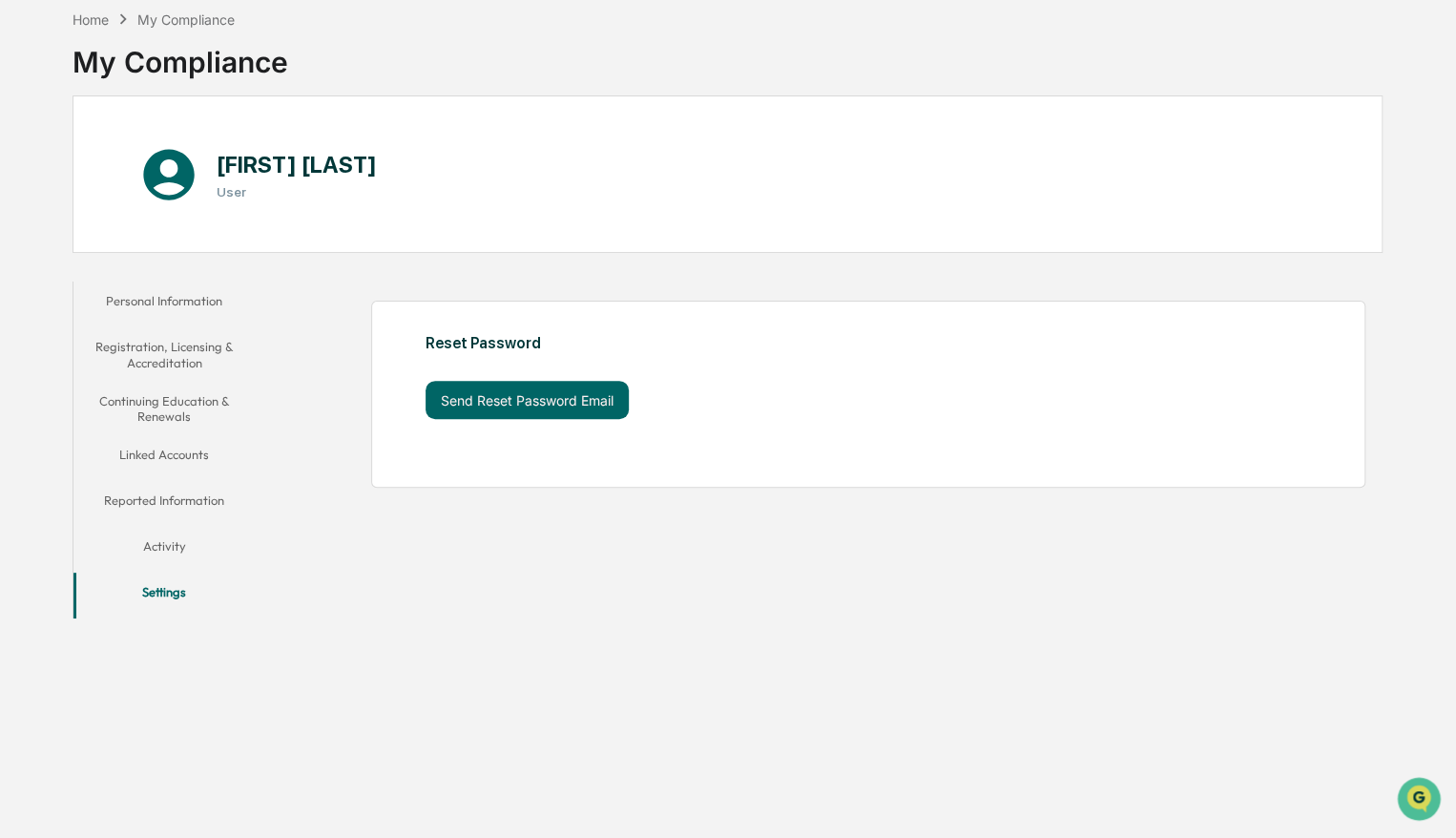 scroll, scrollTop: 0, scrollLeft: 0, axis: both 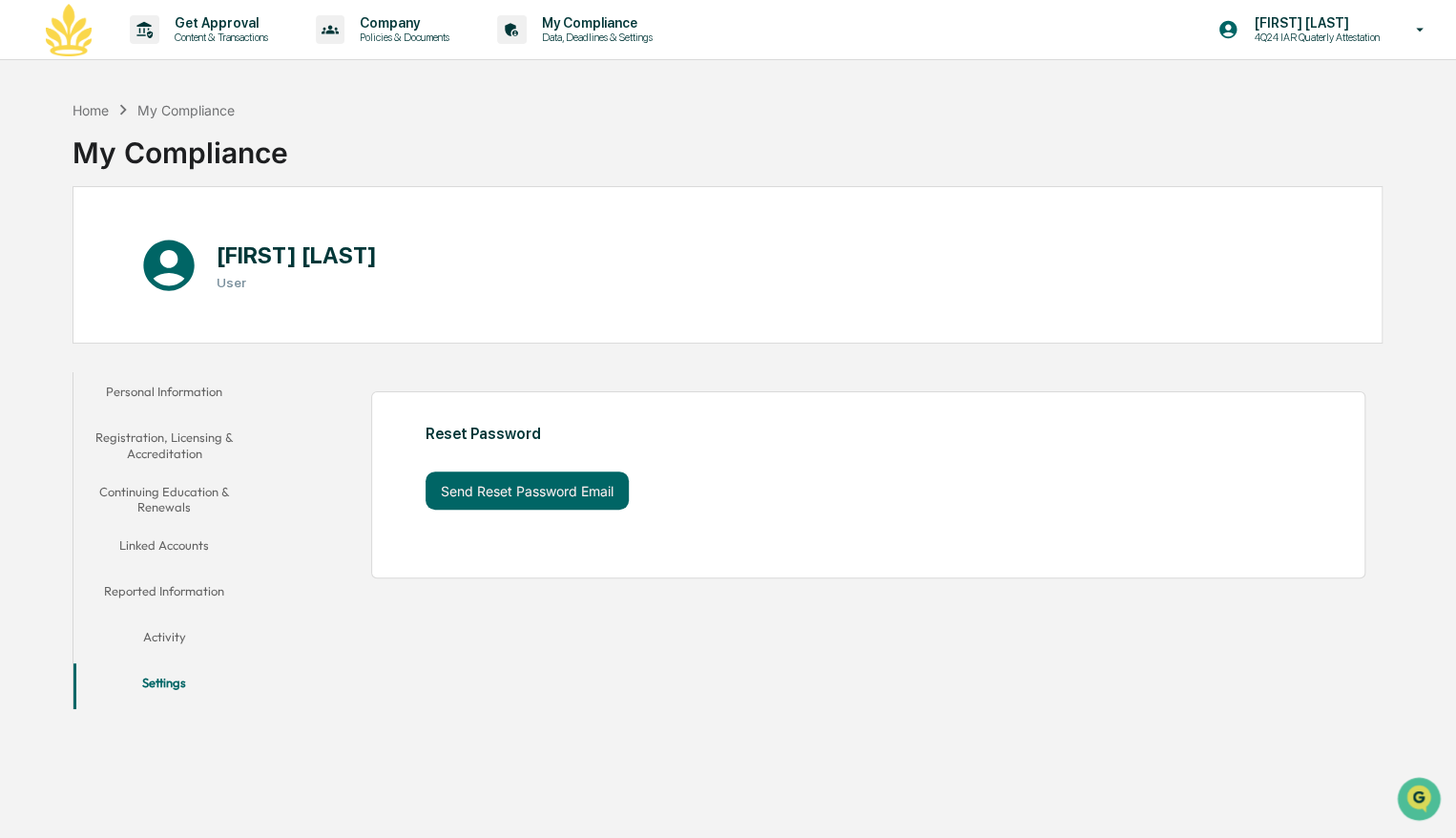 click on "Personal Information" at bounding box center [164, 395] 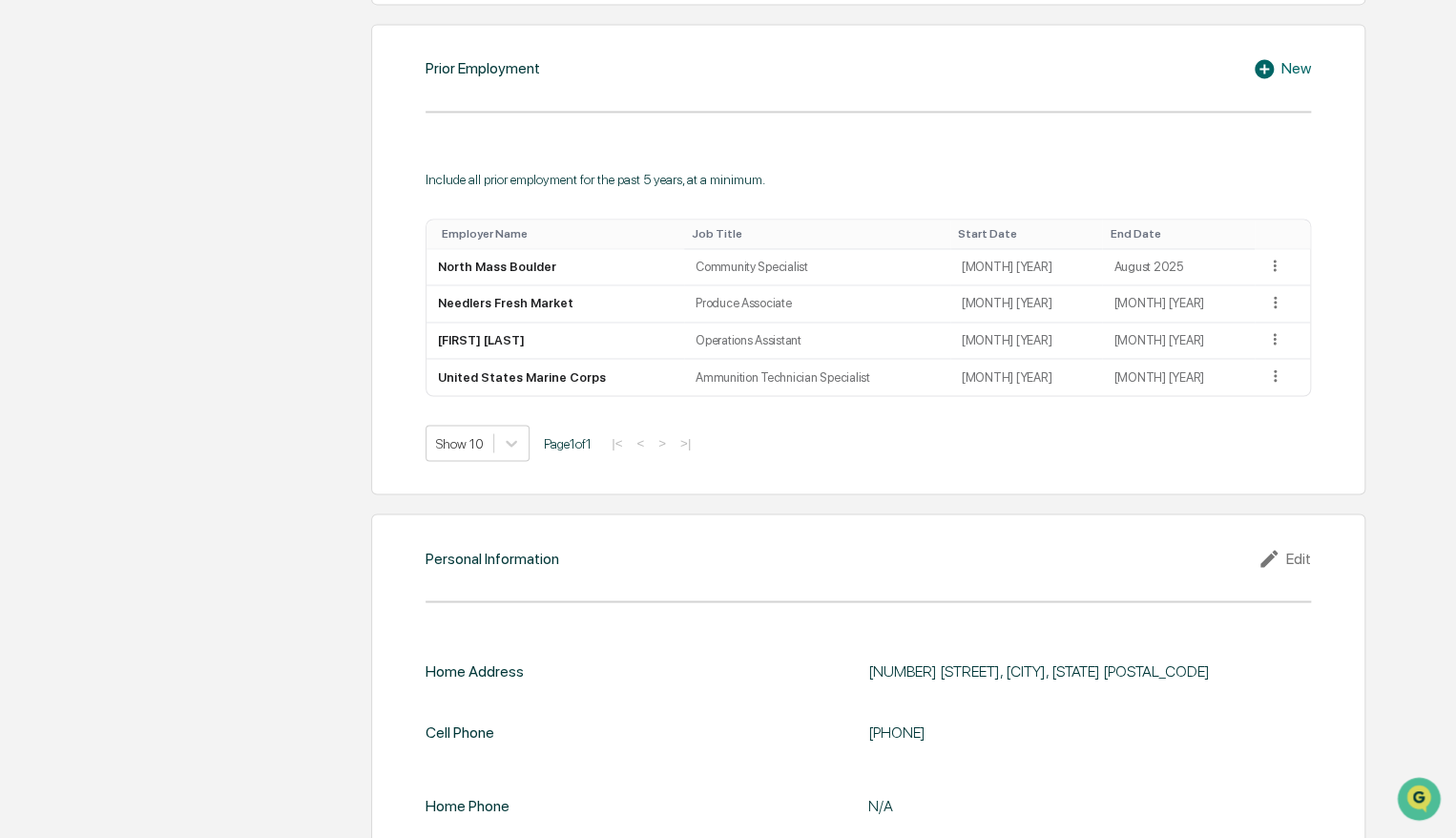 scroll, scrollTop: 1443, scrollLeft: 0, axis: vertical 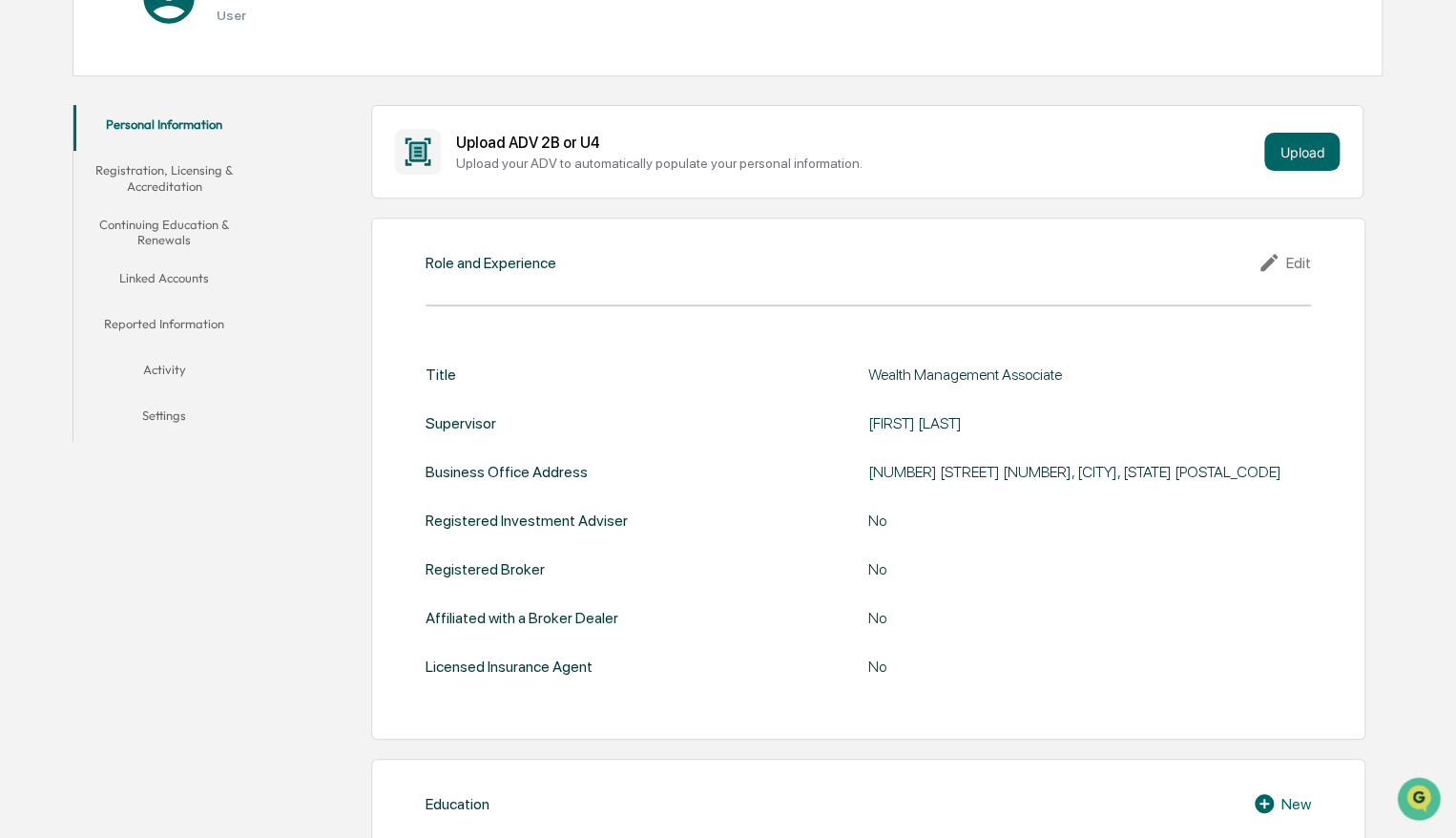 click on "Activity" at bounding box center [164, 373] 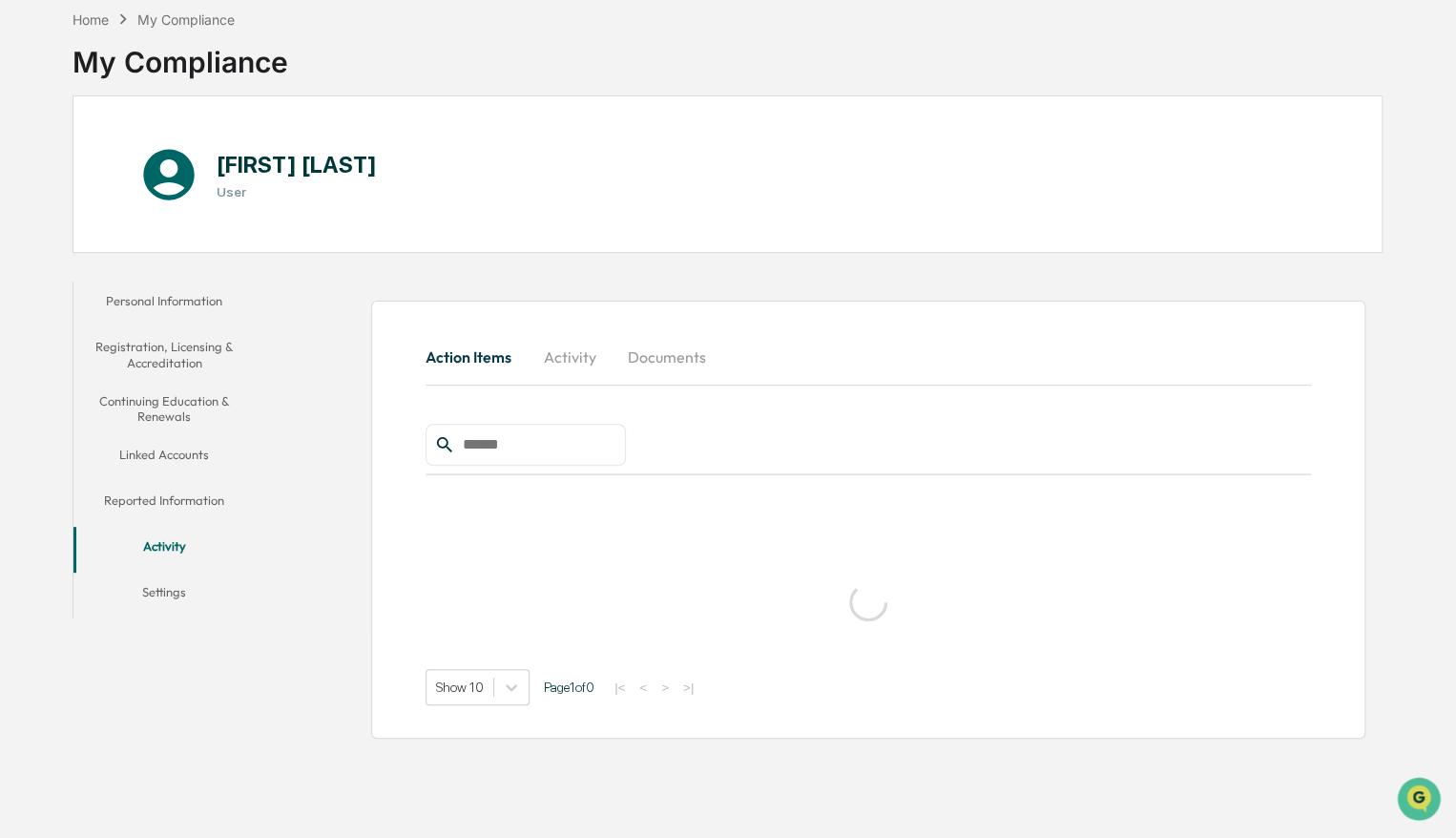 scroll, scrollTop: 91, scrollLeft: 0, axis: vertical 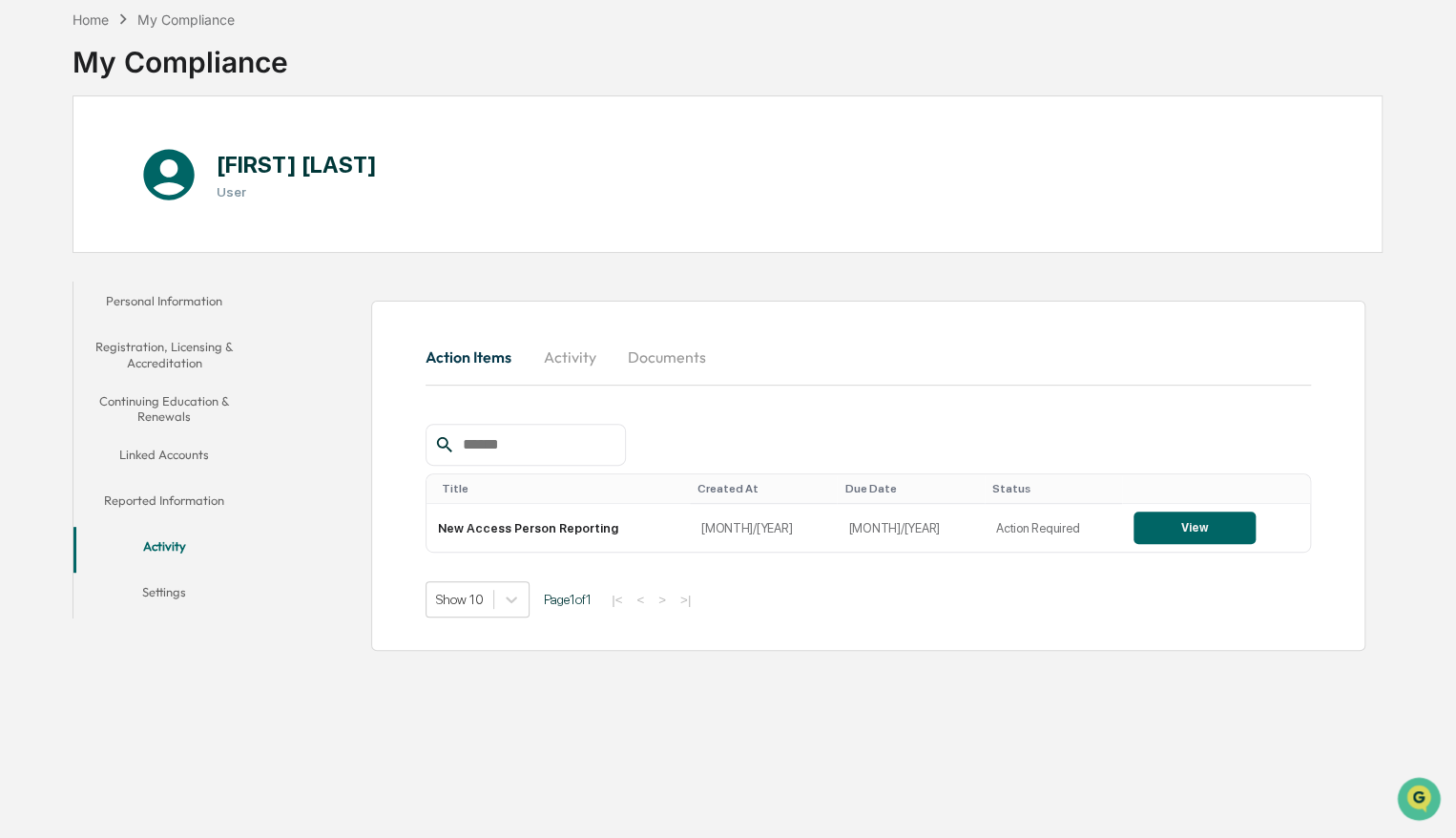 click on "Settings" at bounding box center (164, 596) 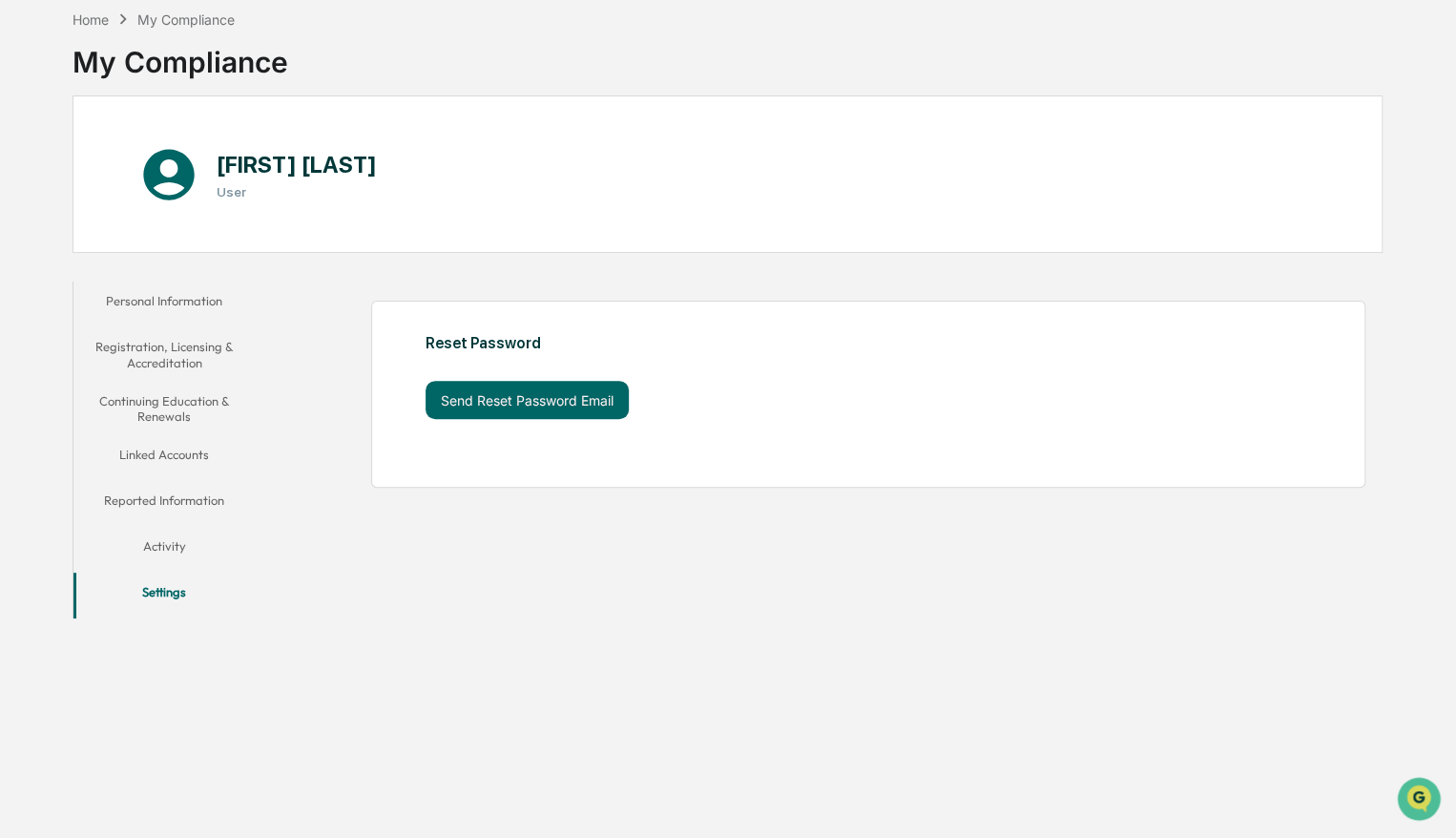 drag, startPoint x: 185, startPoint y: 295, endPoint x: 57, endPoint y: 376, distance: 151.47607 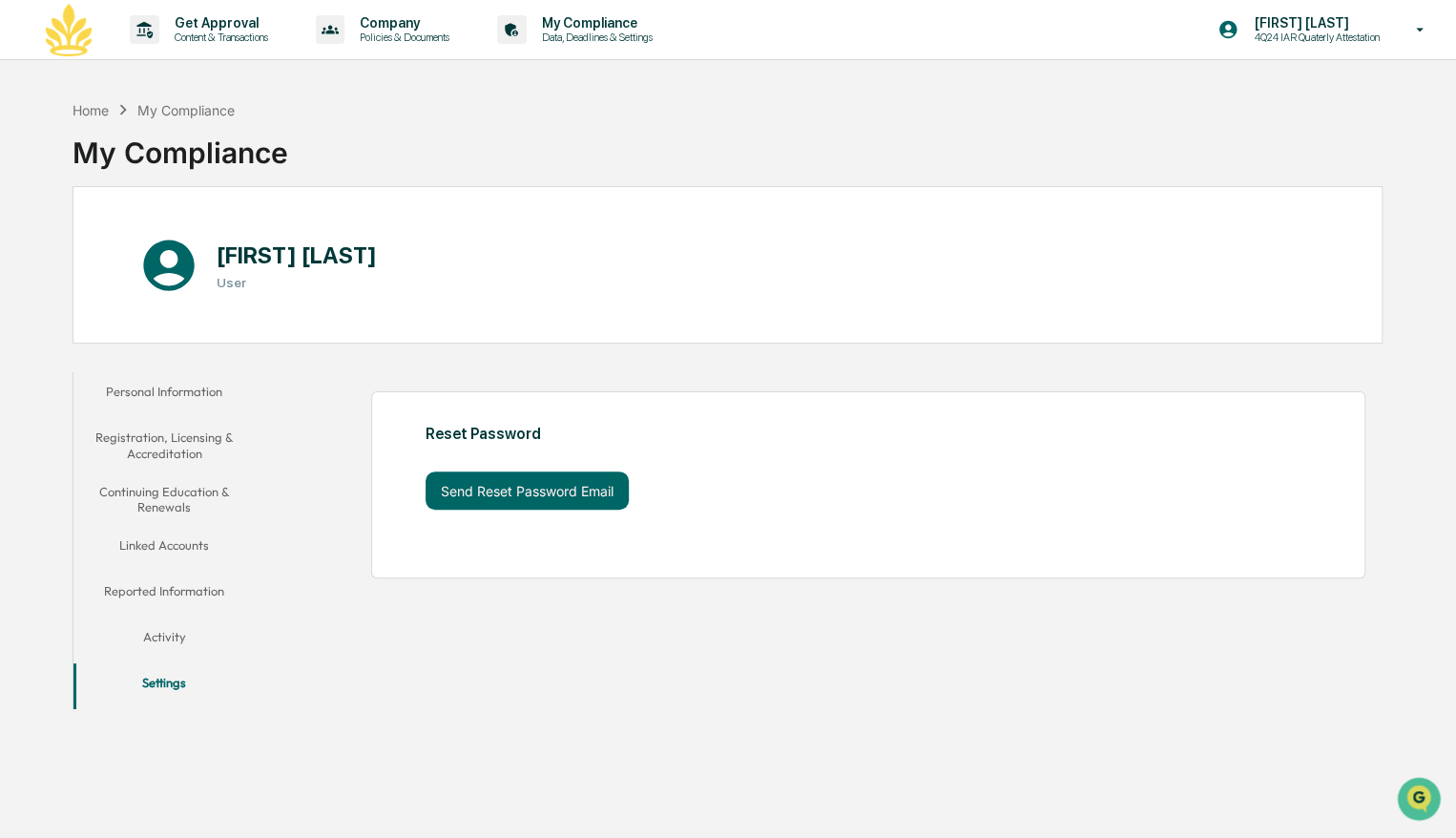 click on "Personal Information" at bounding box center (164, 395) 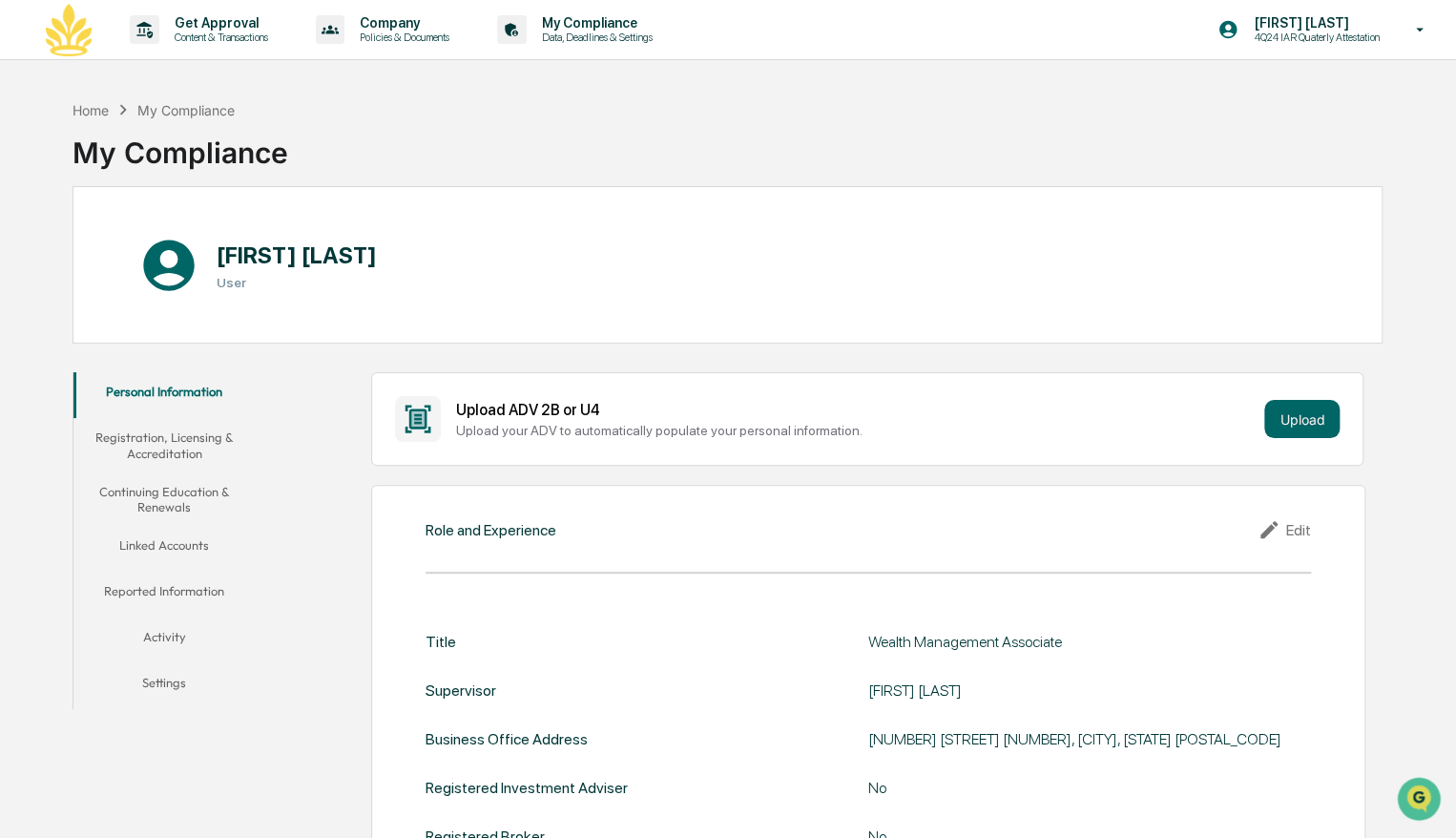 click 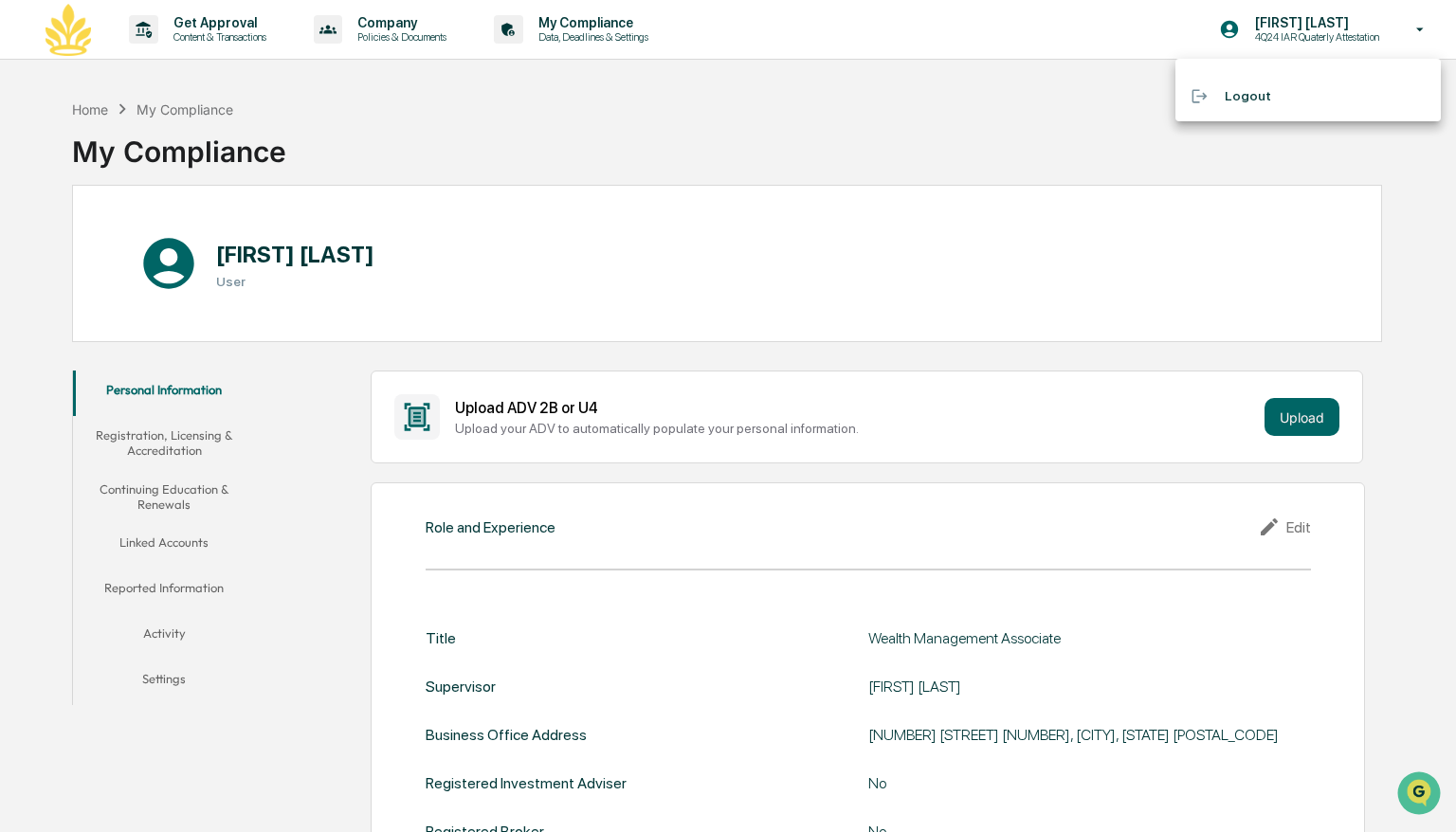 click at bounding box center [728, 416] 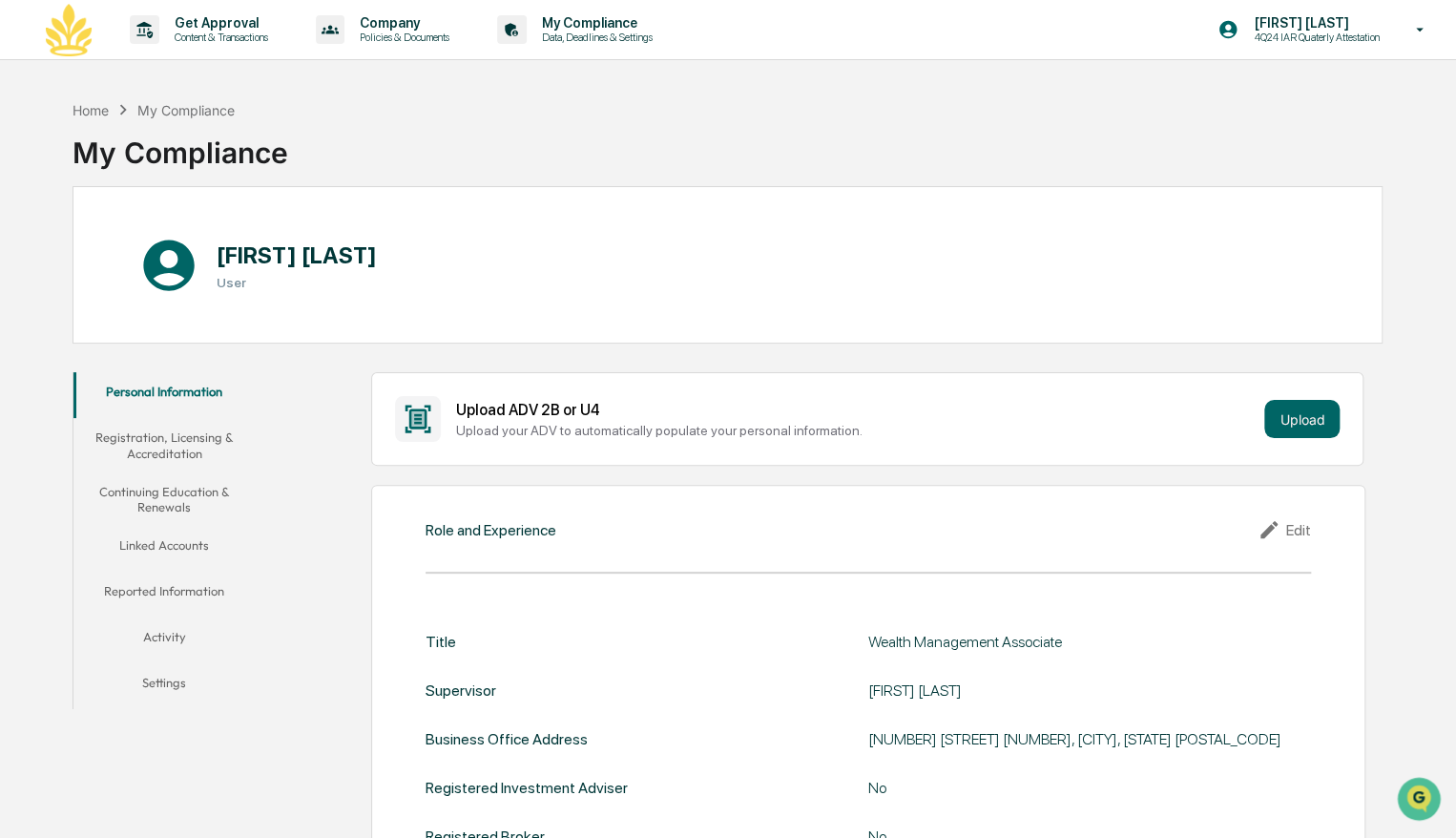 click on "Data, Deadlines & Settings" at bounding box center [594, 37] 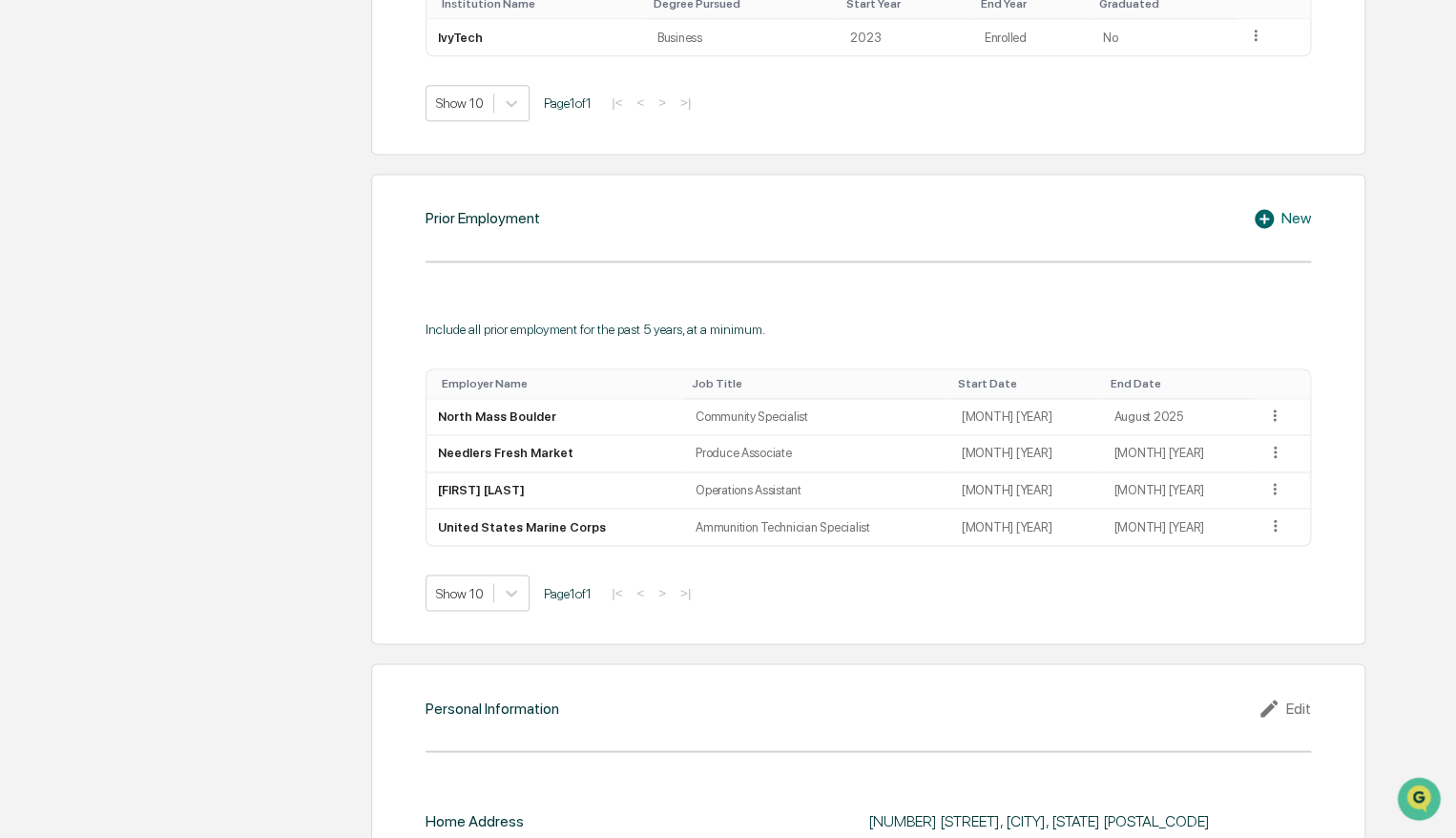 scroll, scrollTop: 1443, scrollLeft: 0, axis: vertical 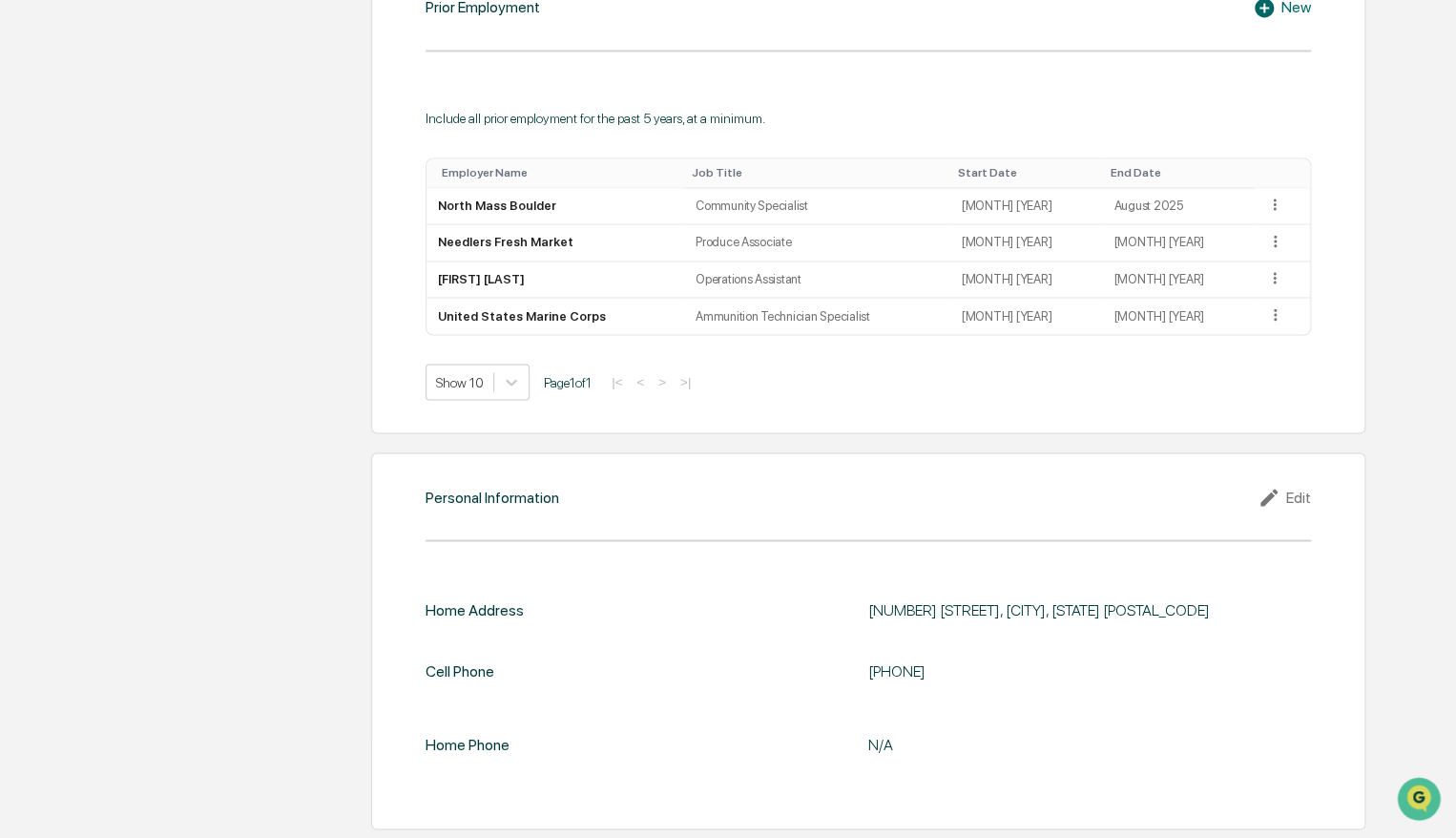 click on "N/A" at bounding box center [1090, 744] 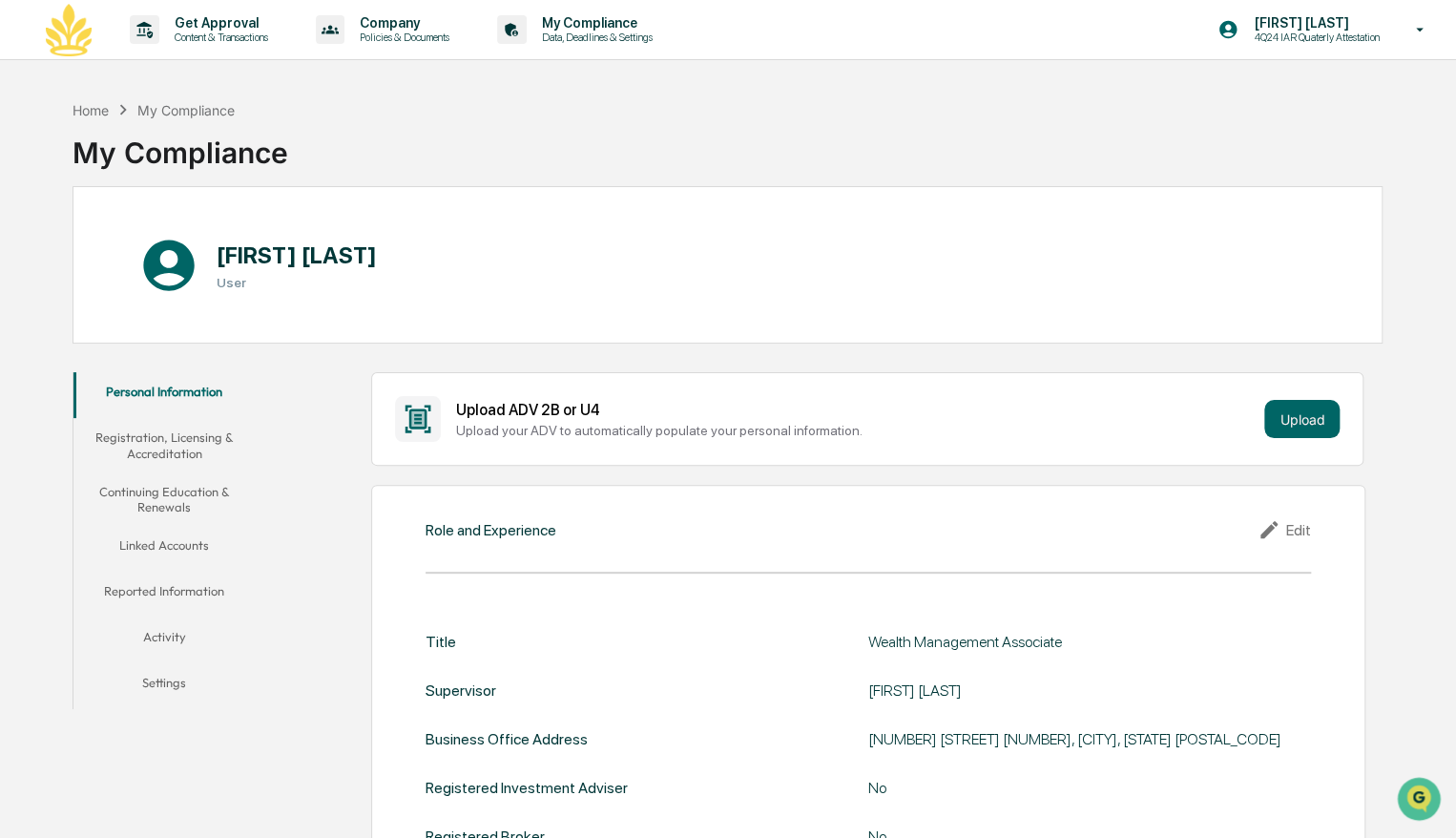 scroll, scrollTop: 0, scrollLeft: 0, axis: both 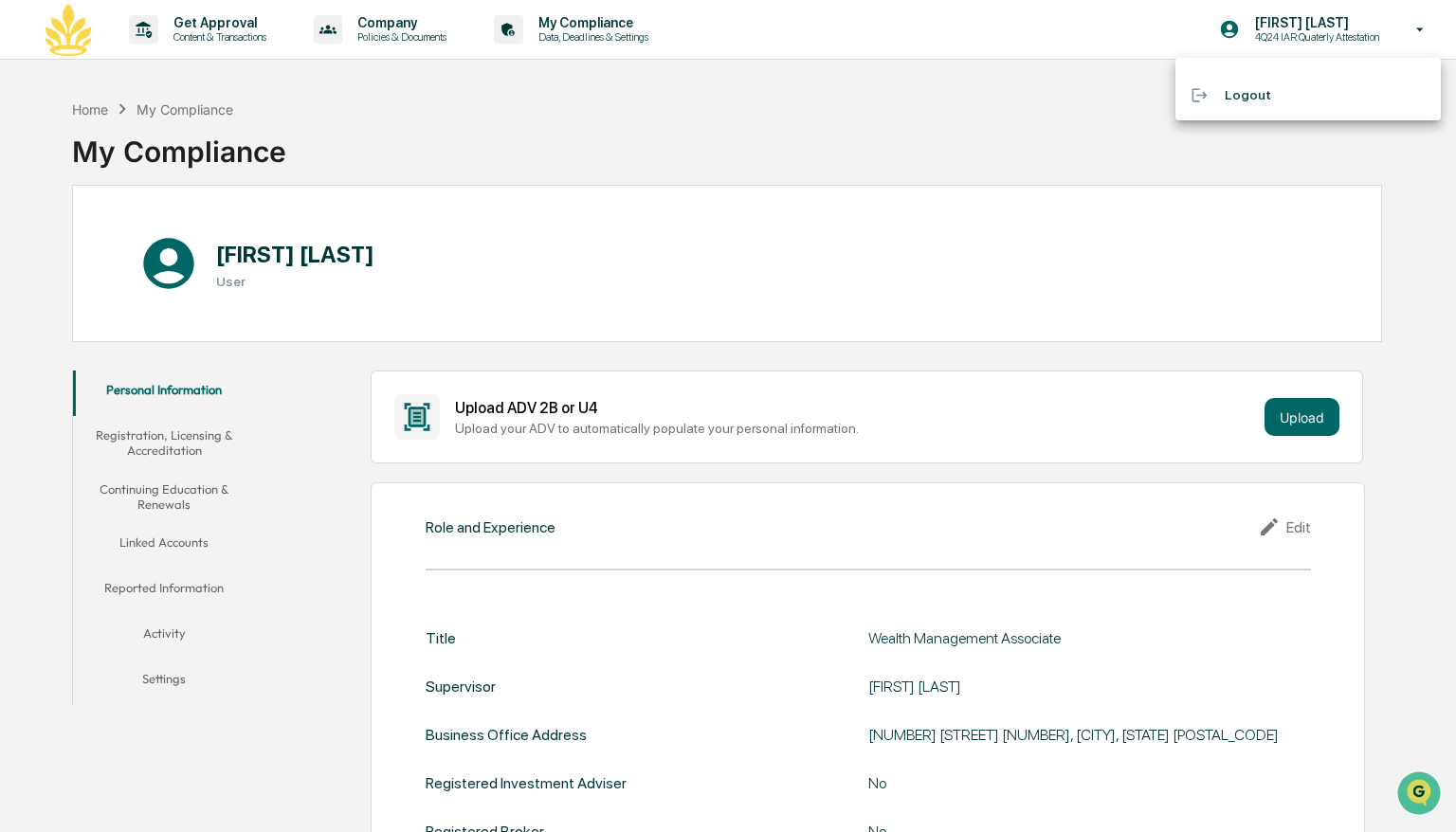 click at bounding box center (728, 416) 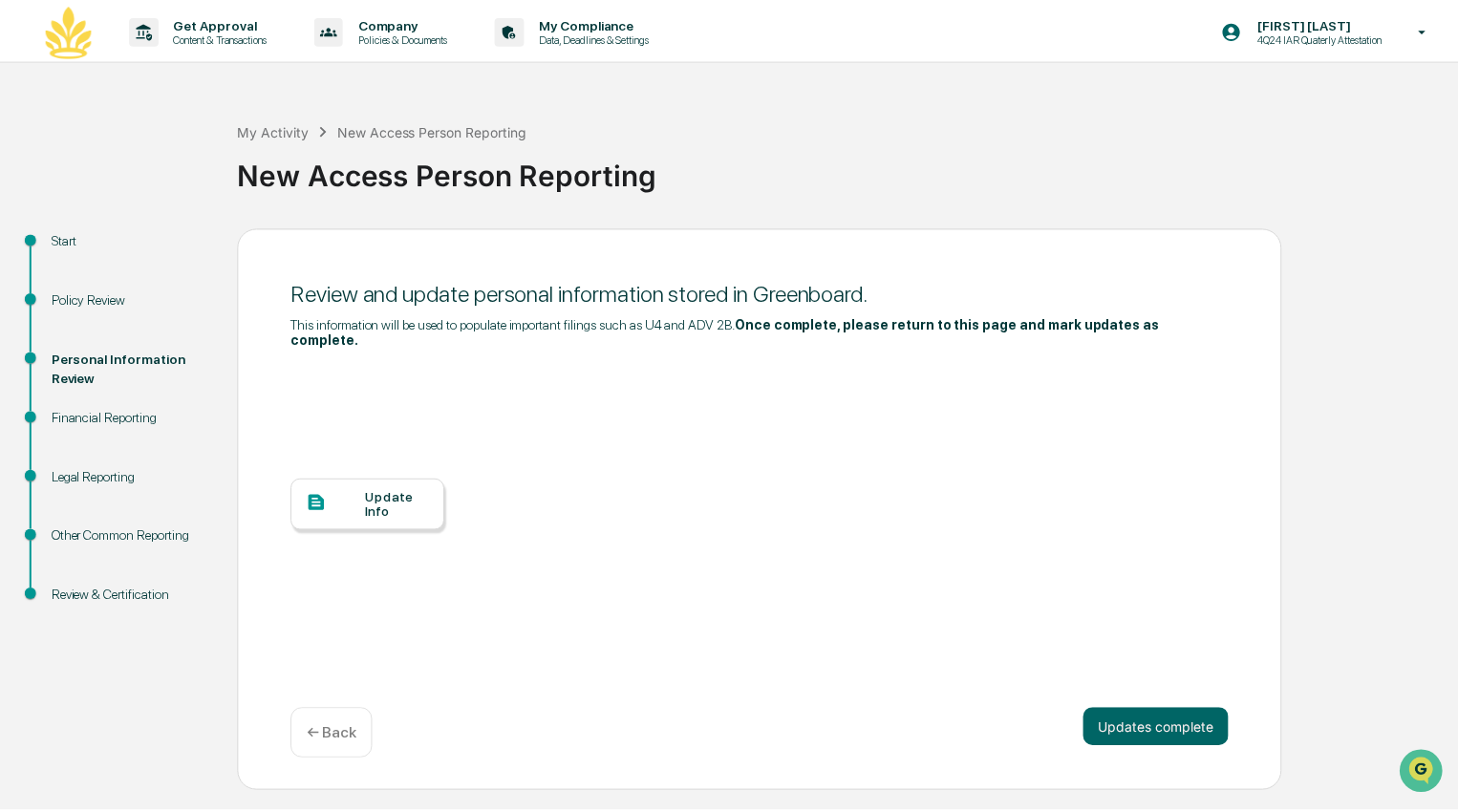 scroll, scrollTop: 0, scrollLeft: 0, axis: both 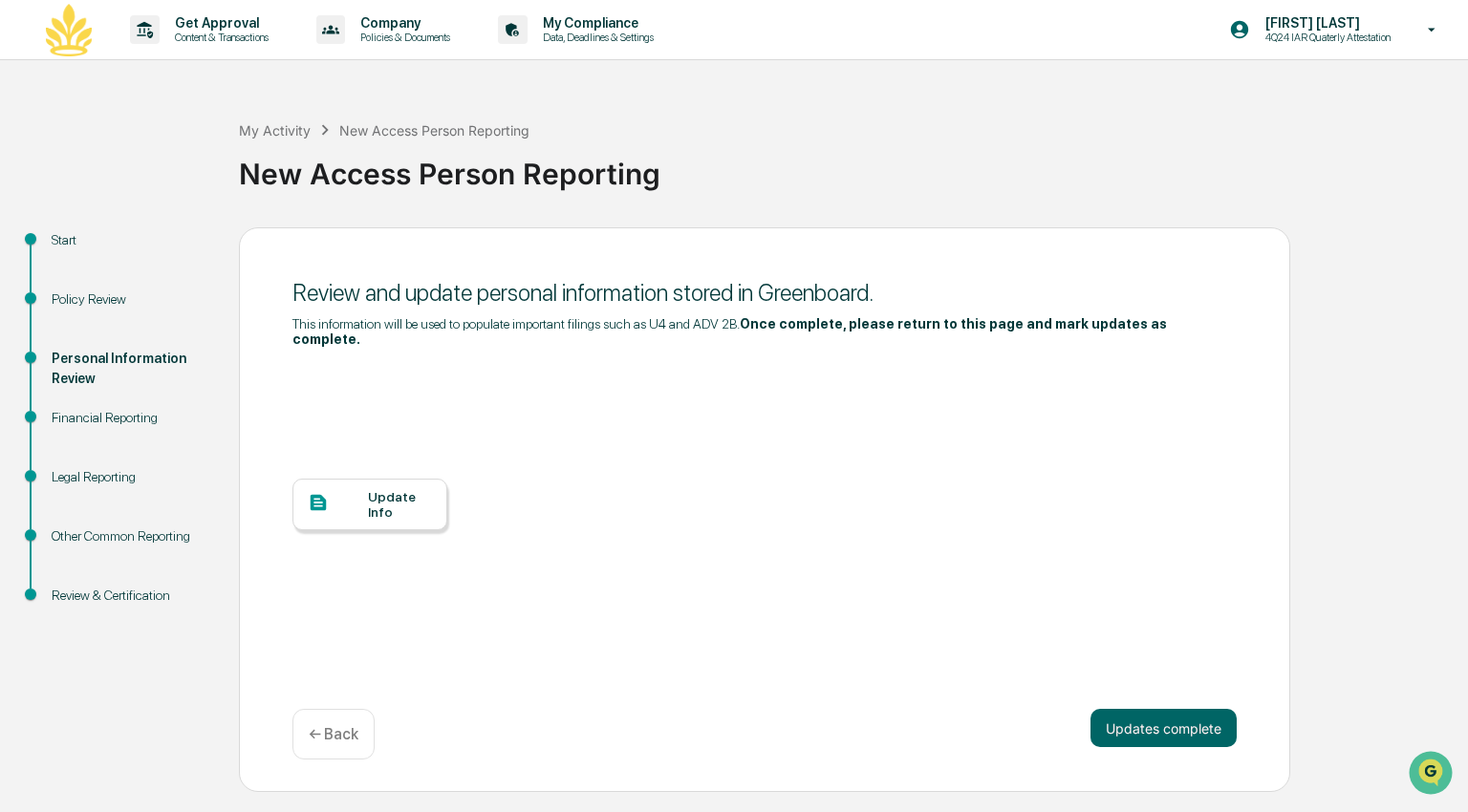 click on "Financial Reporting" at bounding box center [130, 417] 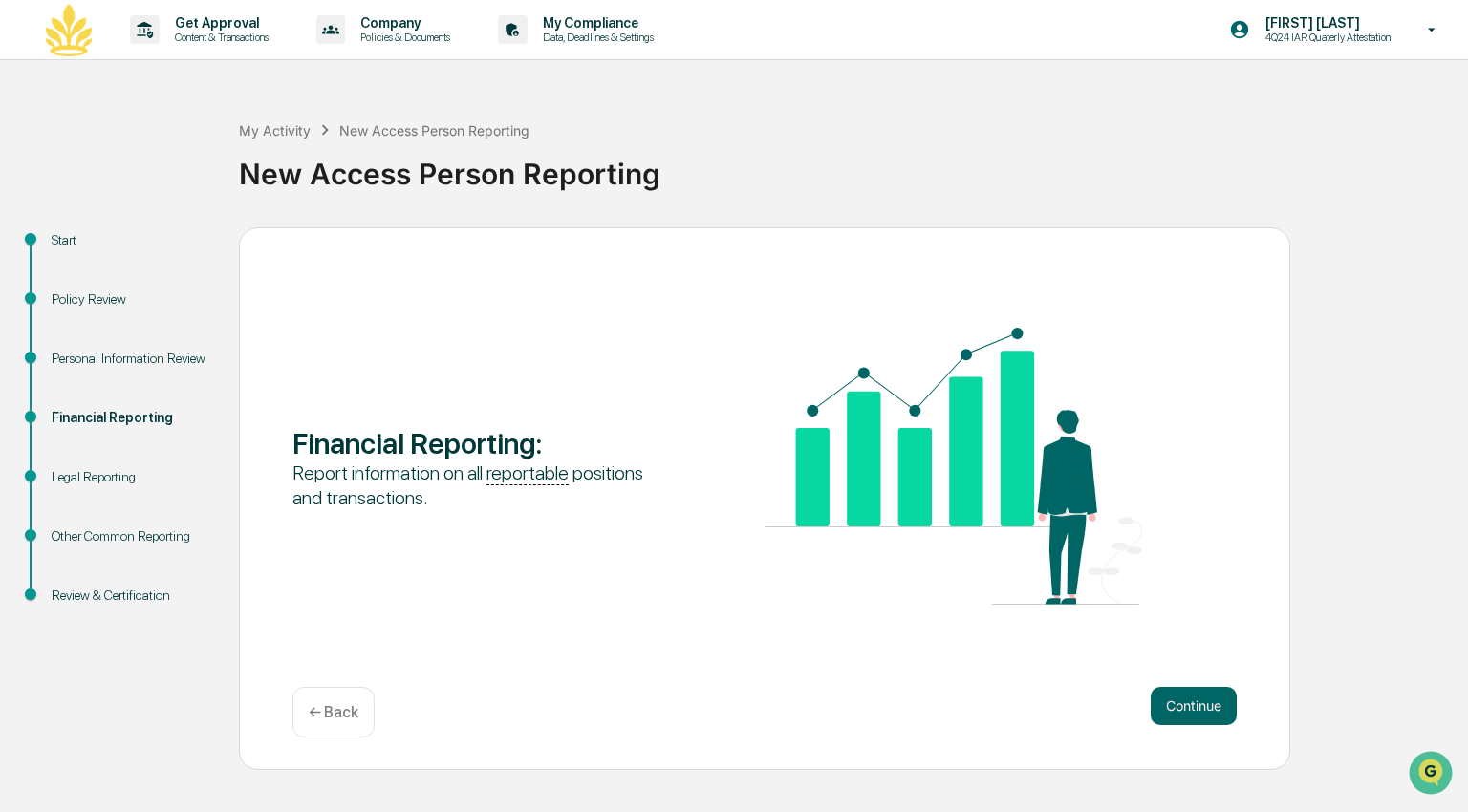 click on "Continue" at bounding box center [1194, 706] 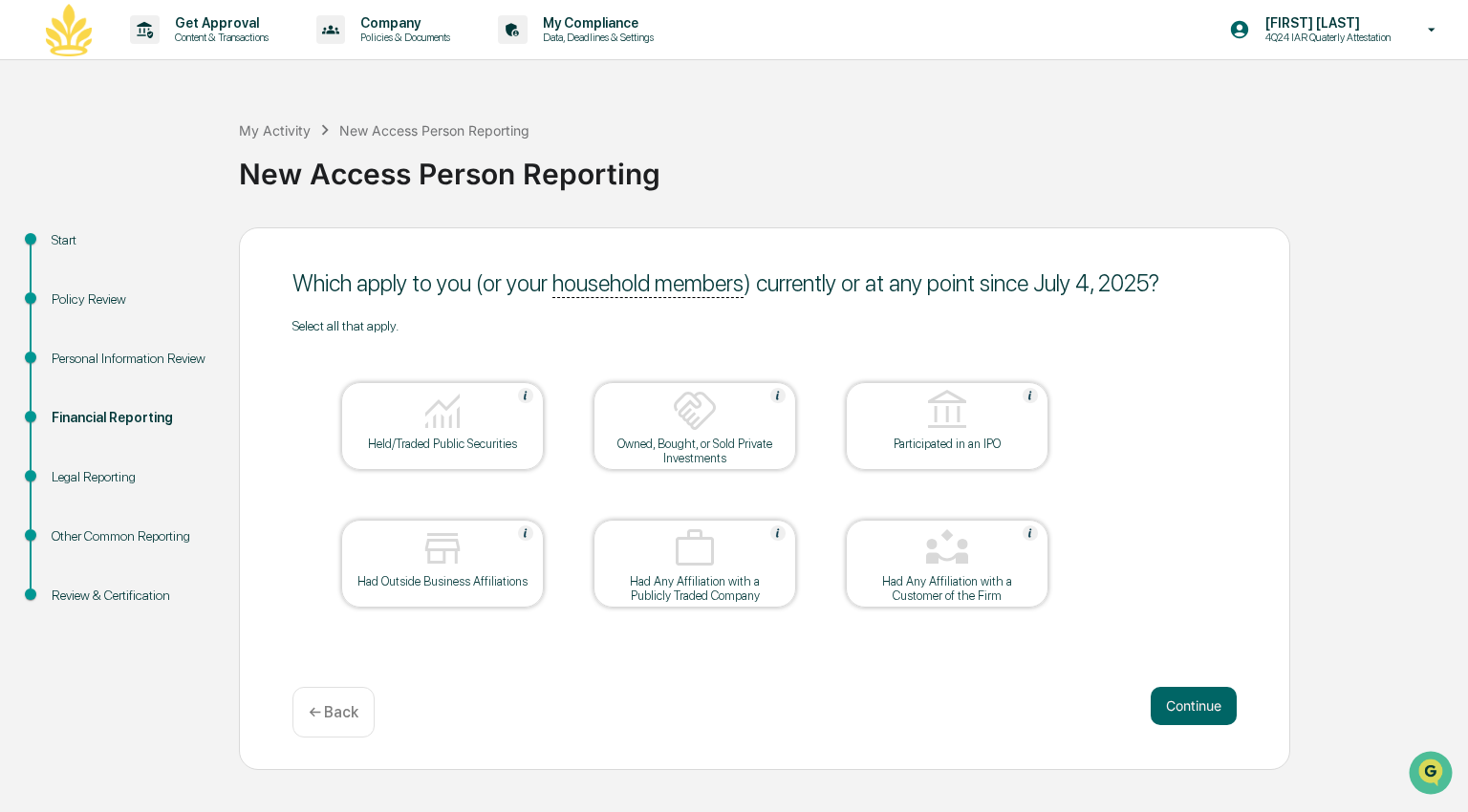 click on "Continue" at bounding box center [1194, 706] 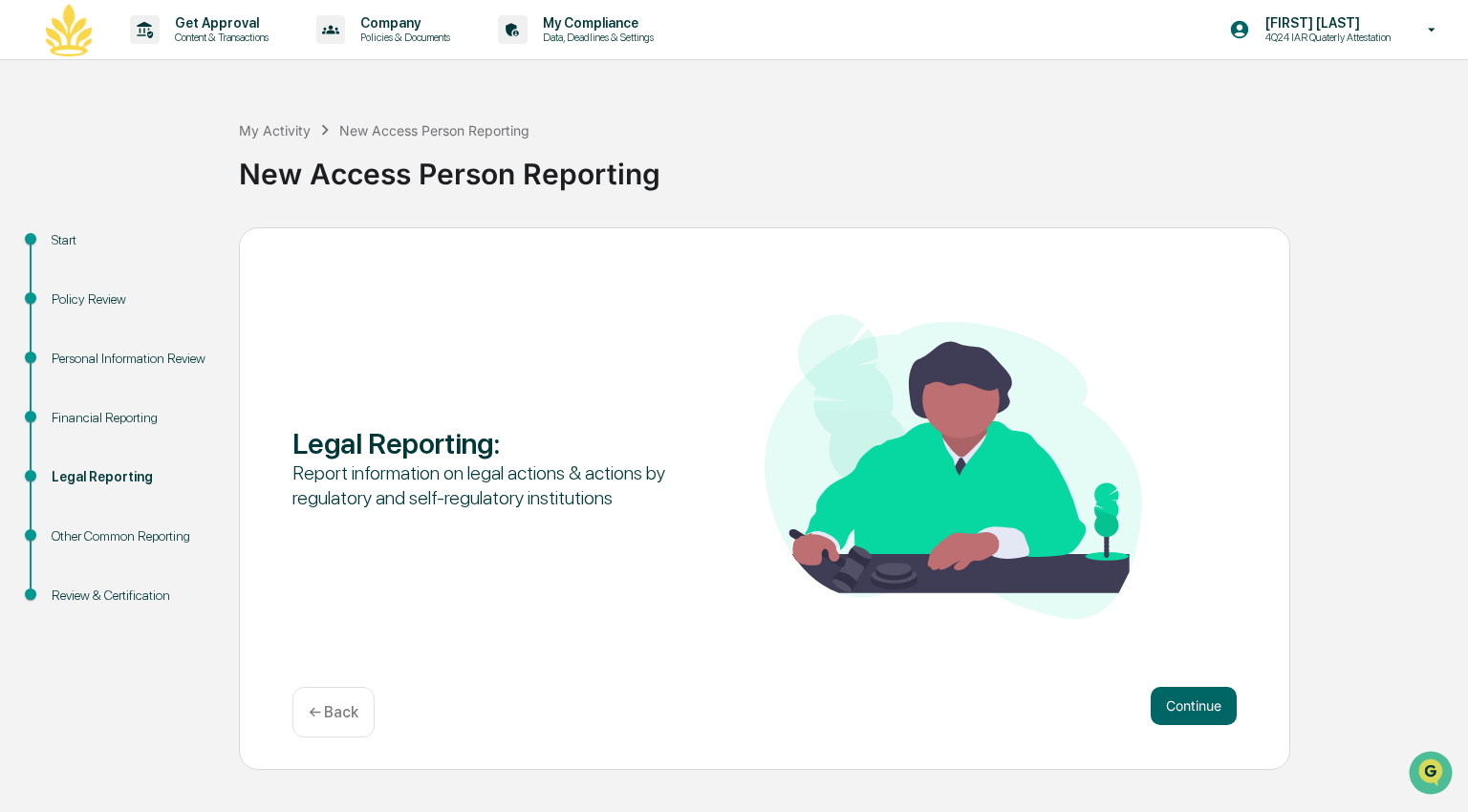 click on "Continue" at bounding box center (1194, 706) 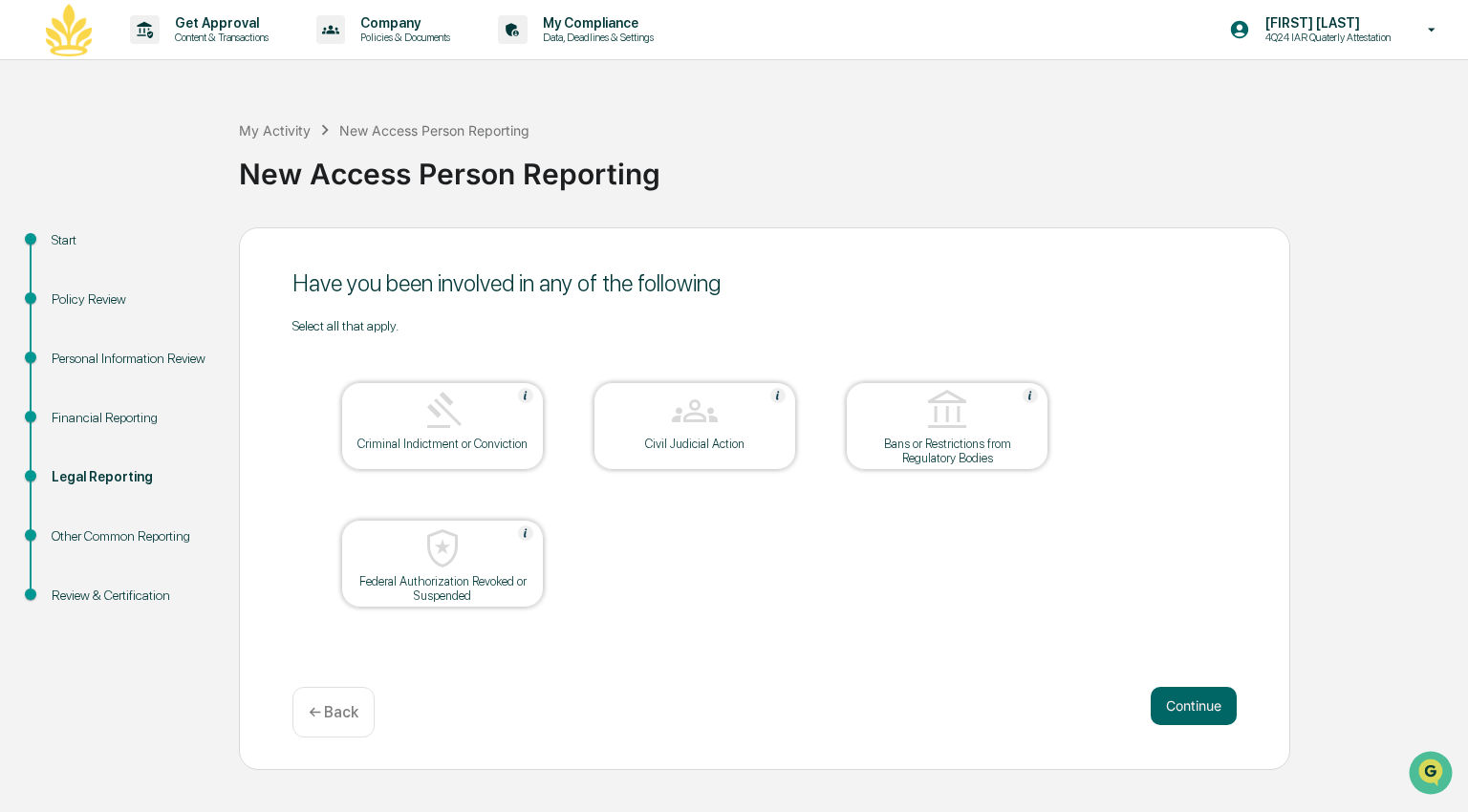click on "Continue" at bounding box center (1194, 706) 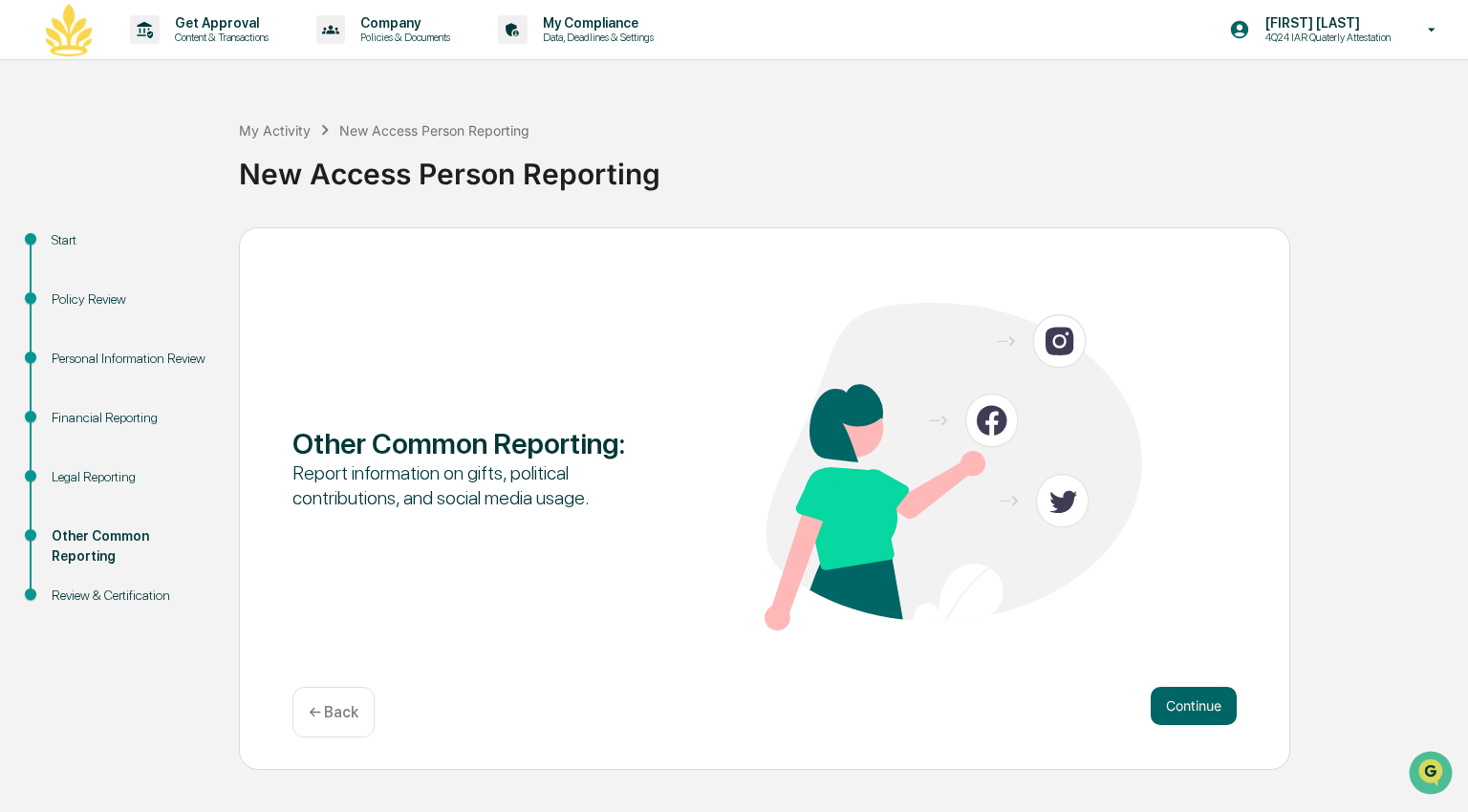 click on "Continue" at bounding box center [1194, 706] 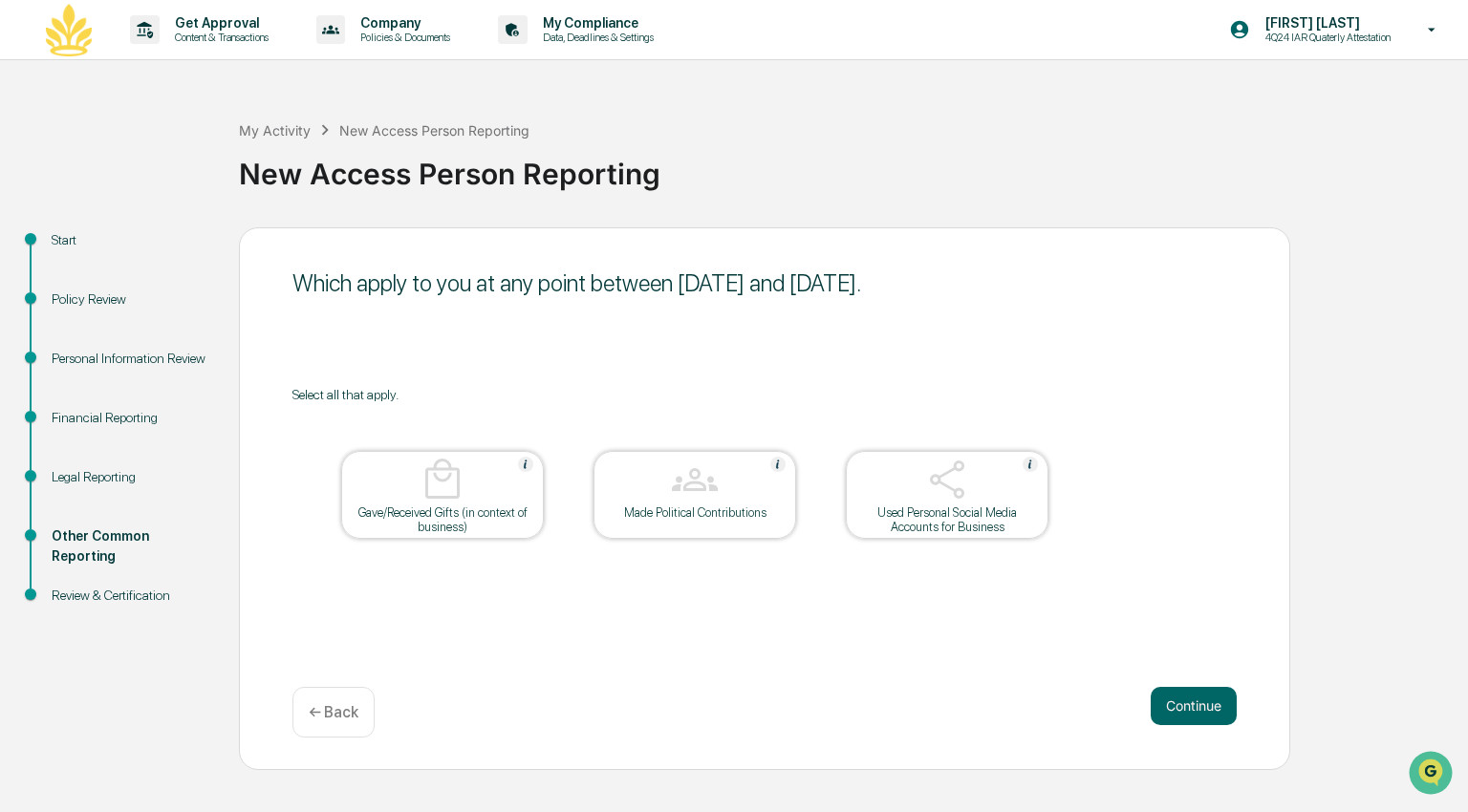 click on "Continue" at bounding box center (1194, 706) 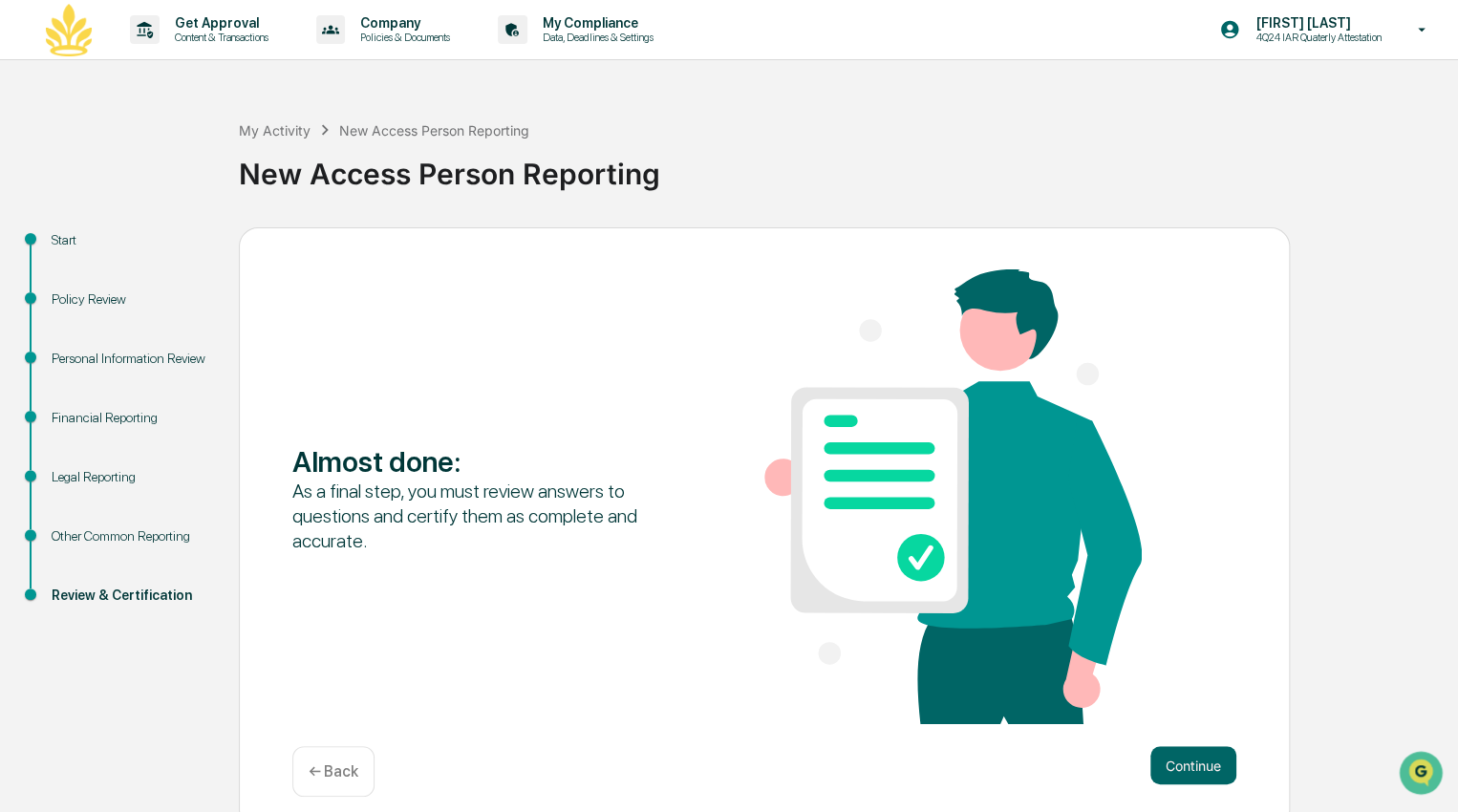 scroll, scrollTop: 17, scrollLeft: 0, axis: vertical 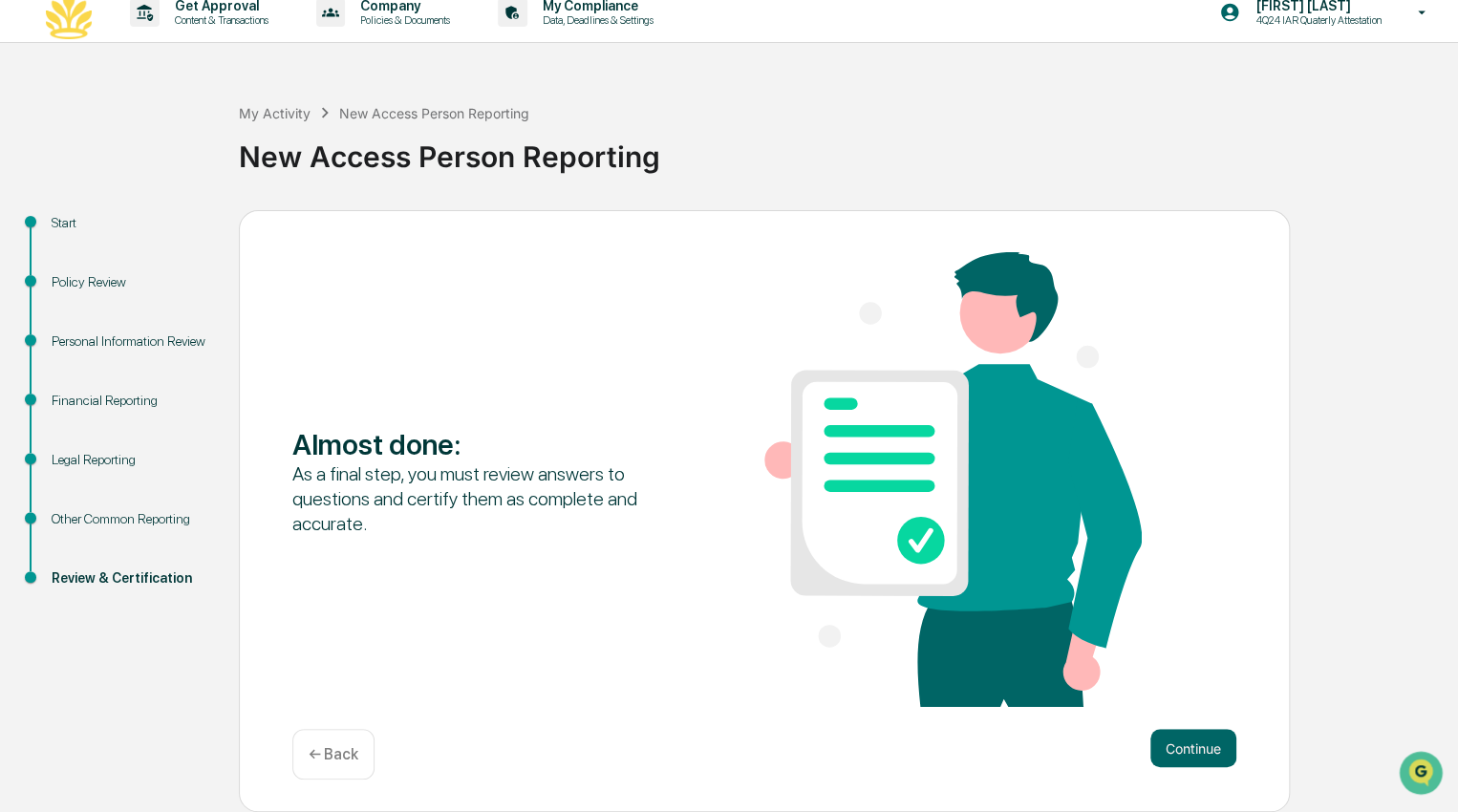 click on "Continue" at bounding box center [1193, 748] 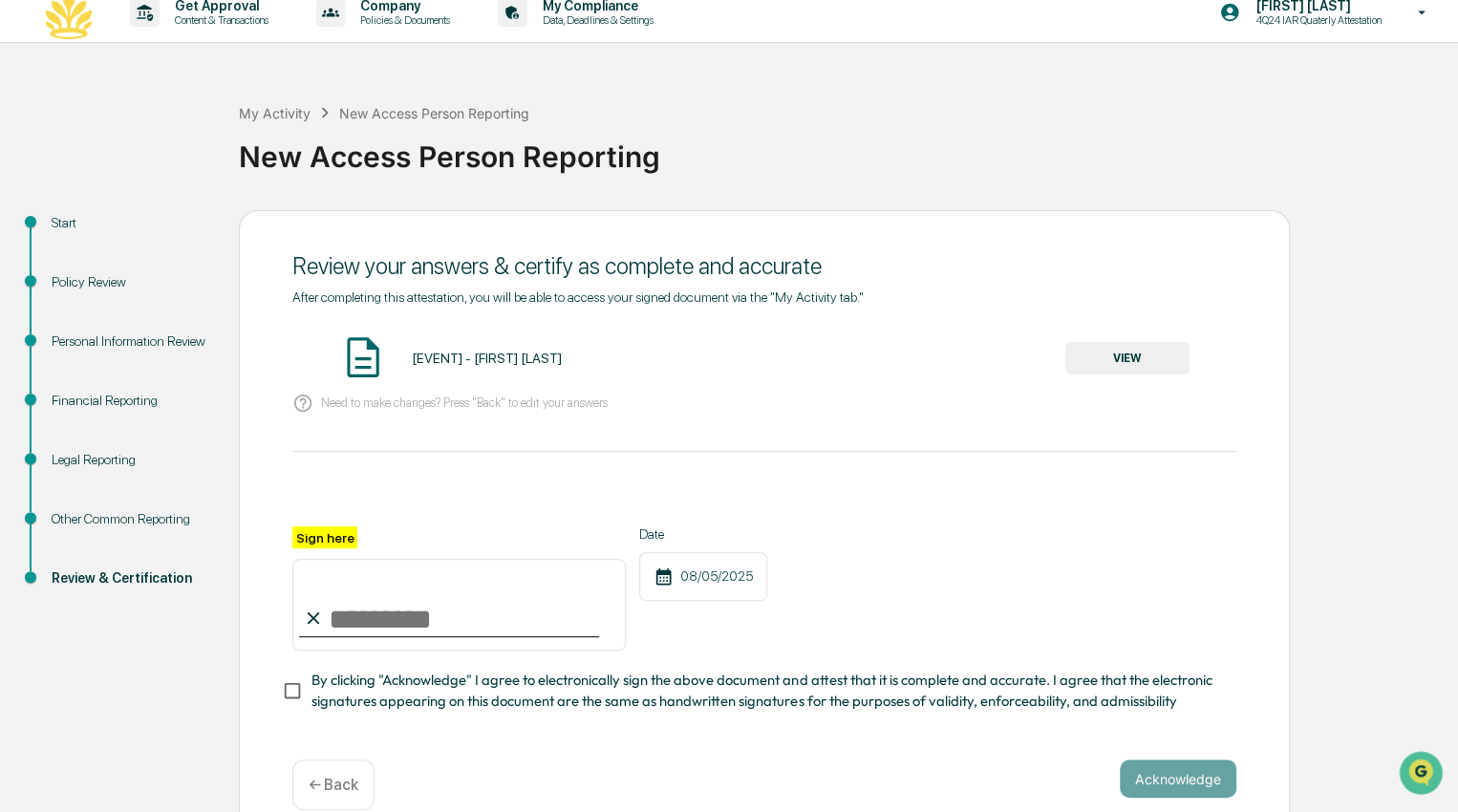 scroll, scrollTop: 54, scrollLeft: 0, axis: vertical 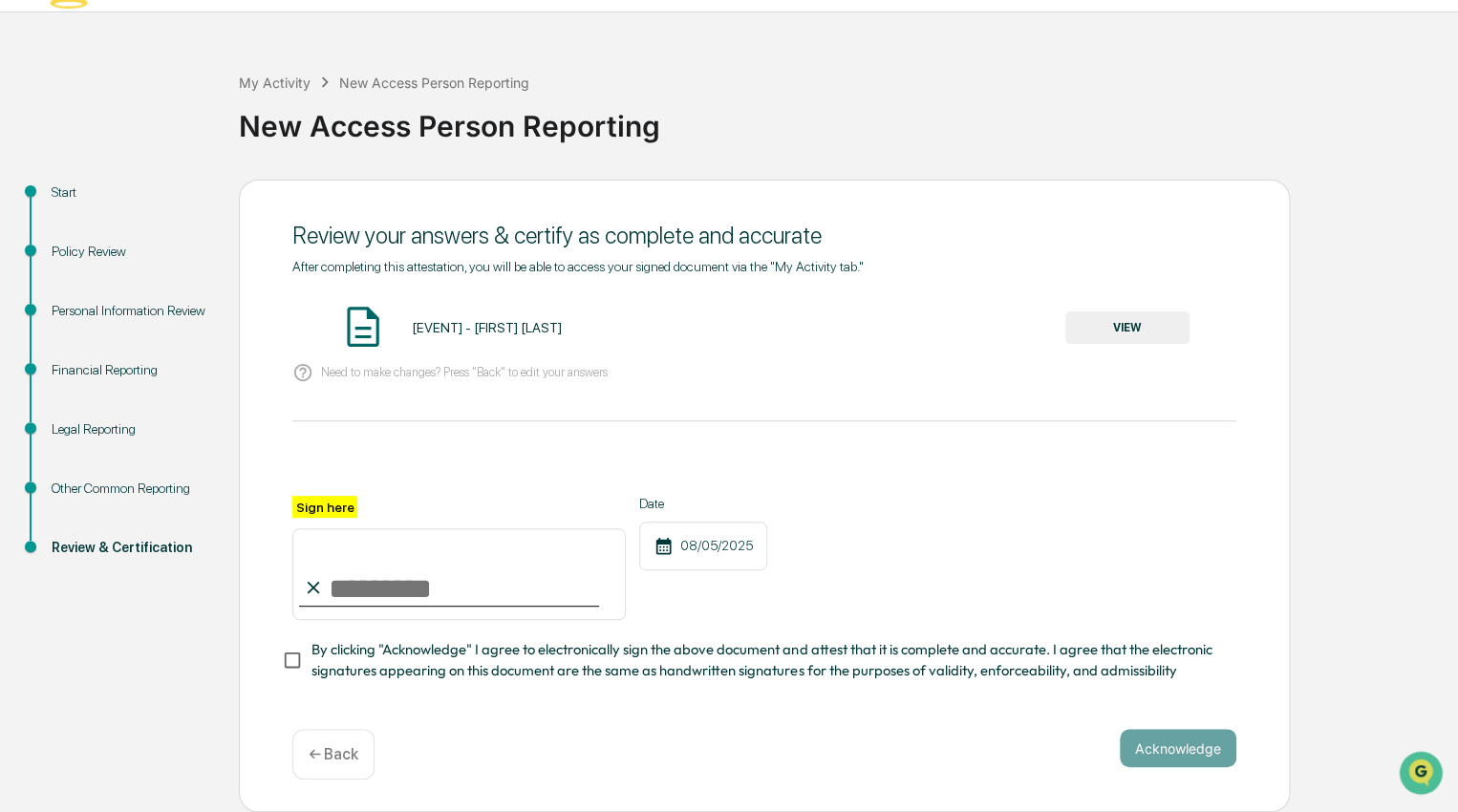 click on "Sign here" at bounding box center [459, 574] 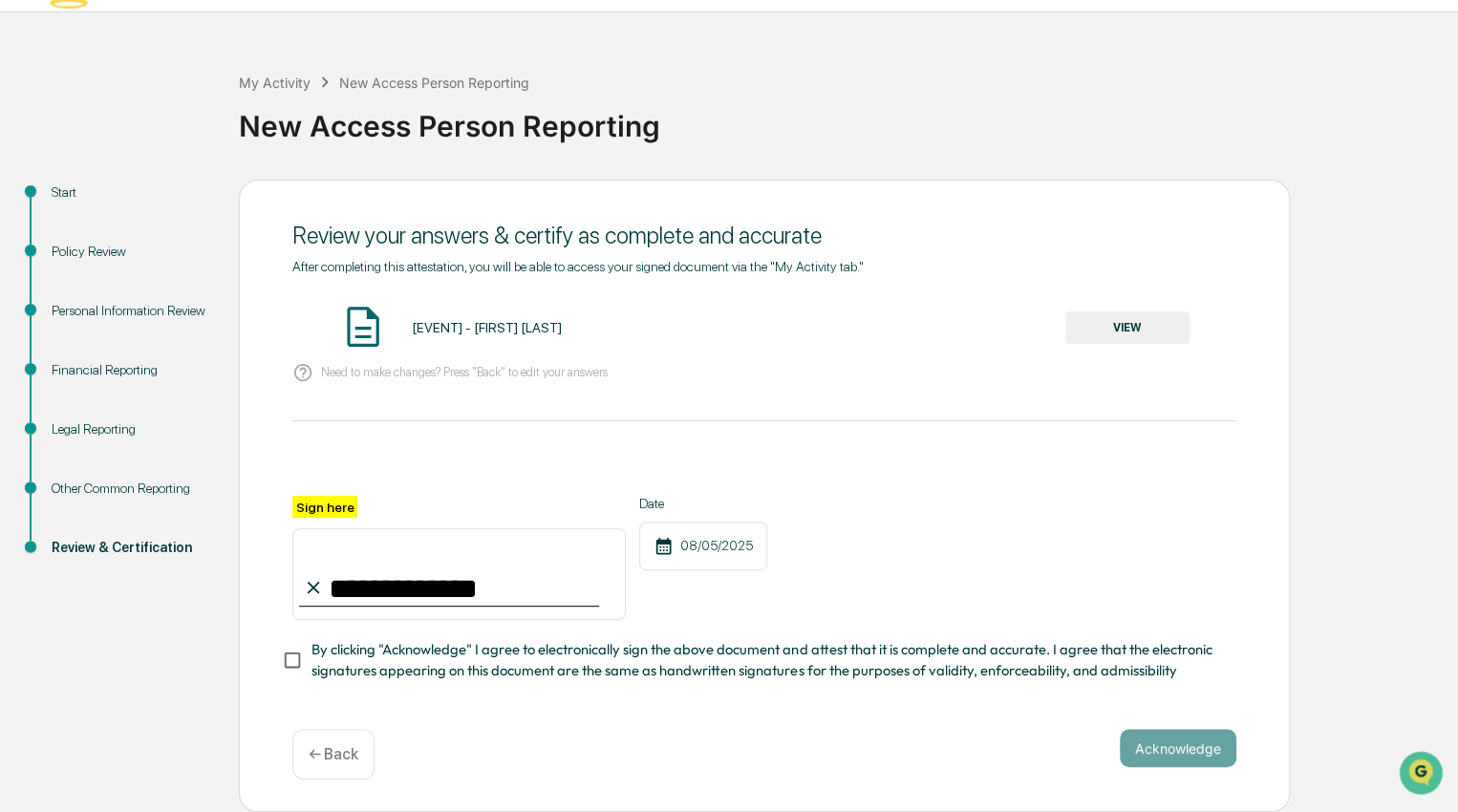 click on "**********" at bounding box center [764, 558] 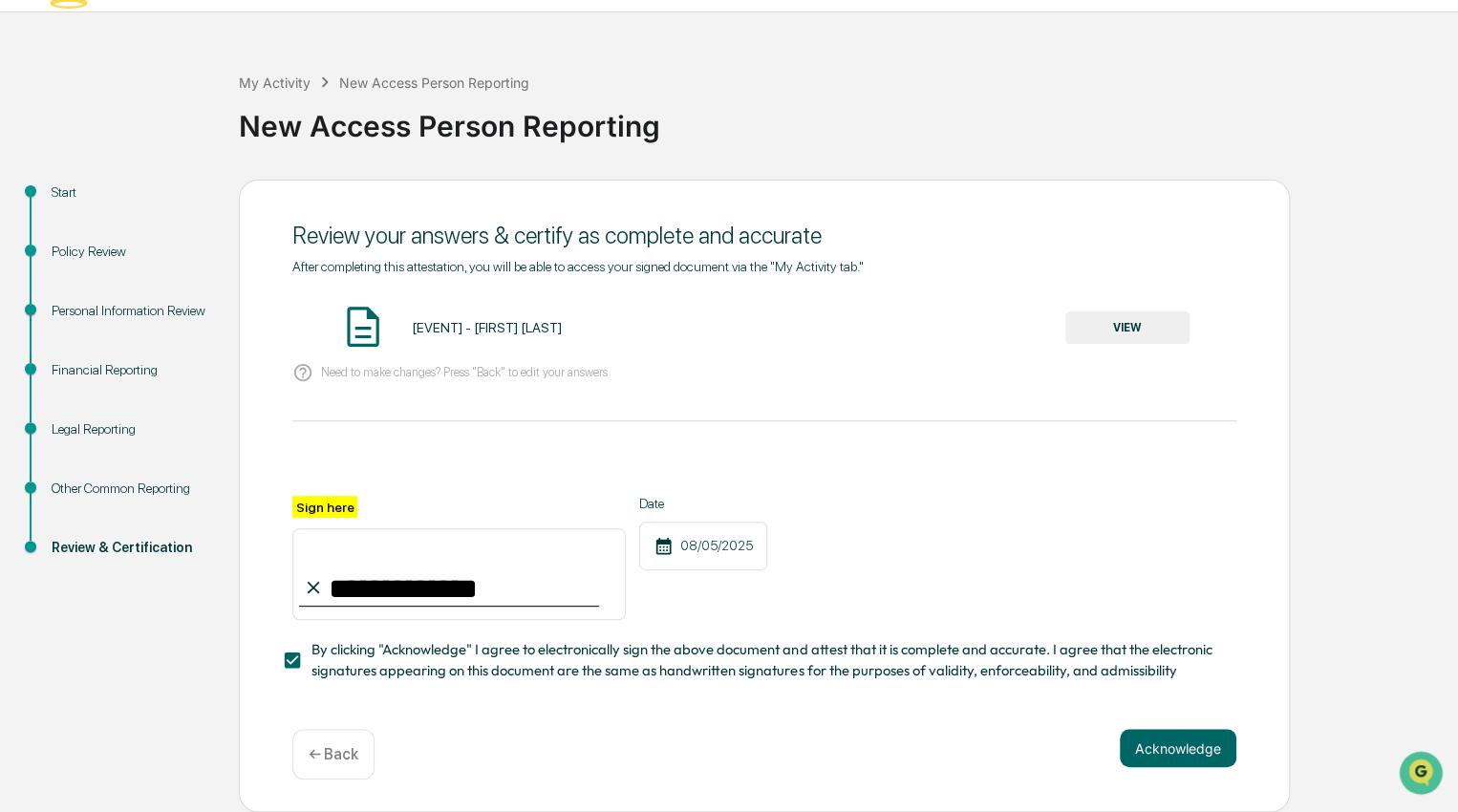 click on "Acknowledge" at bounding box center [1178, 748] 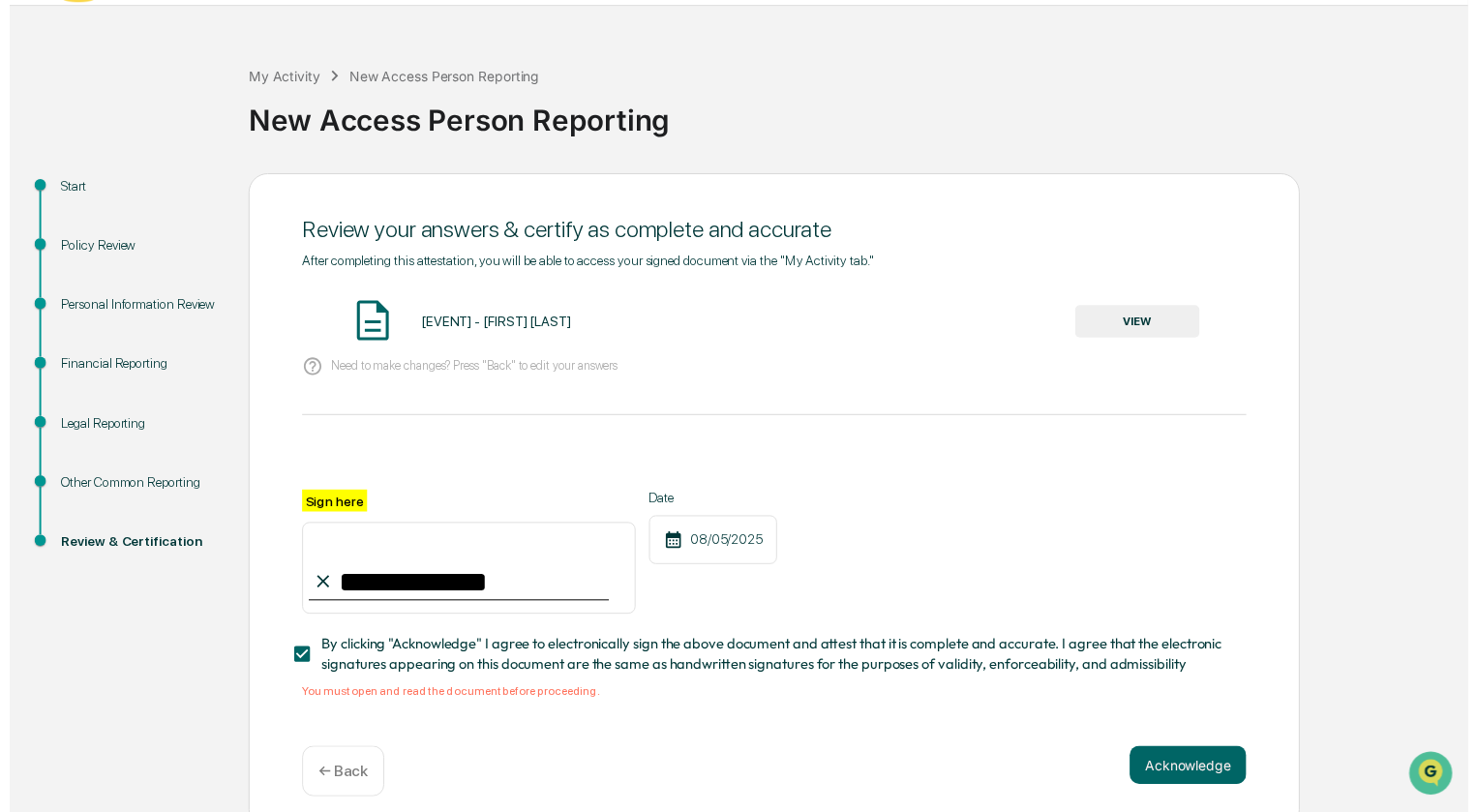 scroll, scrollTop: 78, scrollLeft: 0, axis: vertical 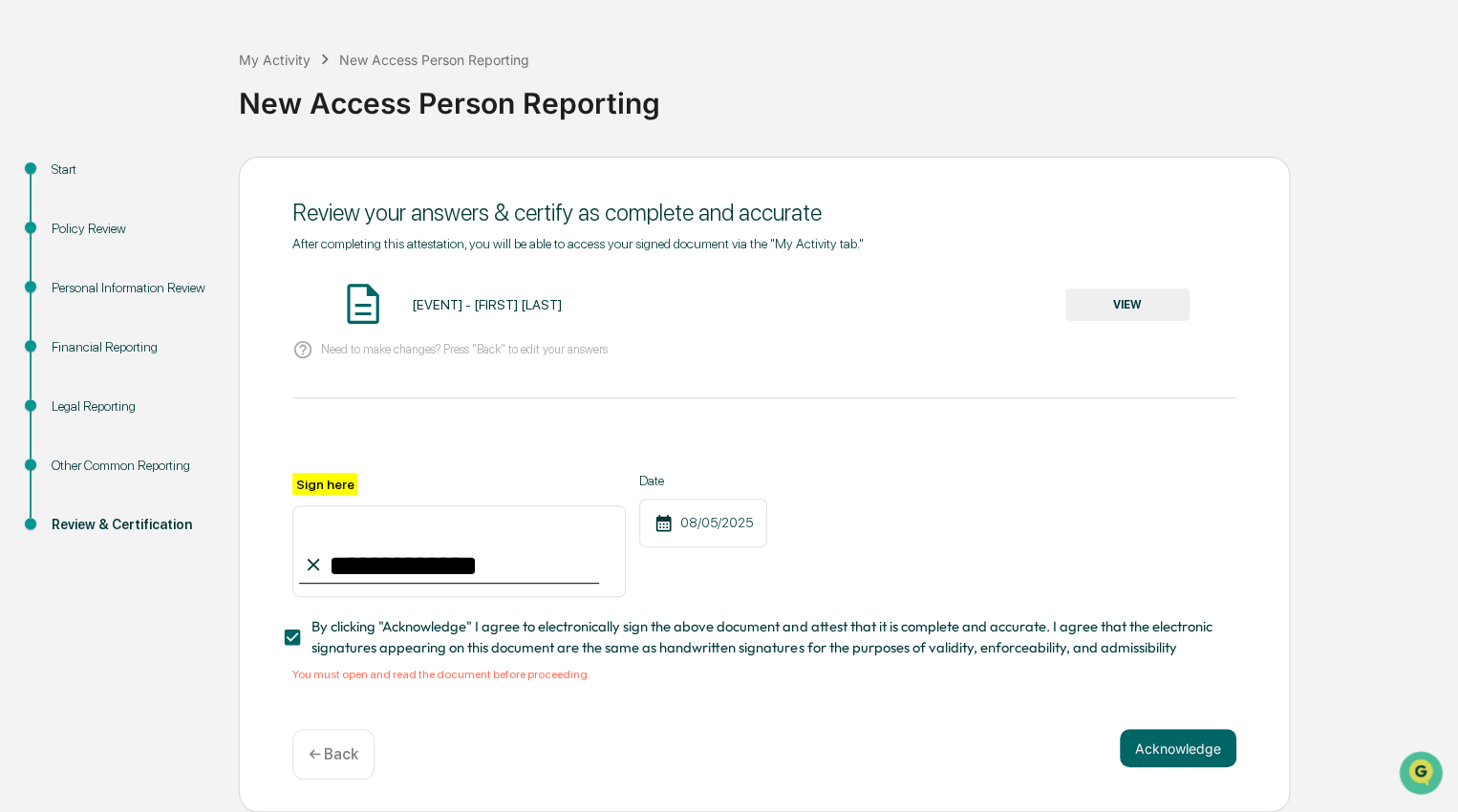 click on "VIEW" at bounding box center [1127, 305] 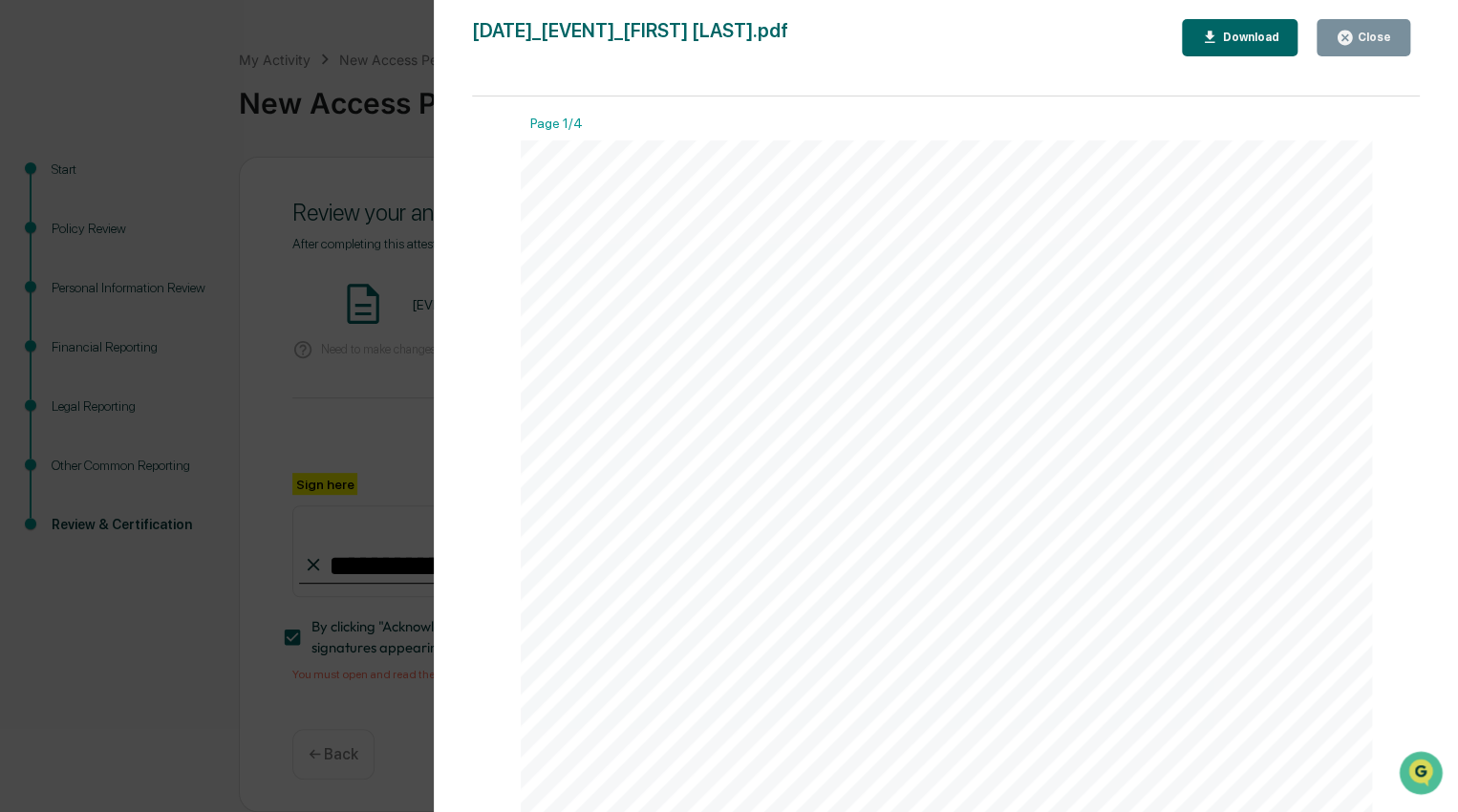 click on "Download" at bounding box center [1248, 37] 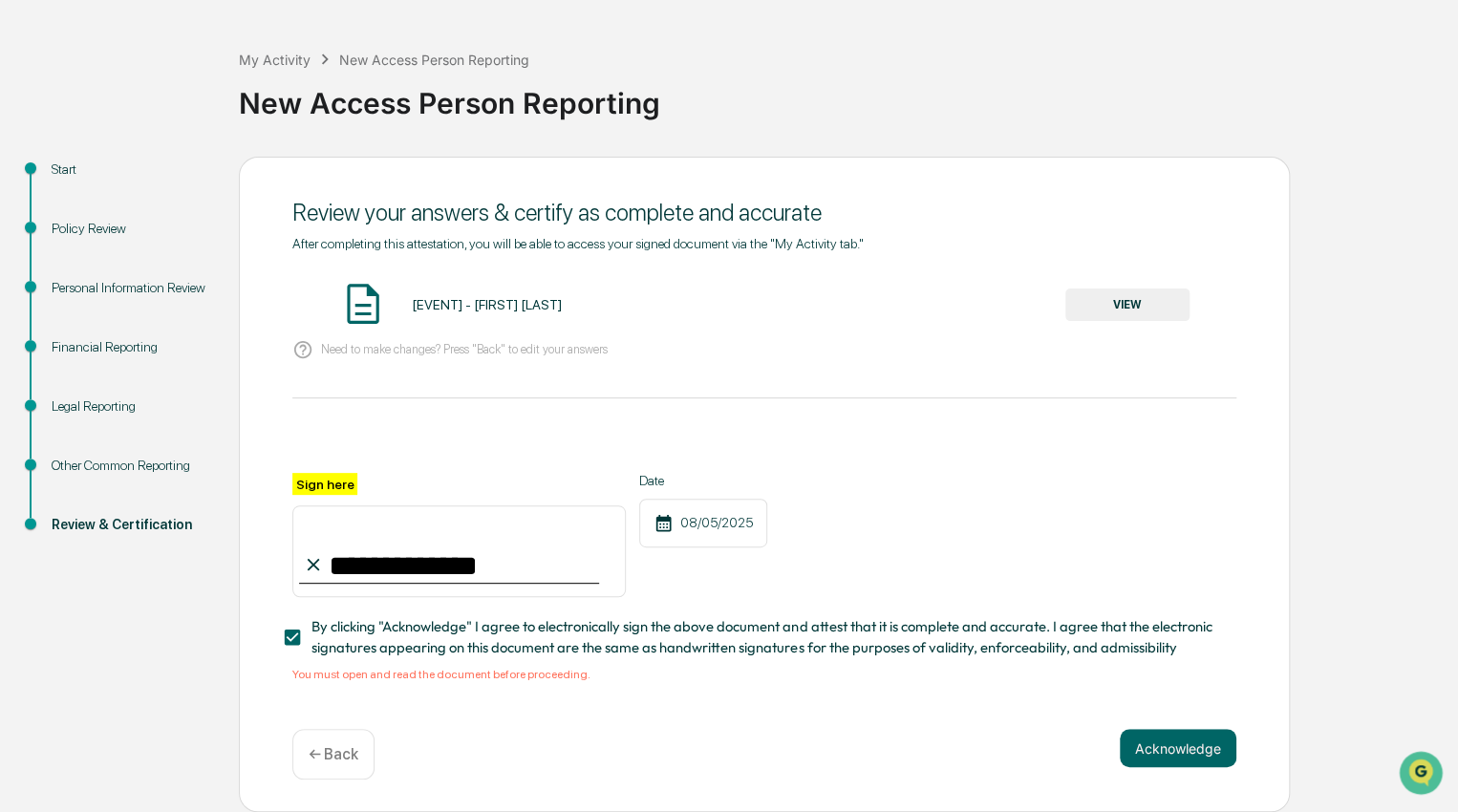 click on "Acknowledge" at bounding box center [1178, 748] 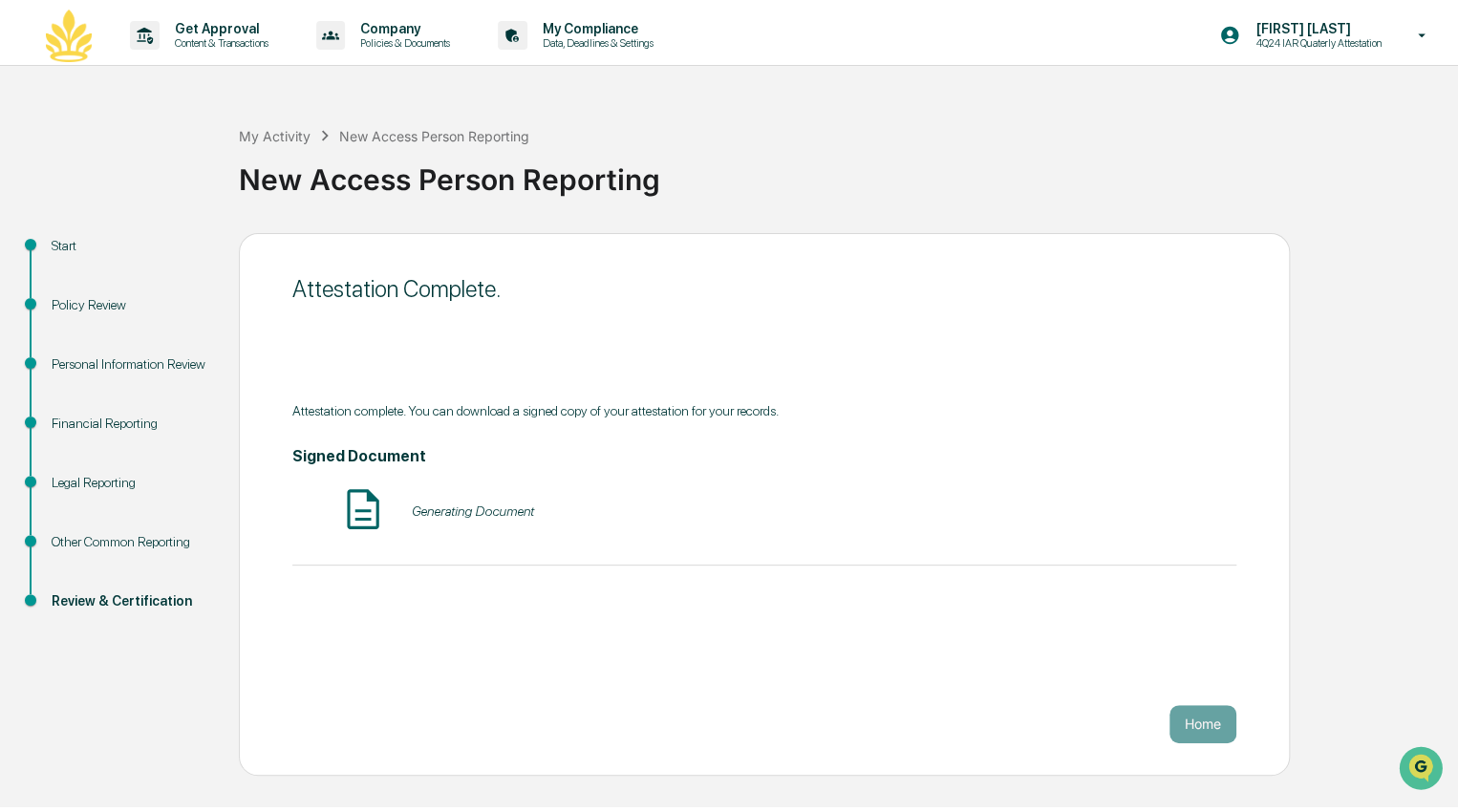 scroll, scrollTop: 0, scrollLeft: 0, axis: both 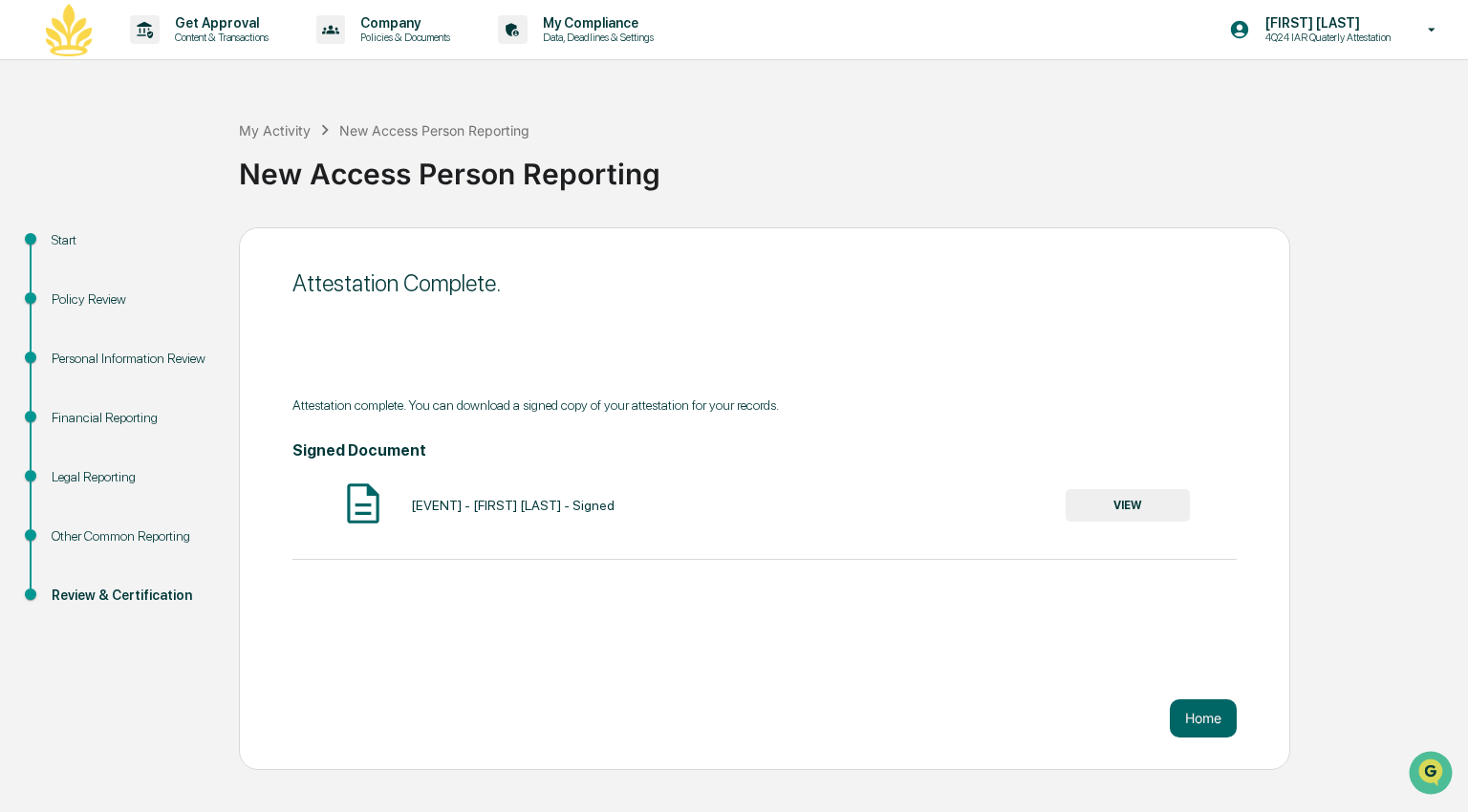 click on "Home" at bounding box center (1203, 718) 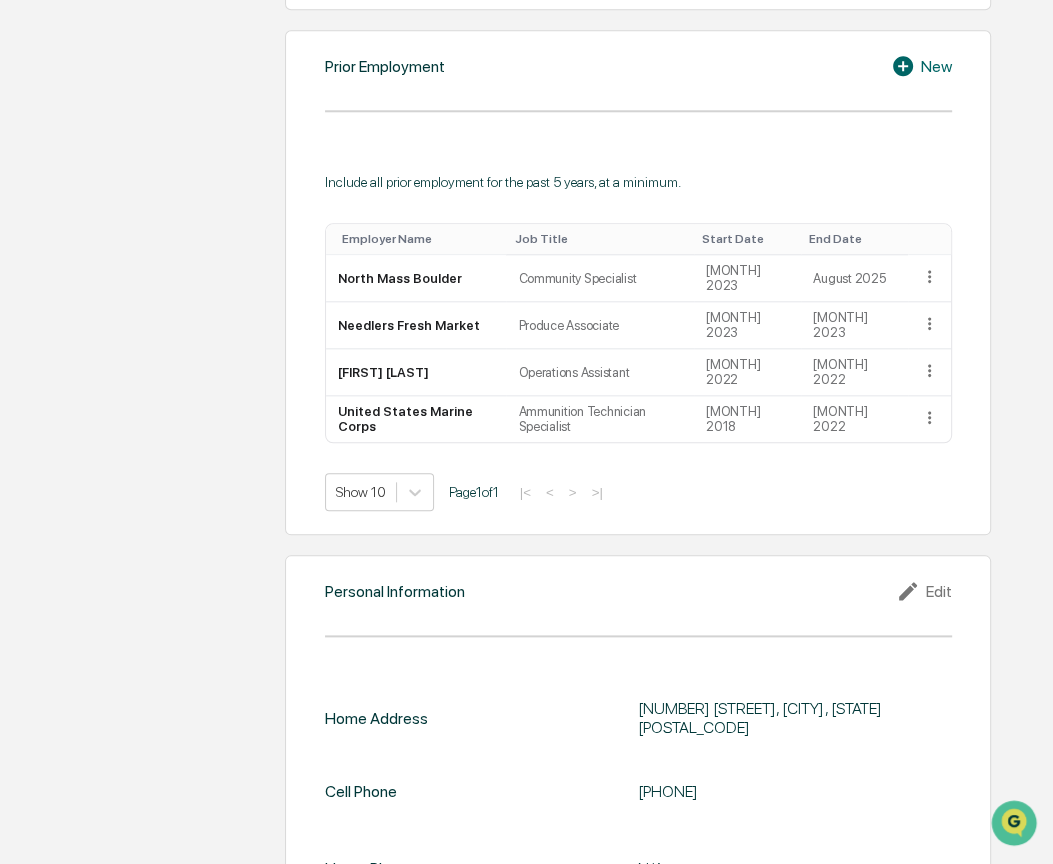 scroll, scrollTop: 1449, scrollLeft: 0, axis: vertical 